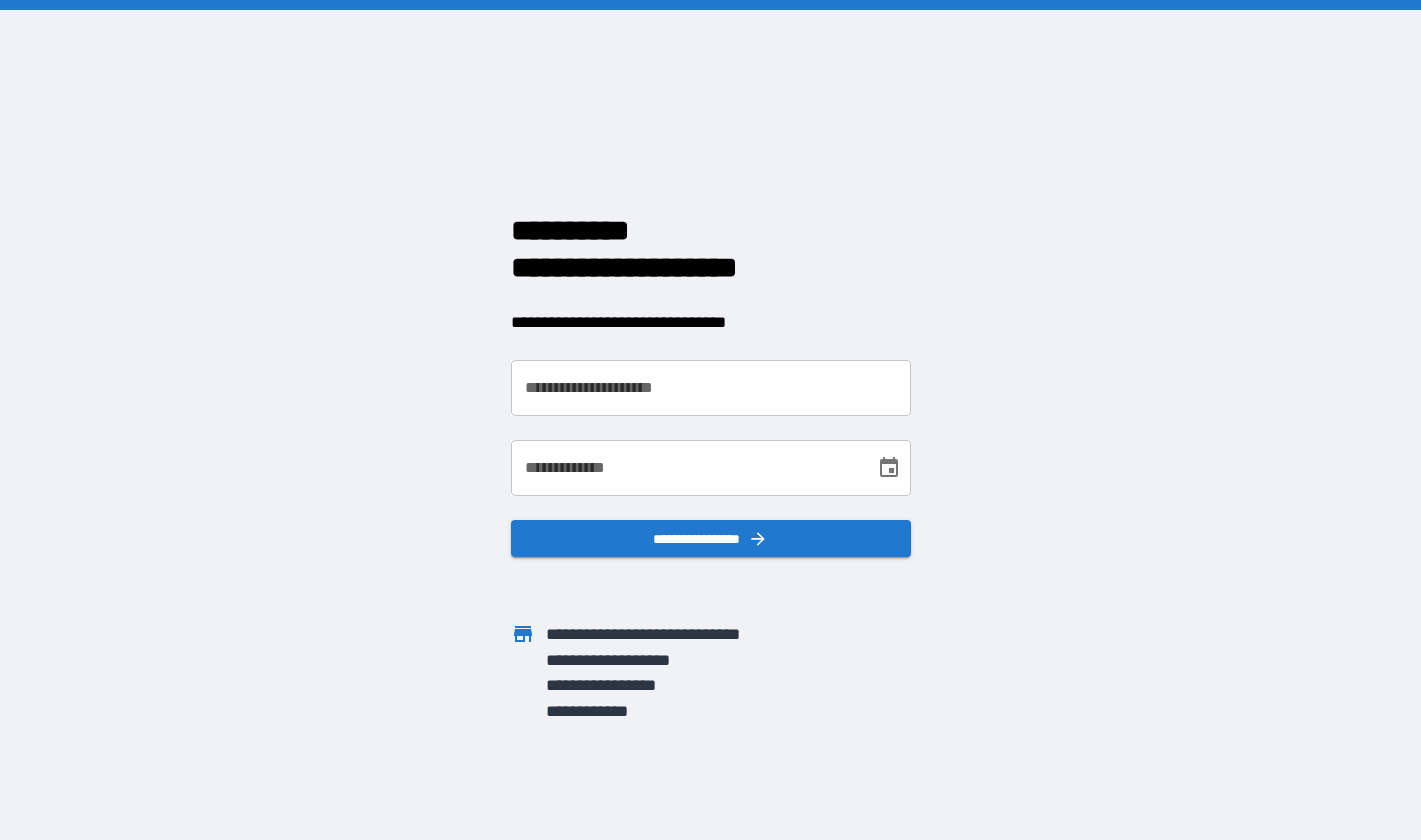scroll, scrollTop: 0, scrollLeft: 0, axis: both 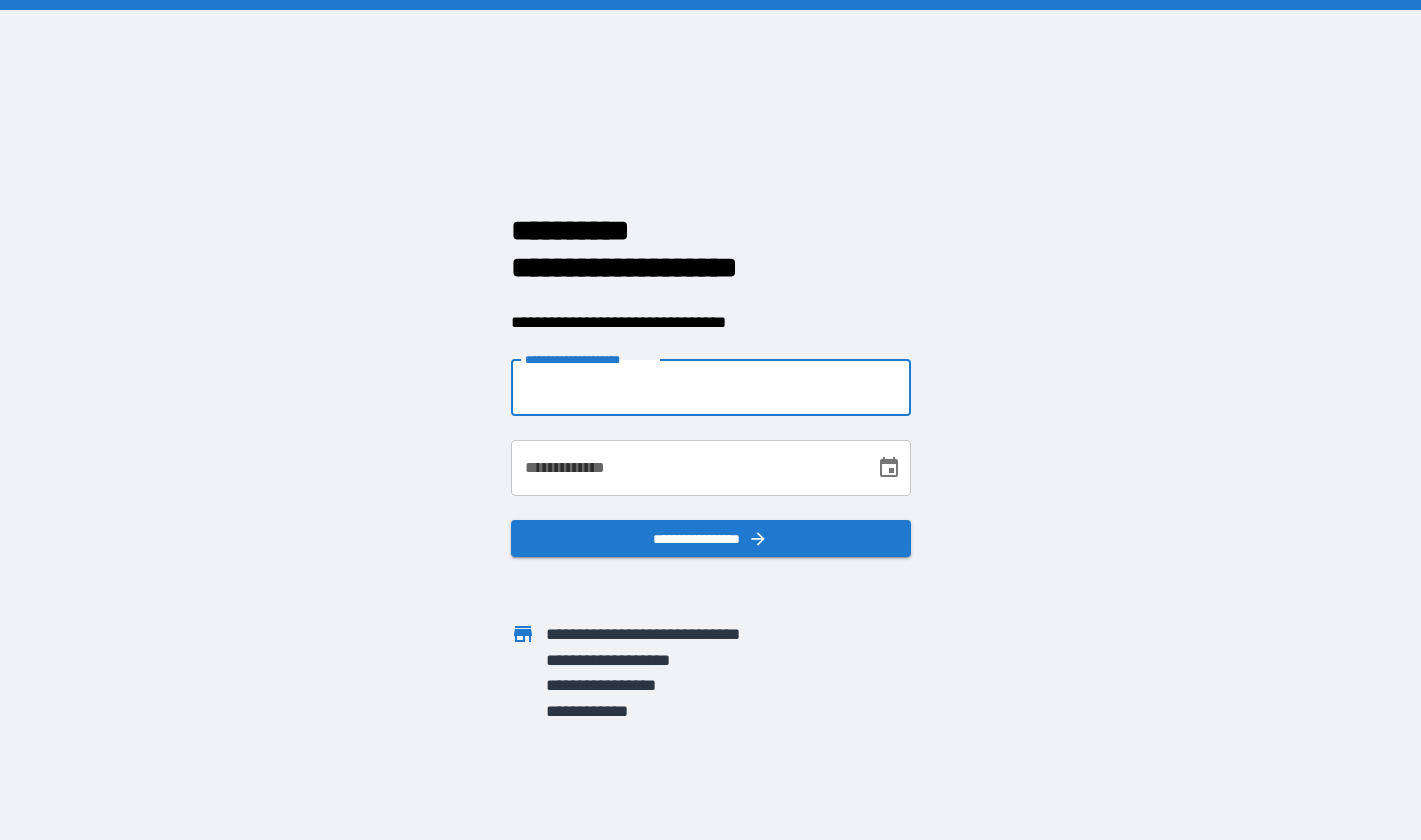 click on "**********" at bounding box center (711, 388) 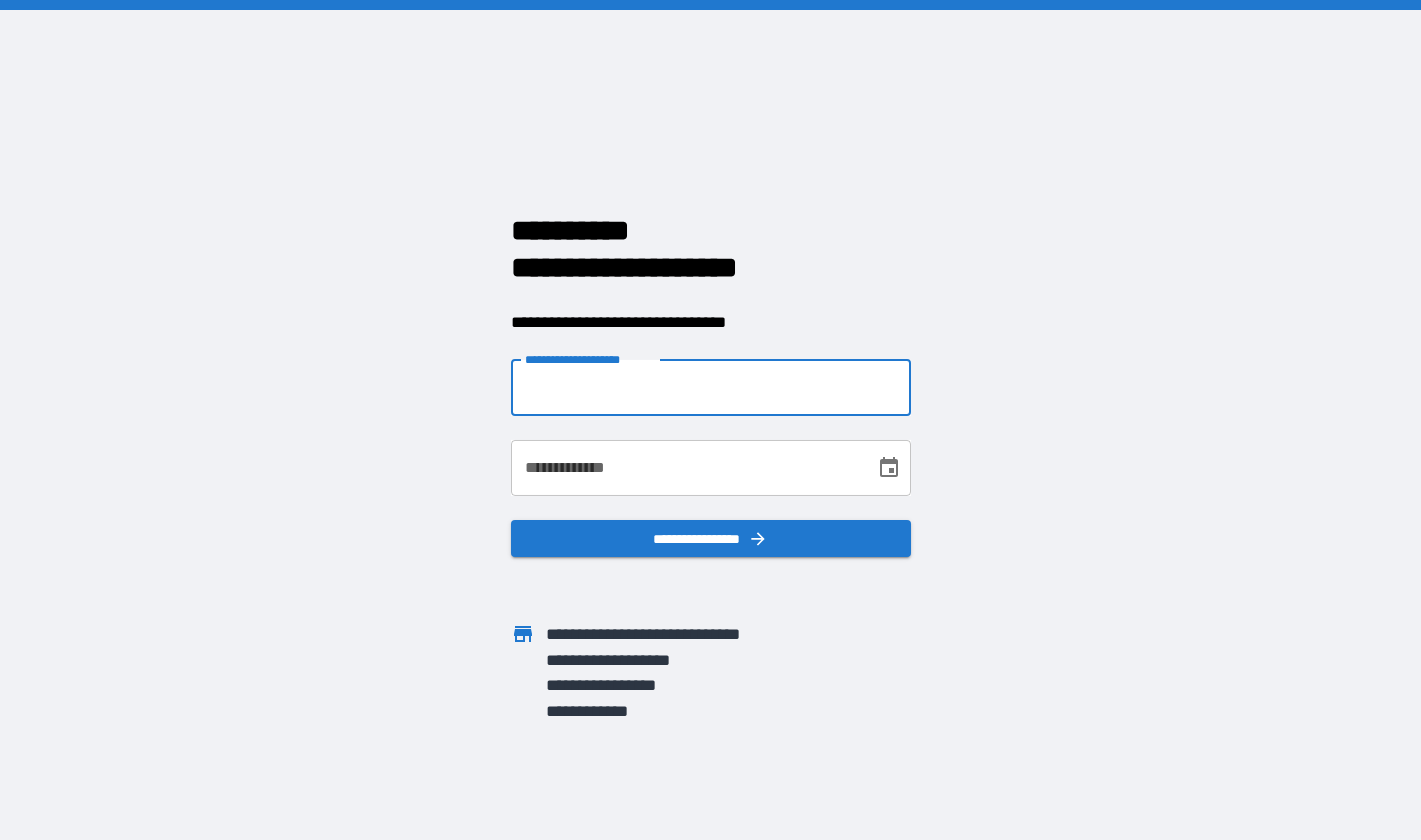 type on "**********" 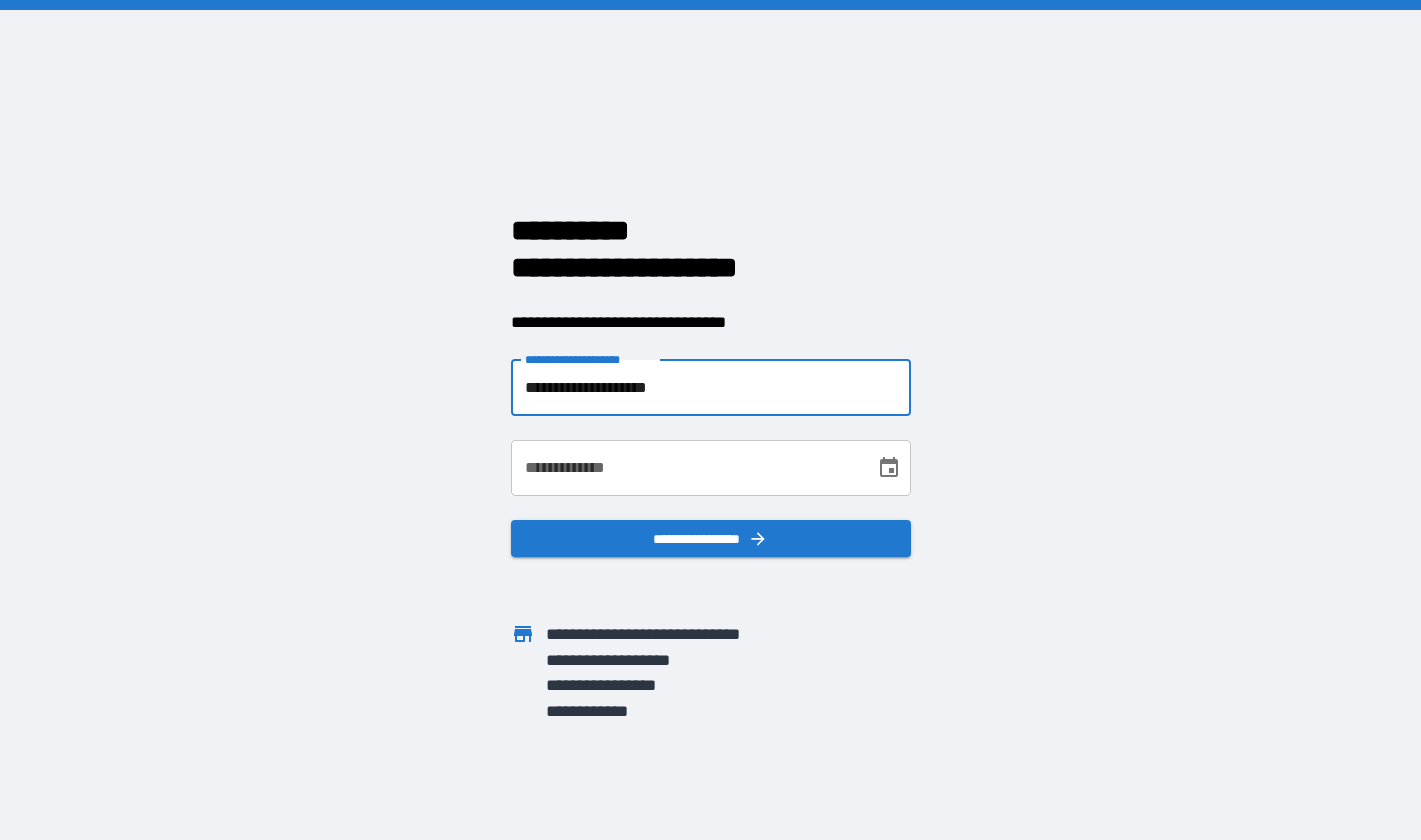 type on "**********" 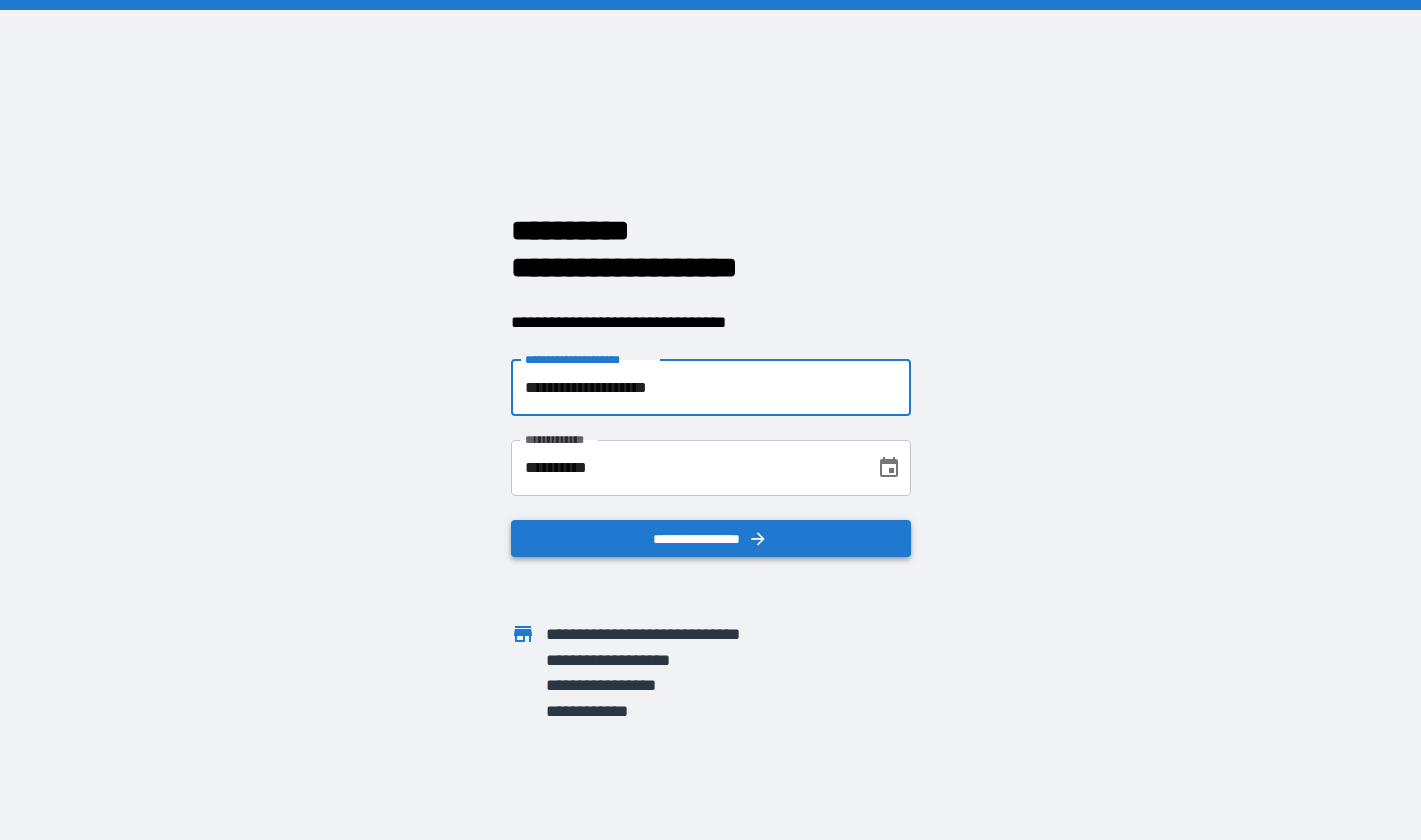 click on "**********" at bounding box center (711, 539) 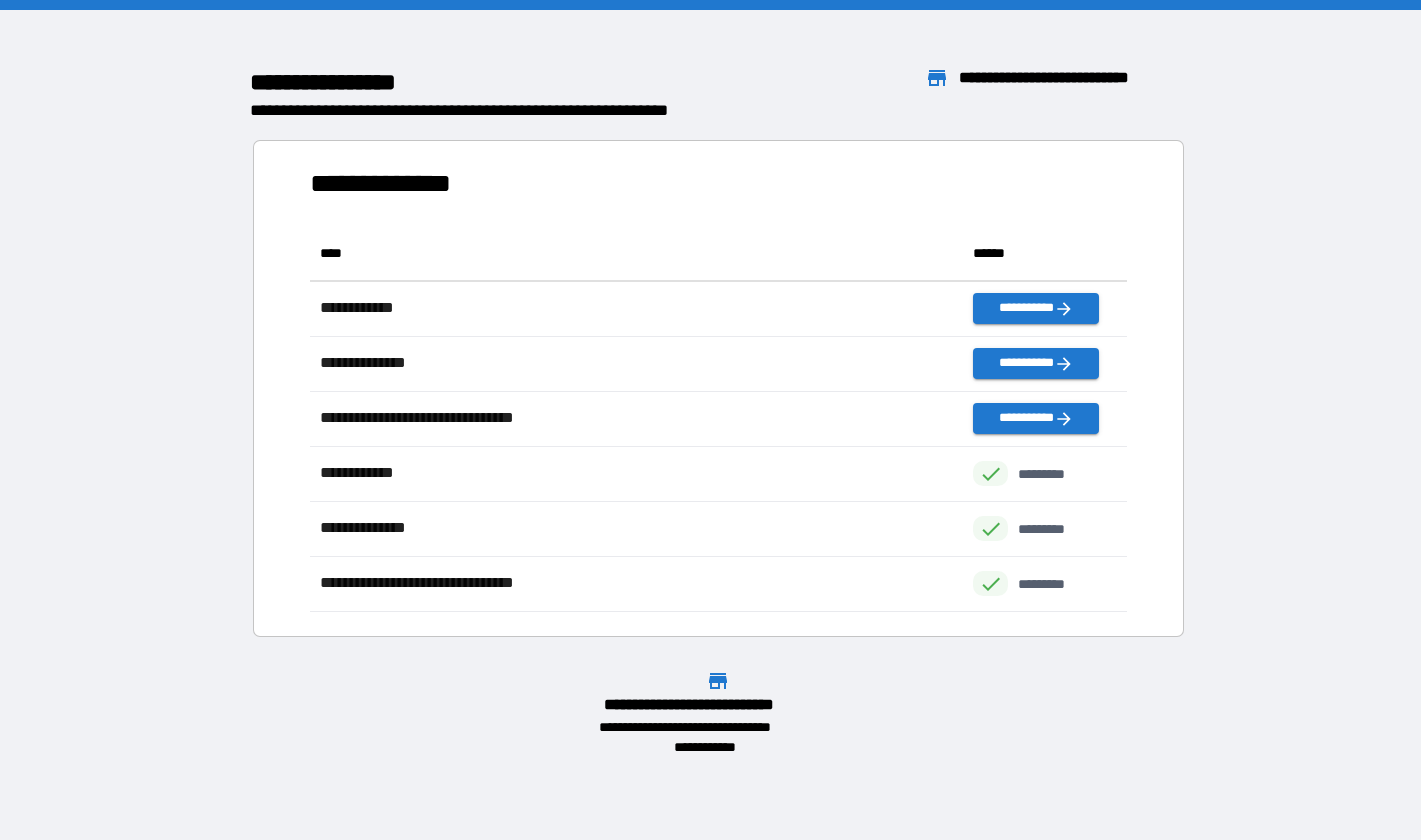 scroll, scrollTop: 16, scrollLeft: 16, axis: both 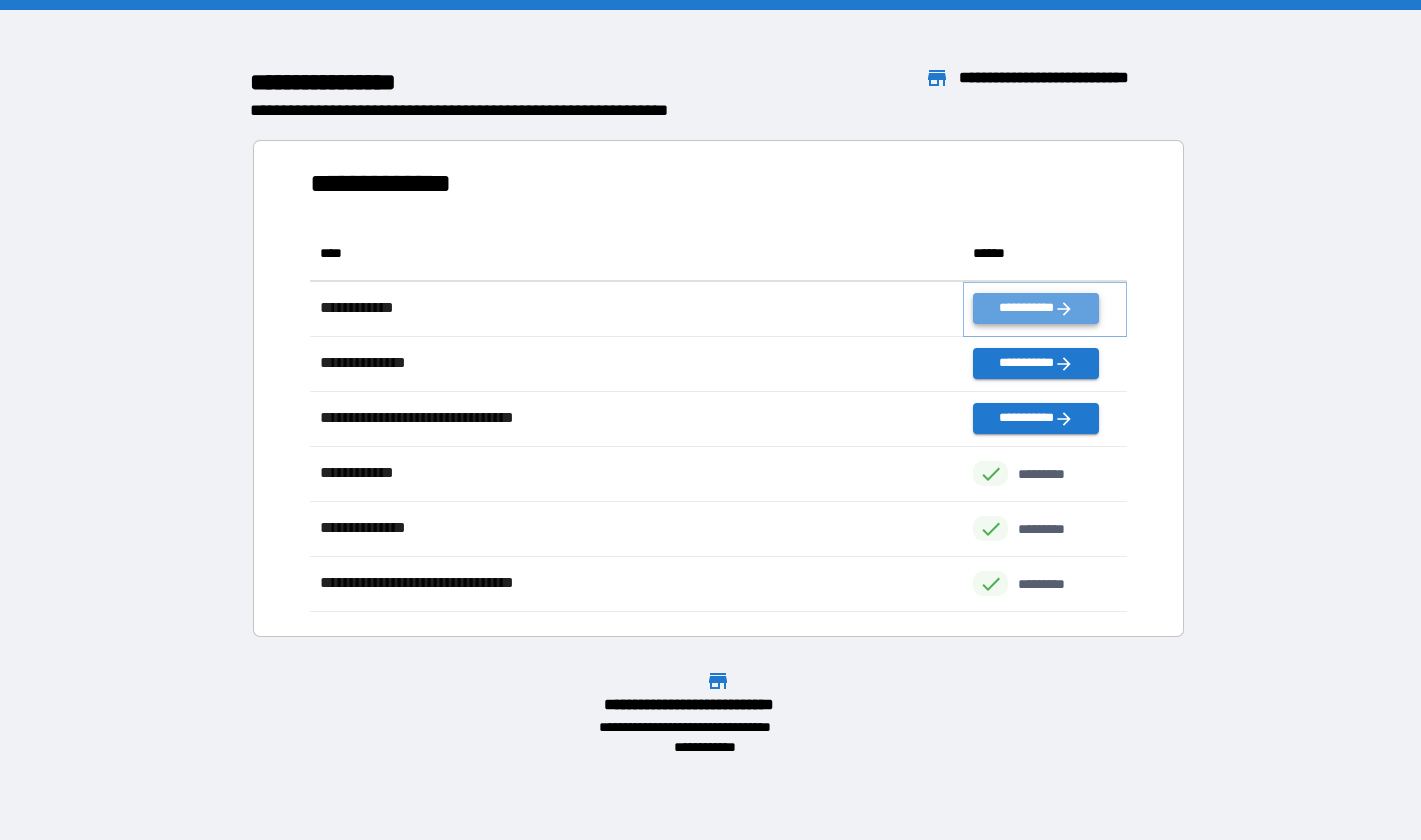 click on "**********" at bounding box center (1035, 308) 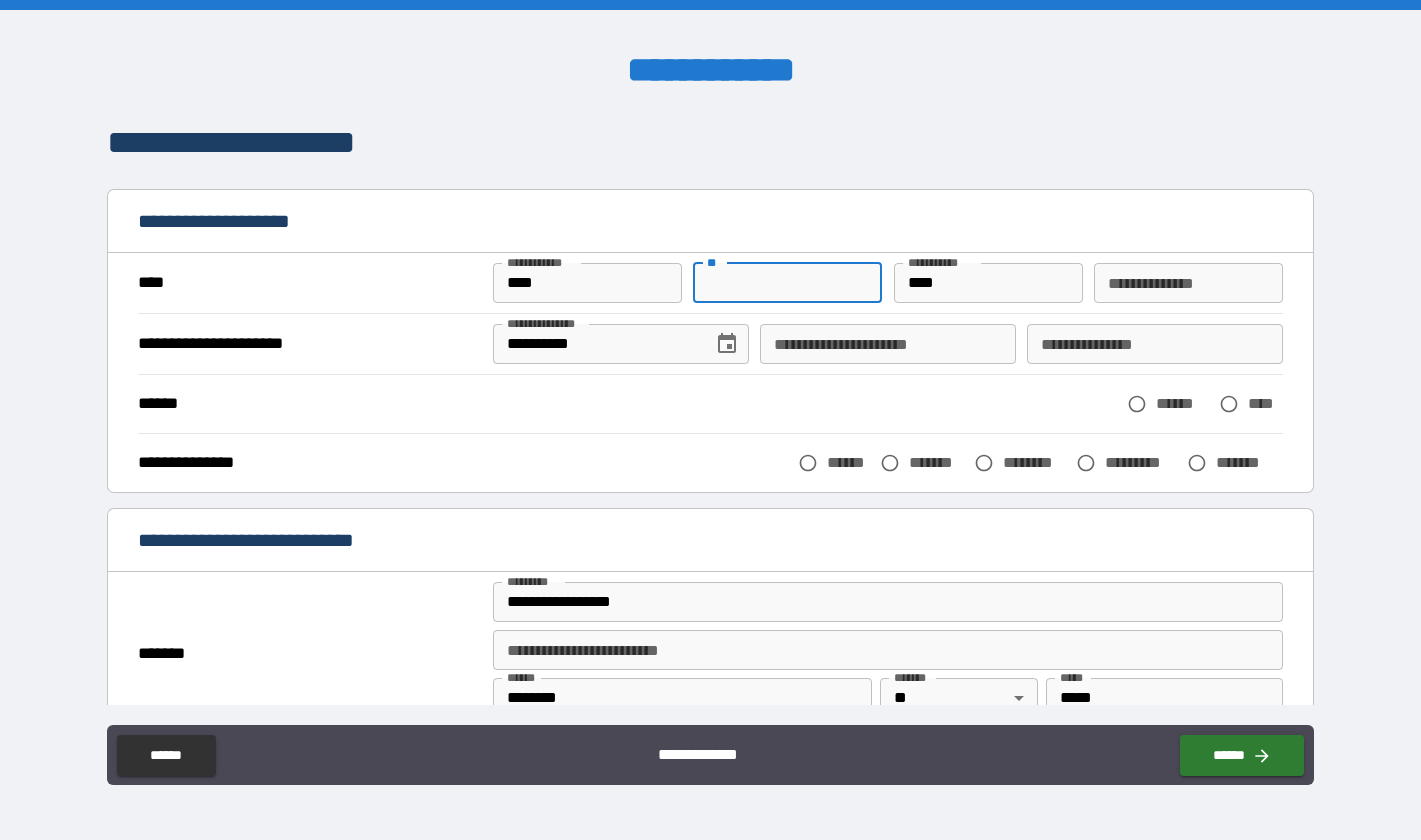 click on "**" at bounding box center [787, 283] 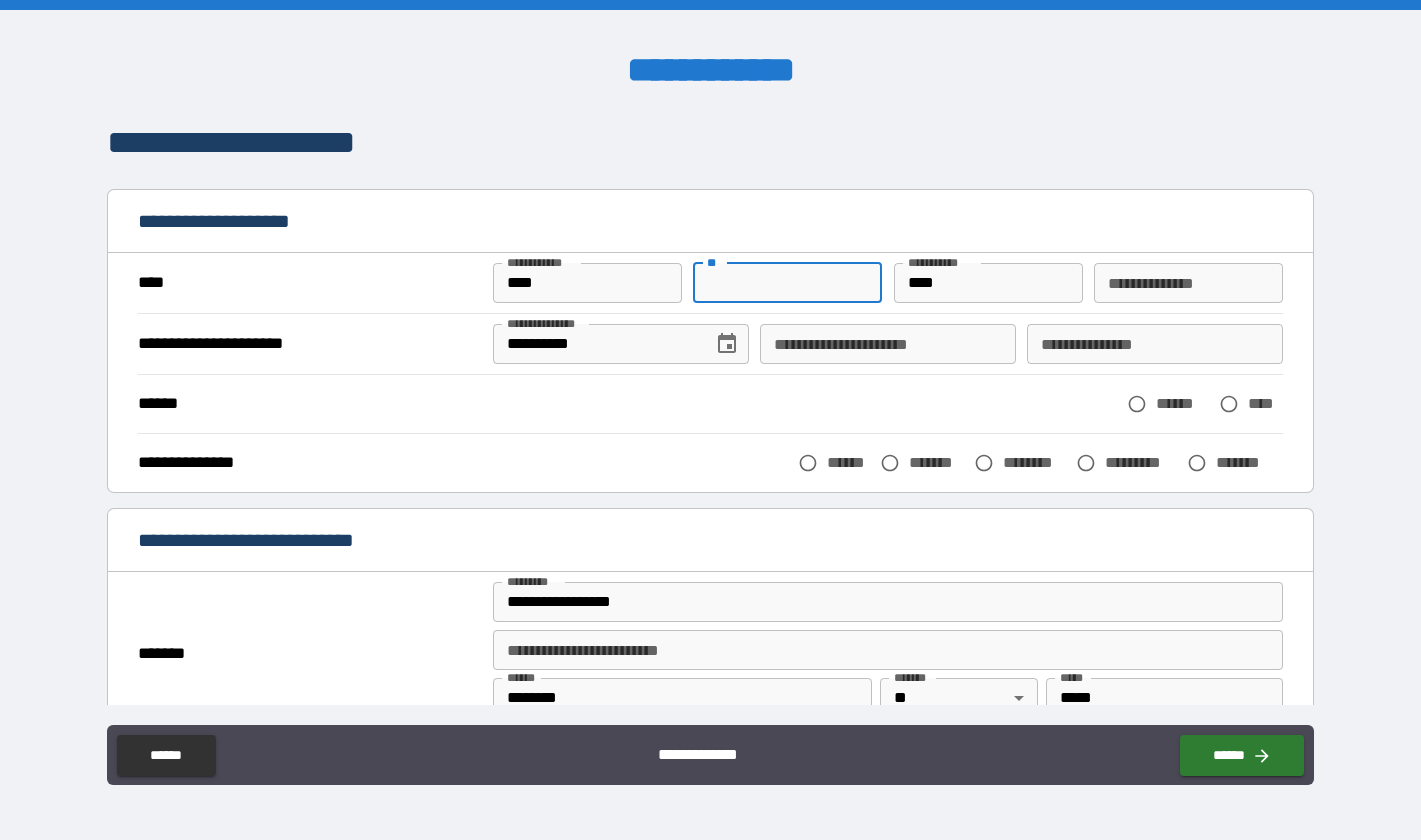 type on "*" 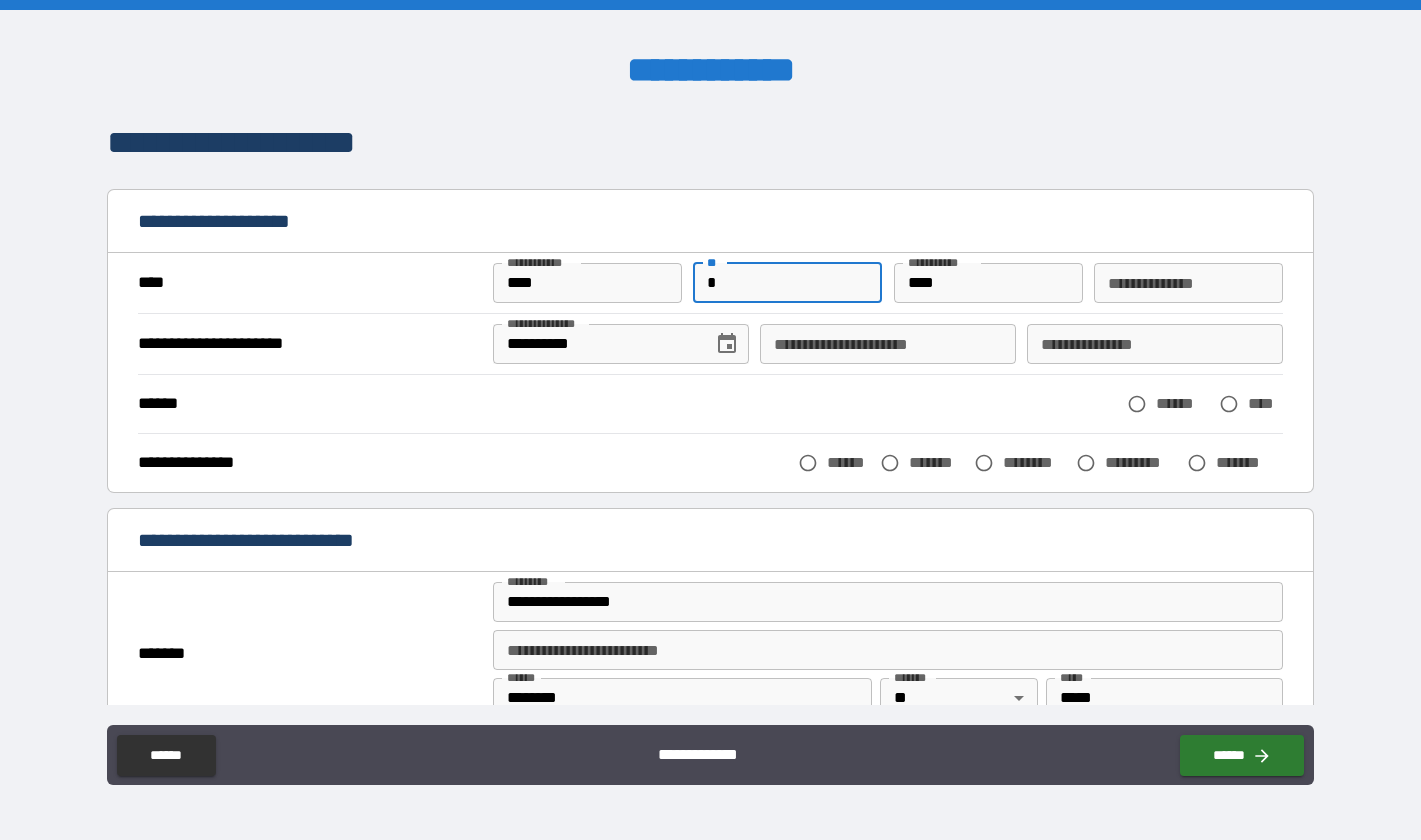 type on "*" 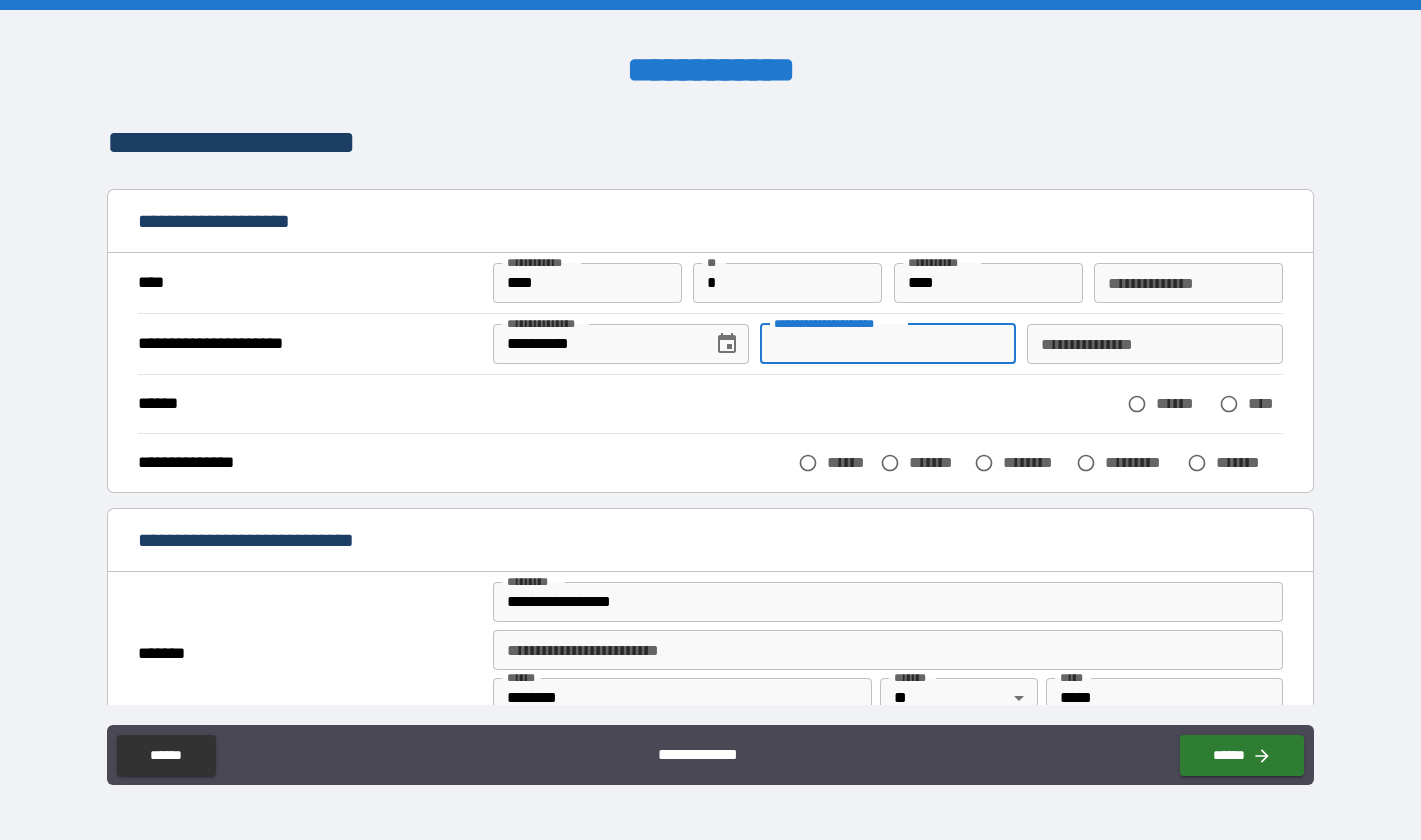 click on "**********" at bounding box center [888, 344] 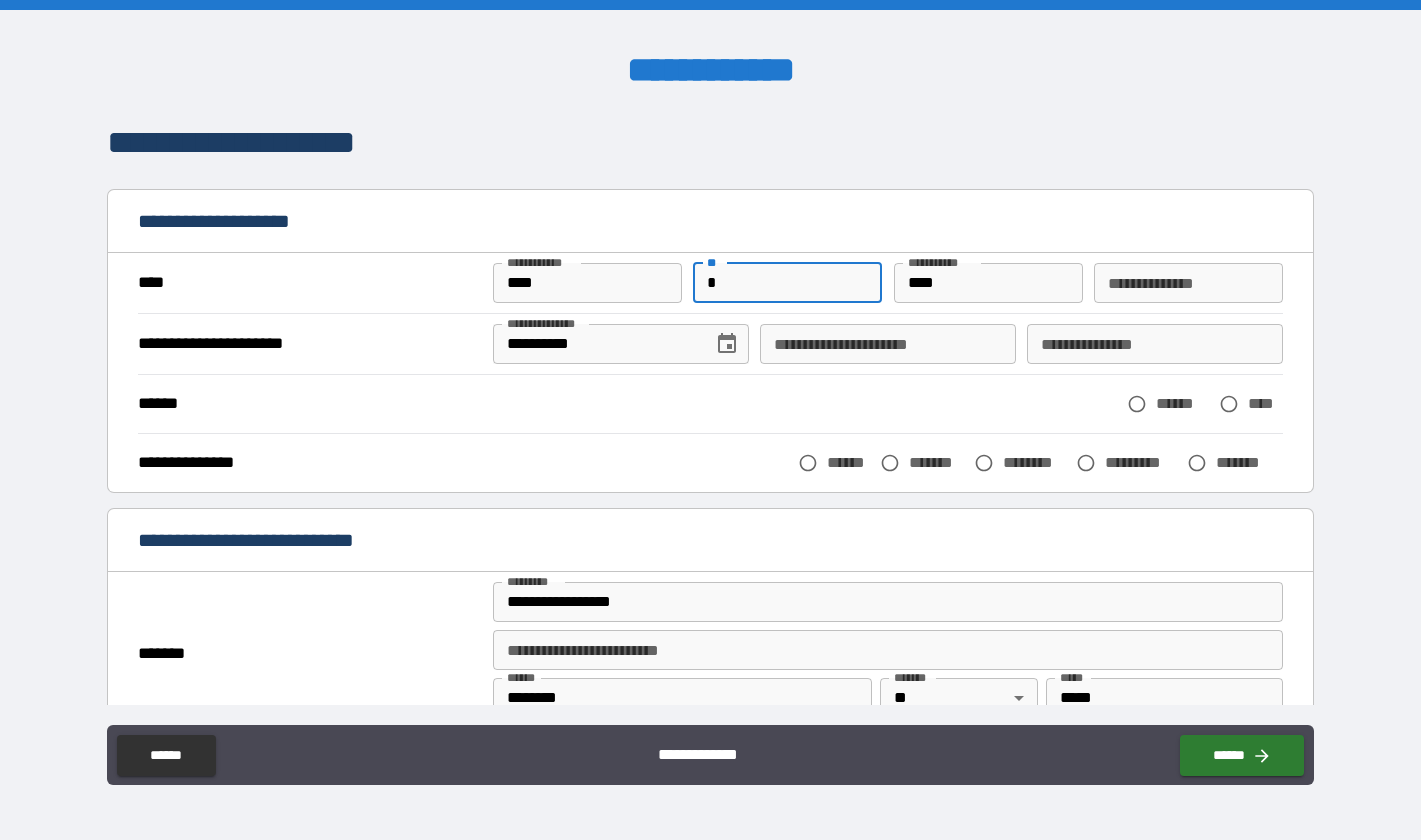 type on "********" 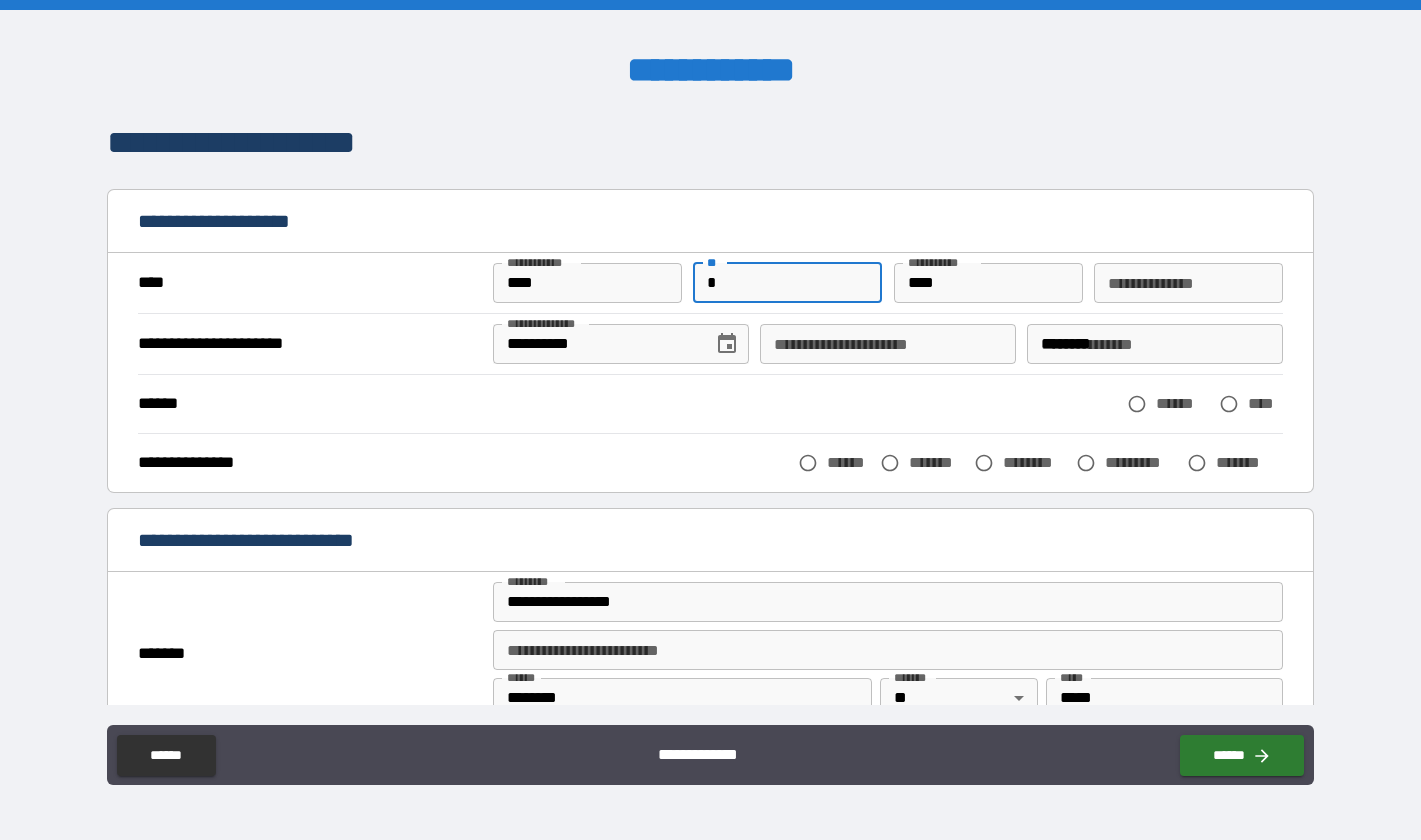 type on "*" 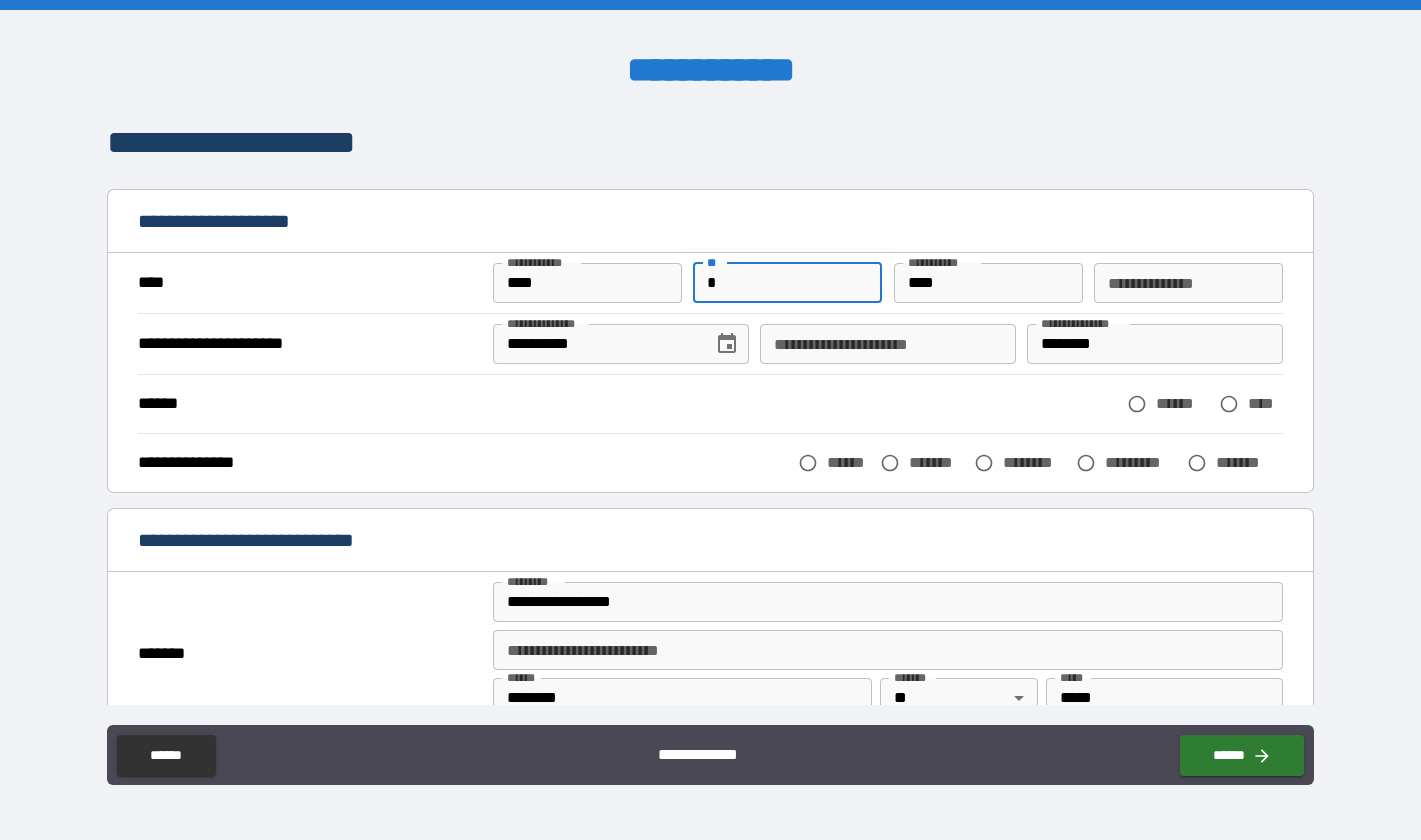 click on "**********" at bounding box center [888, 344] 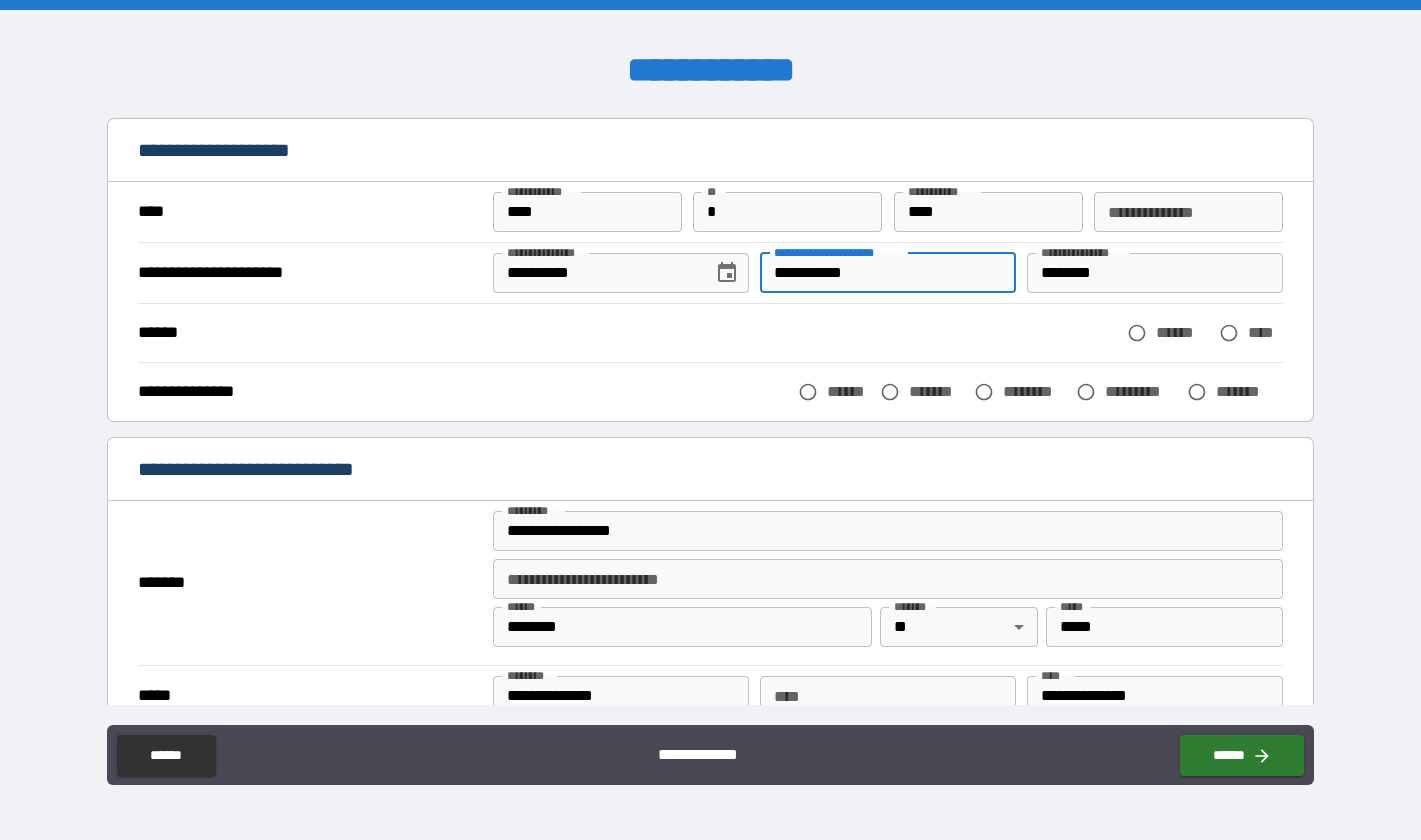 scroll, scrollTop: 100, scrollLeft: 0, axis: vertical 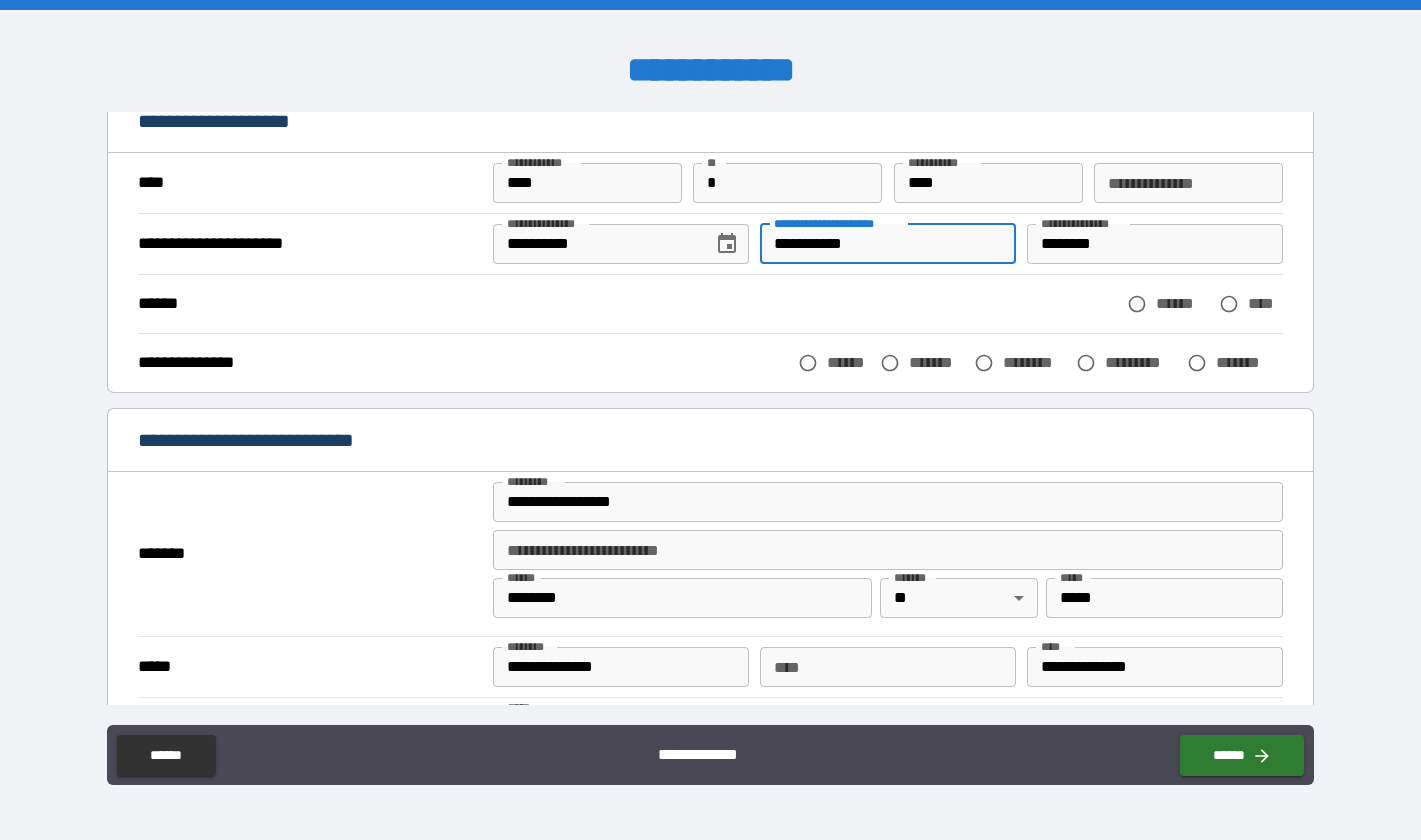 type on "**********" 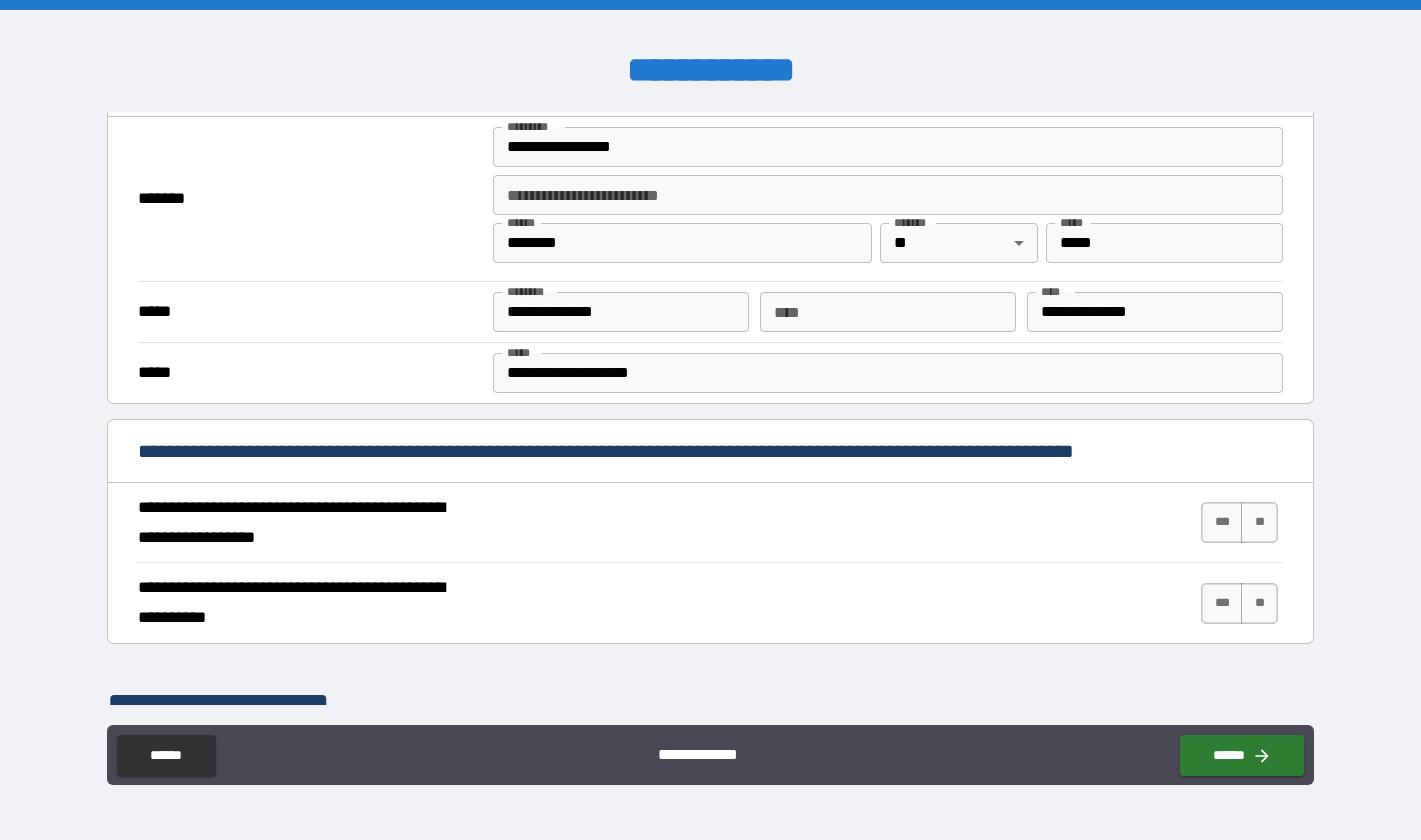 scroll, scrollTop: 500, scrollLeft: 0, axis: vertical 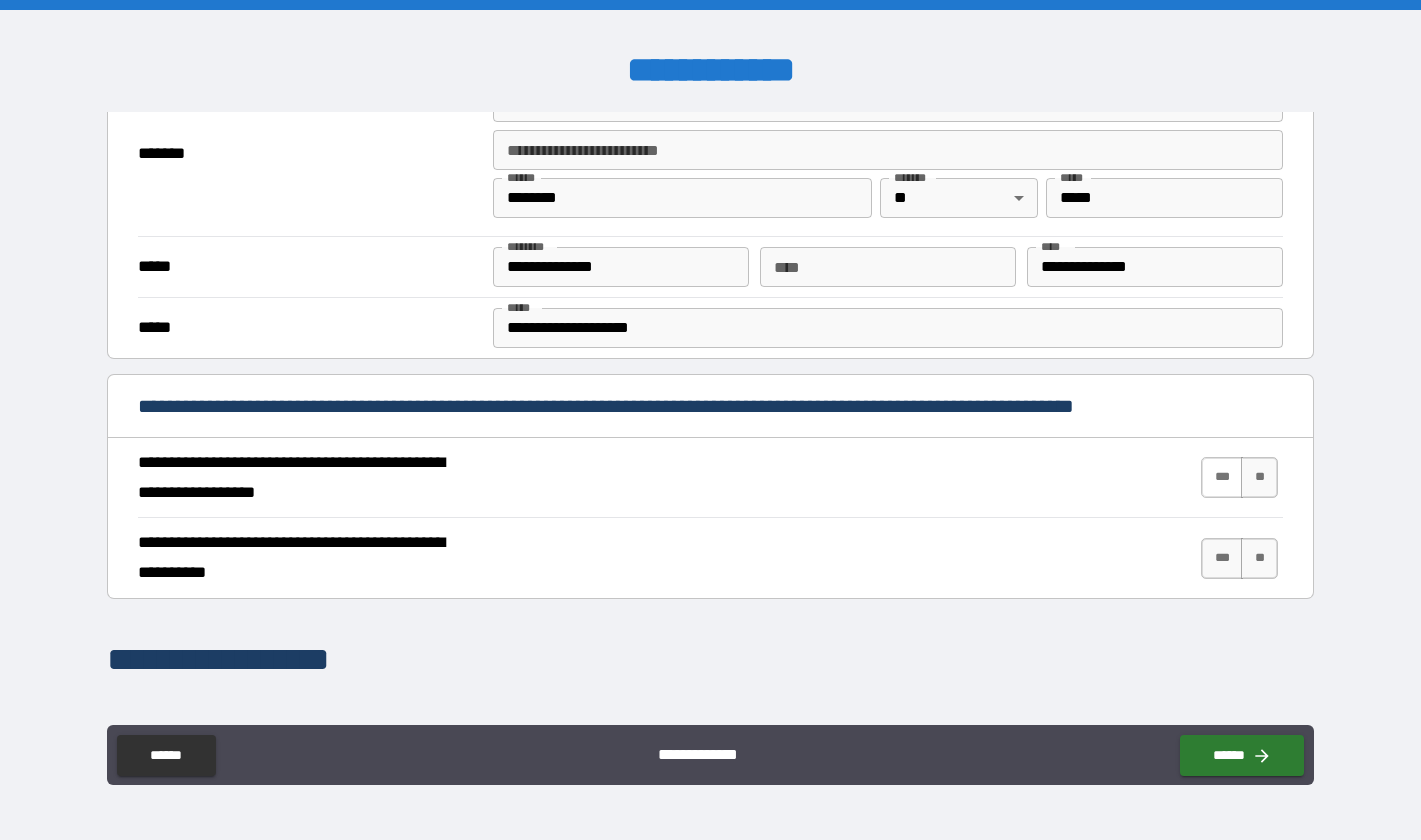 click on "***" at bounding box center [1222, 477] 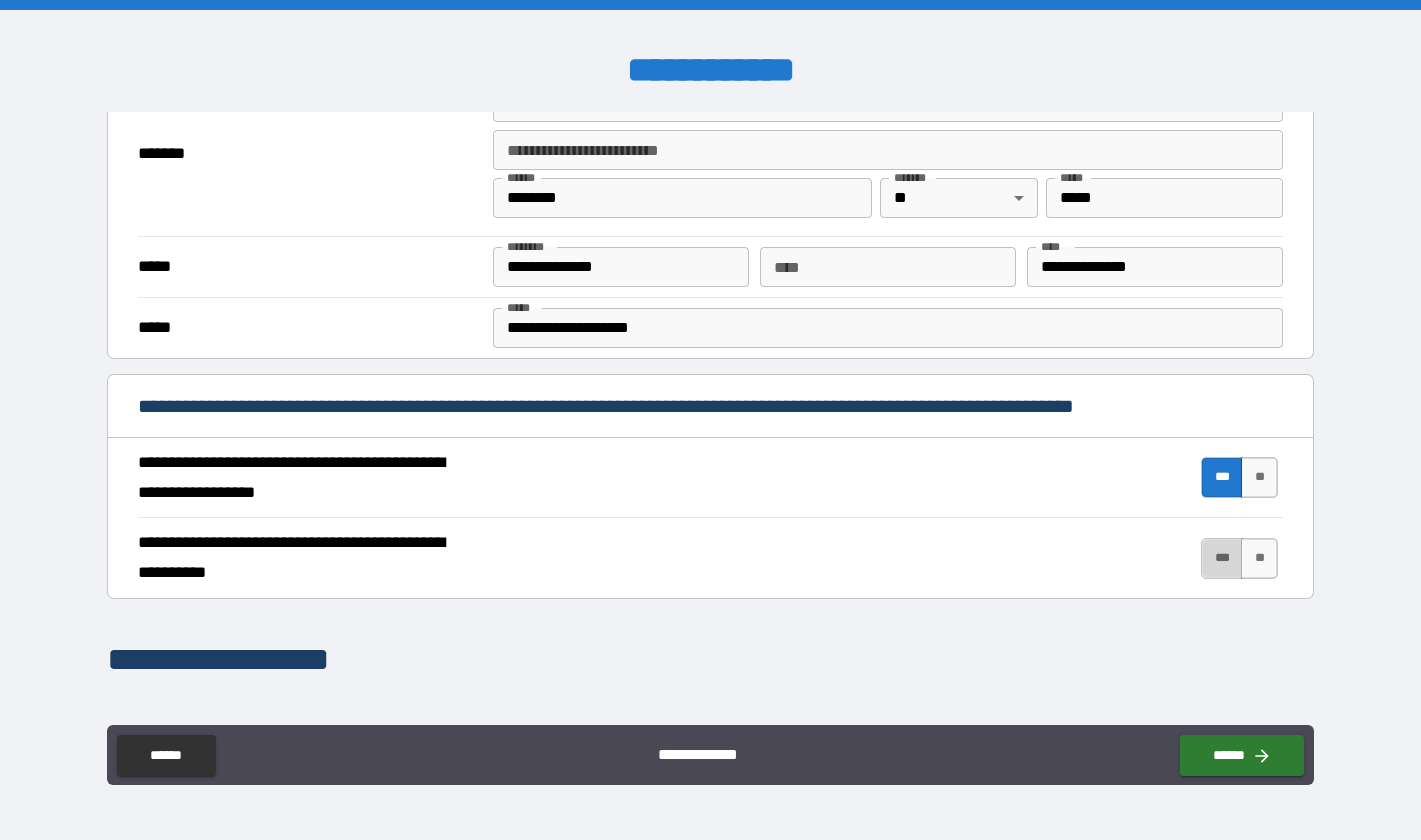 click on "***" at bounding box center (1222, 558) 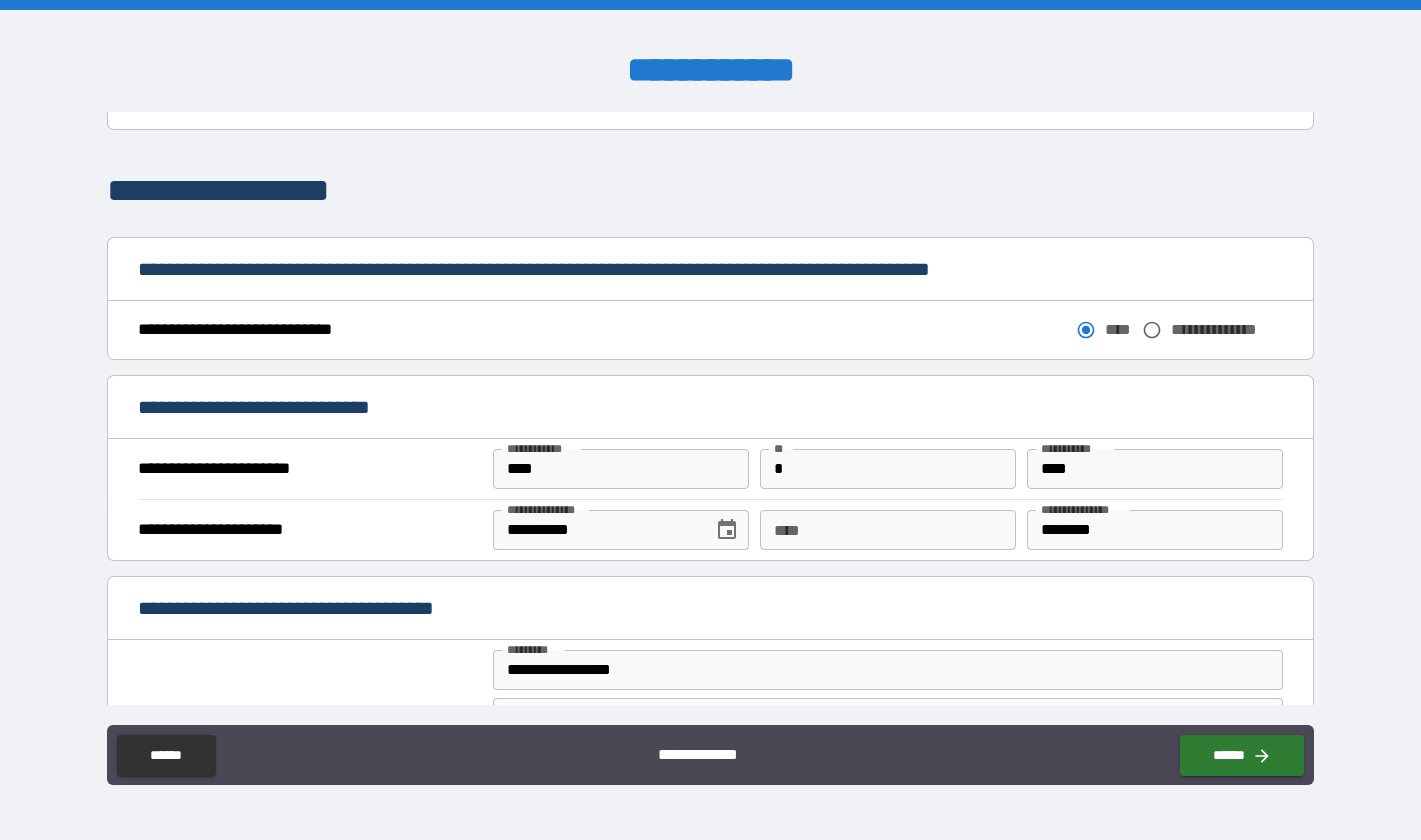 scroll, scrollTop: 1000, scrollLeft: 0, axis: vertical 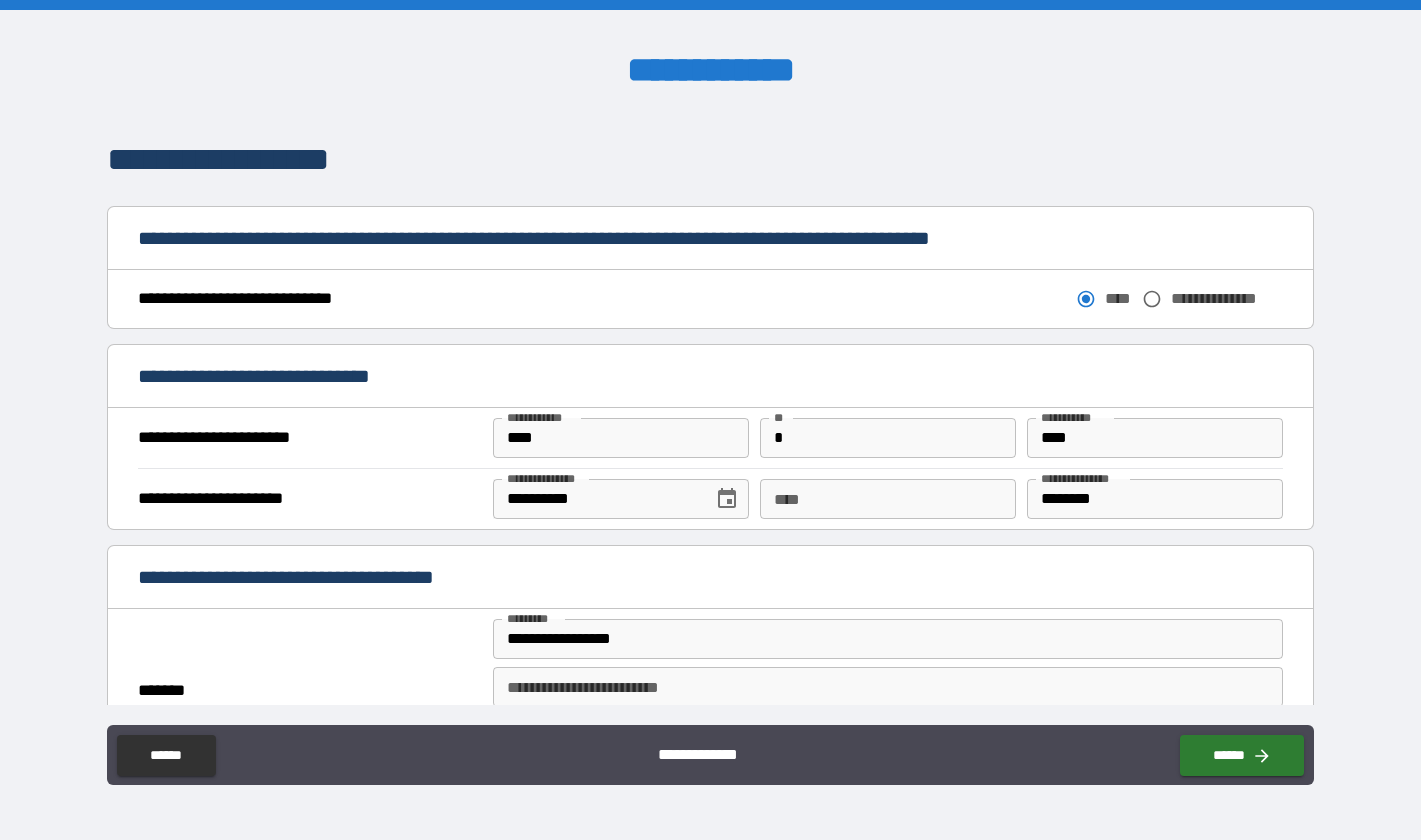 click on "****" at bounding box center [888, 499] 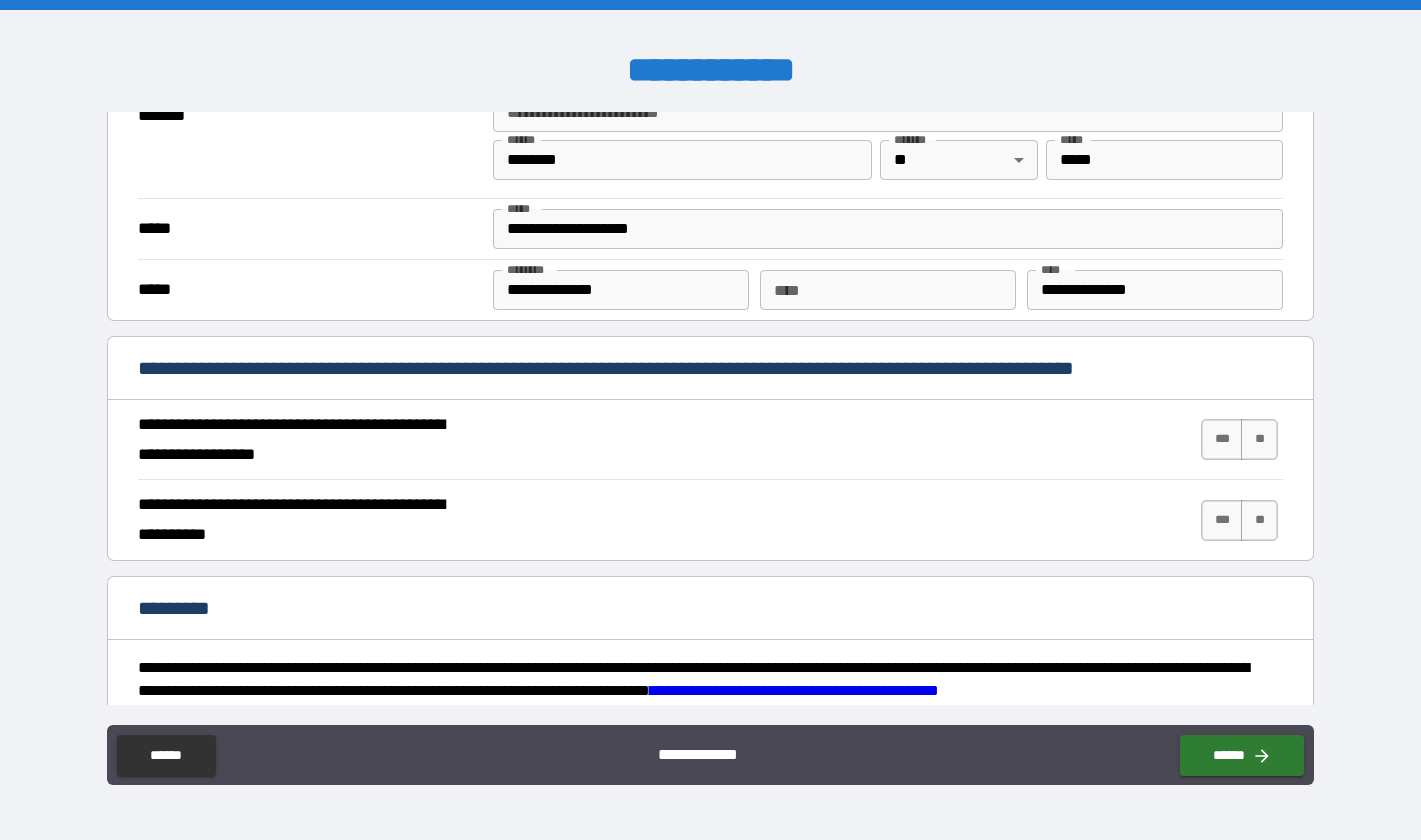 scroll, scrollTop: 1600, scrollLeft: 0, axis: vertical 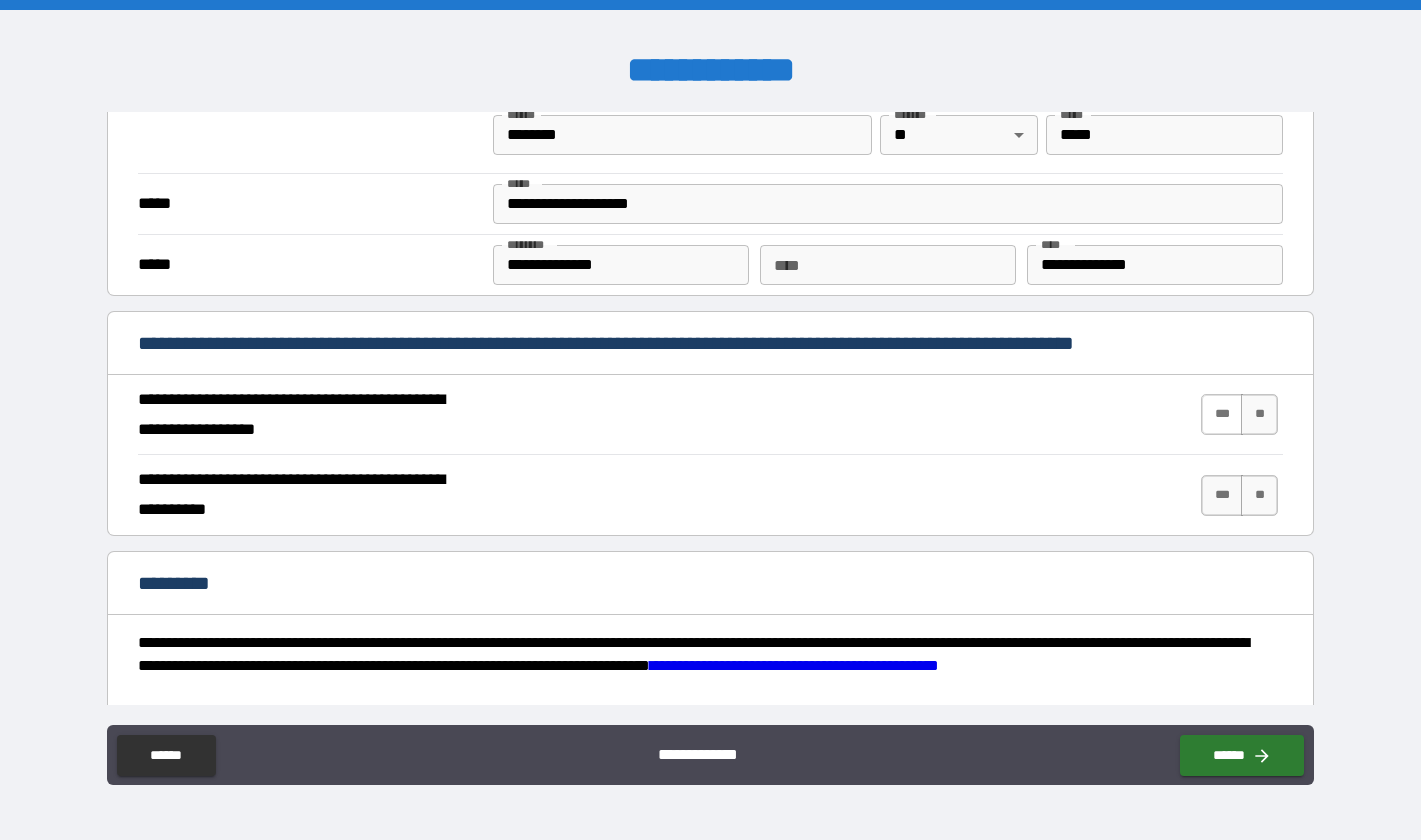 type on "**********" 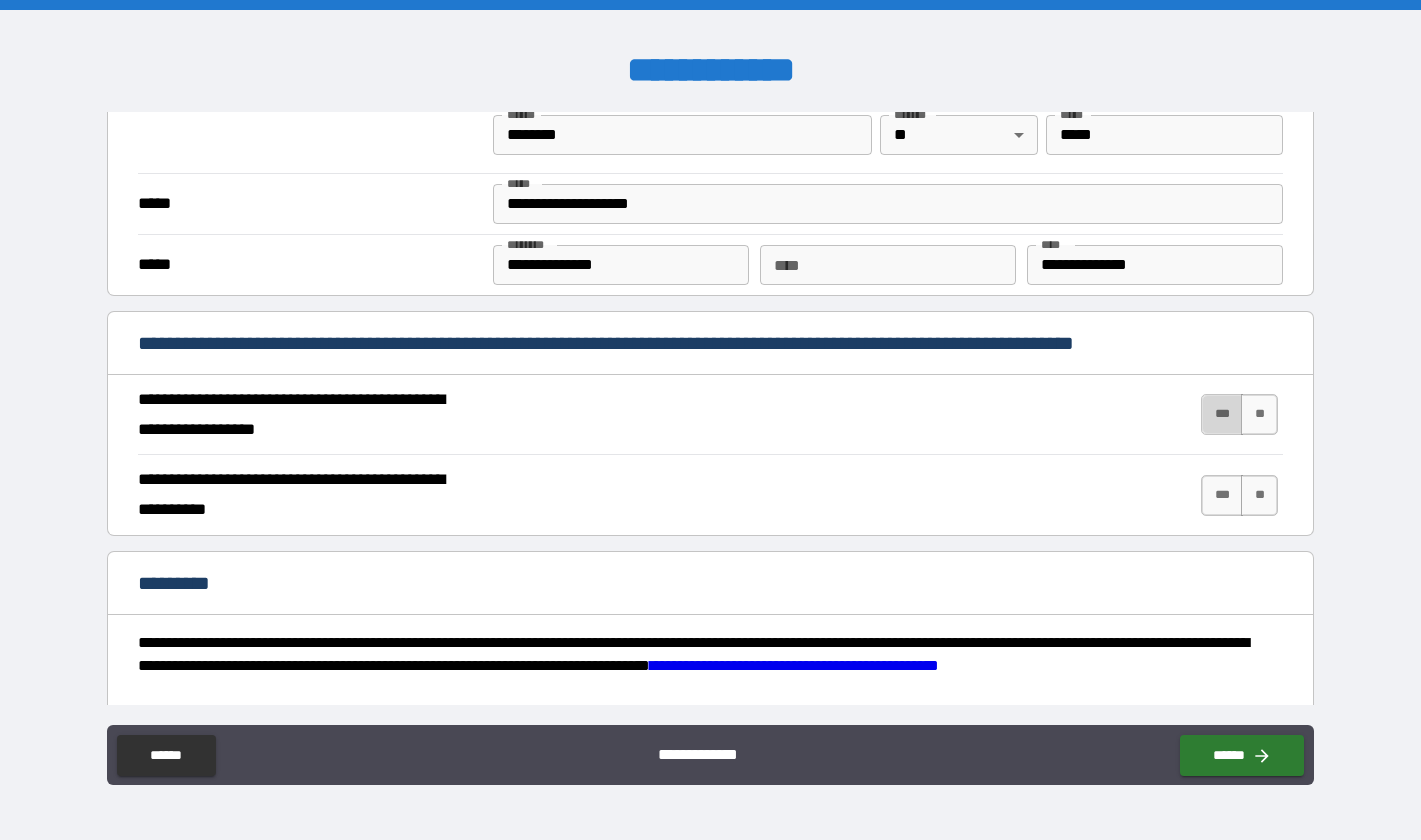 click on "***" at bounding box center (1222, 414) 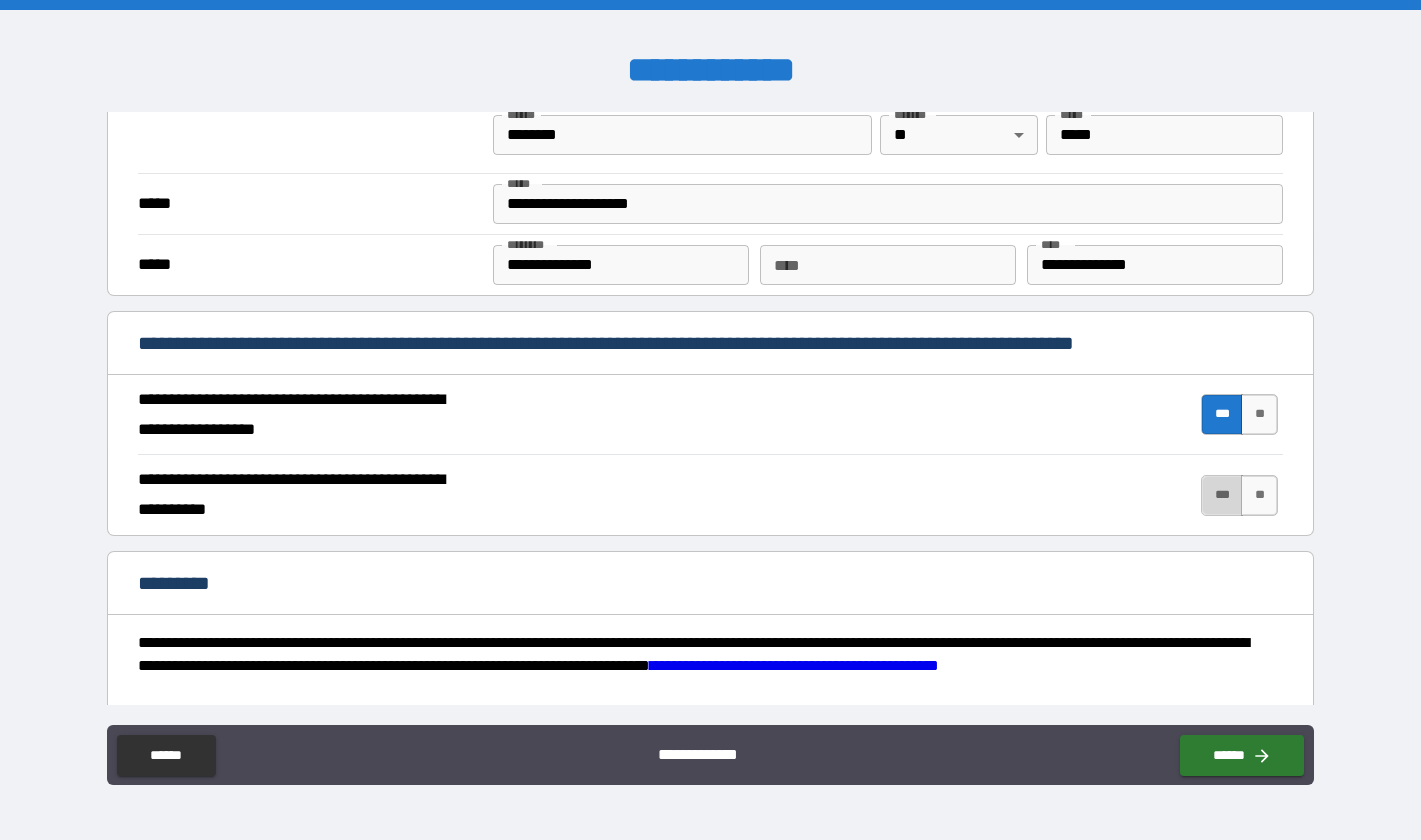 click on "***" at bounding box center (1222, 495) 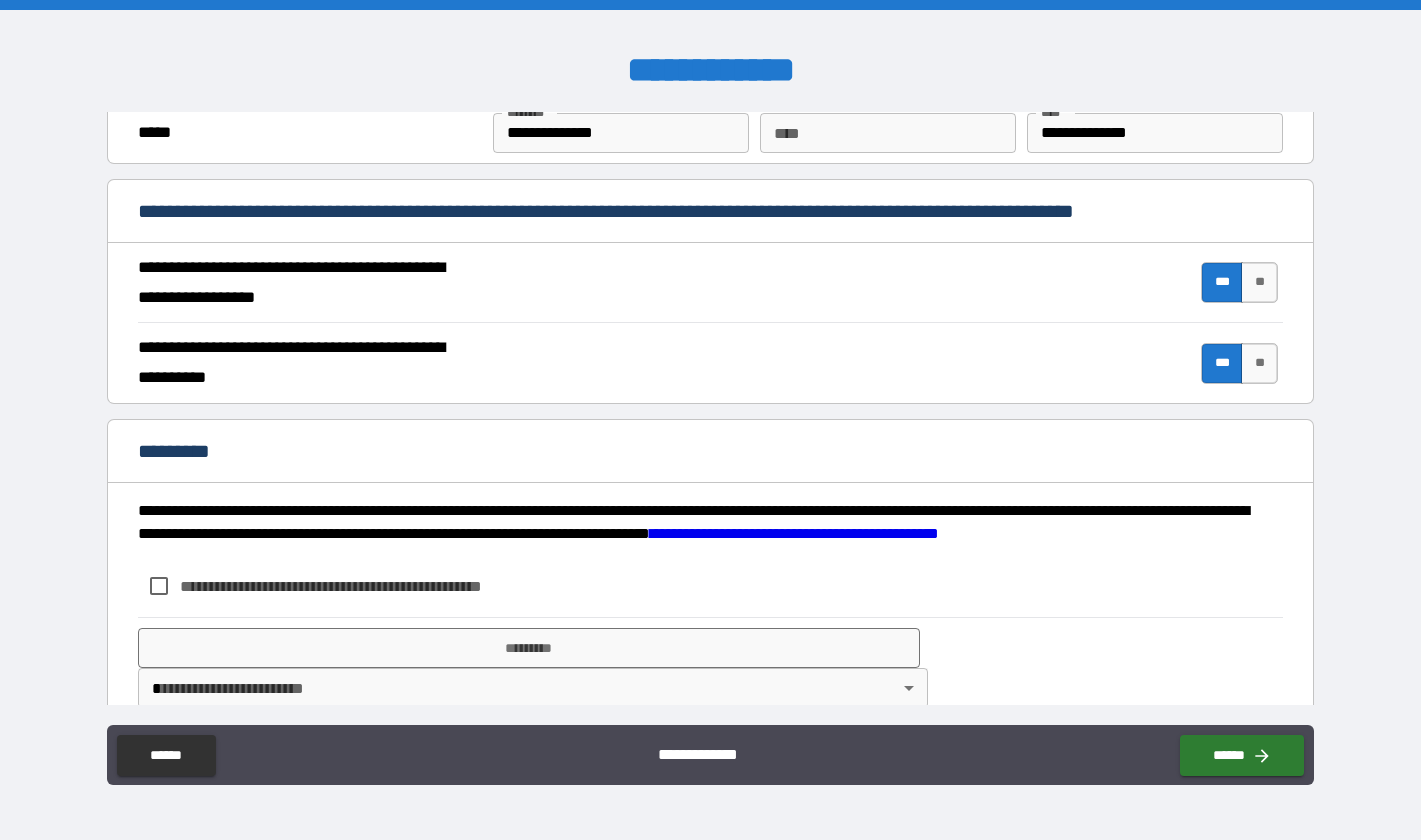 scroll, scrollTop: 1766, scrollLeft: 0, axis: vertical 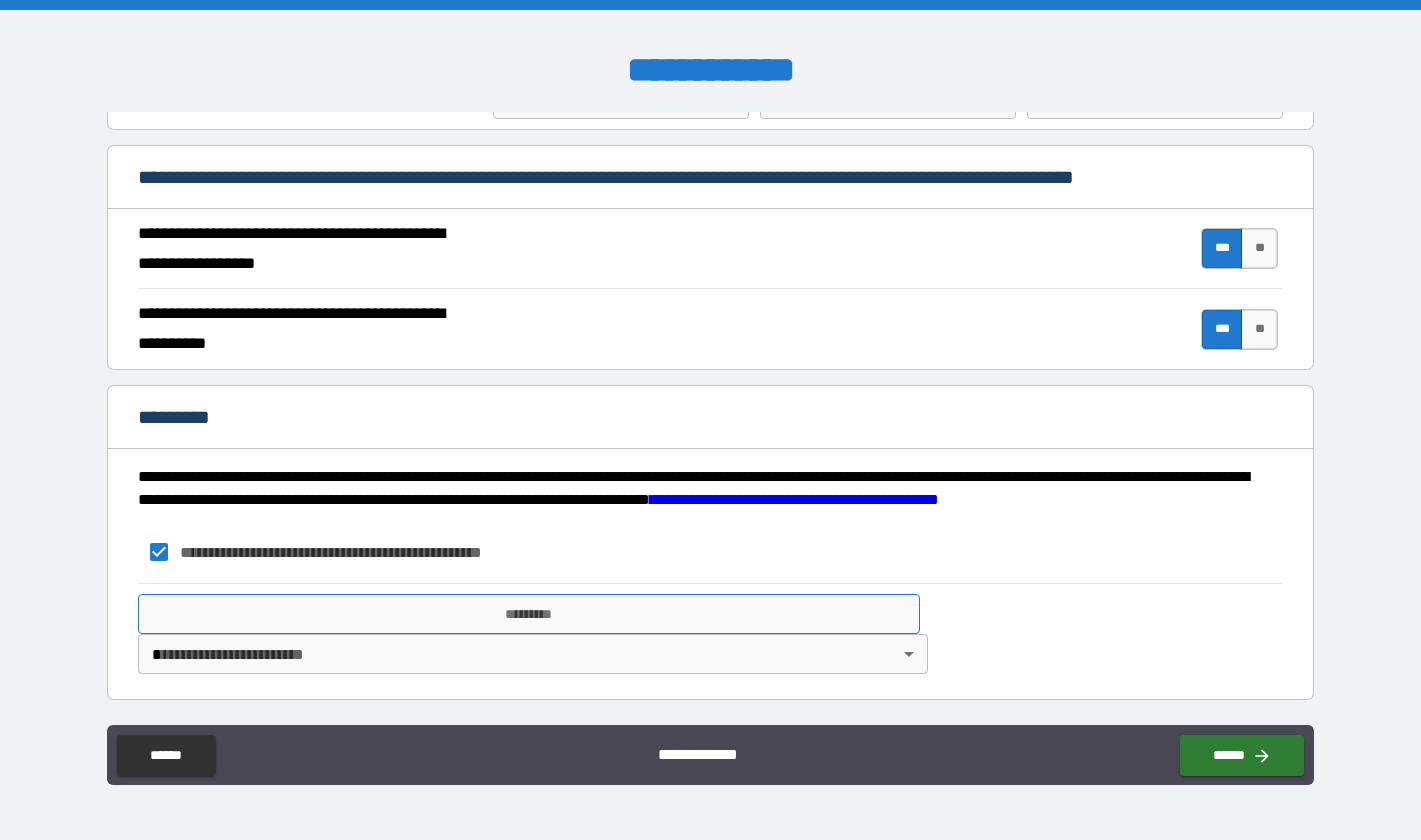 click on "*********" at bounding box center [529, 614] 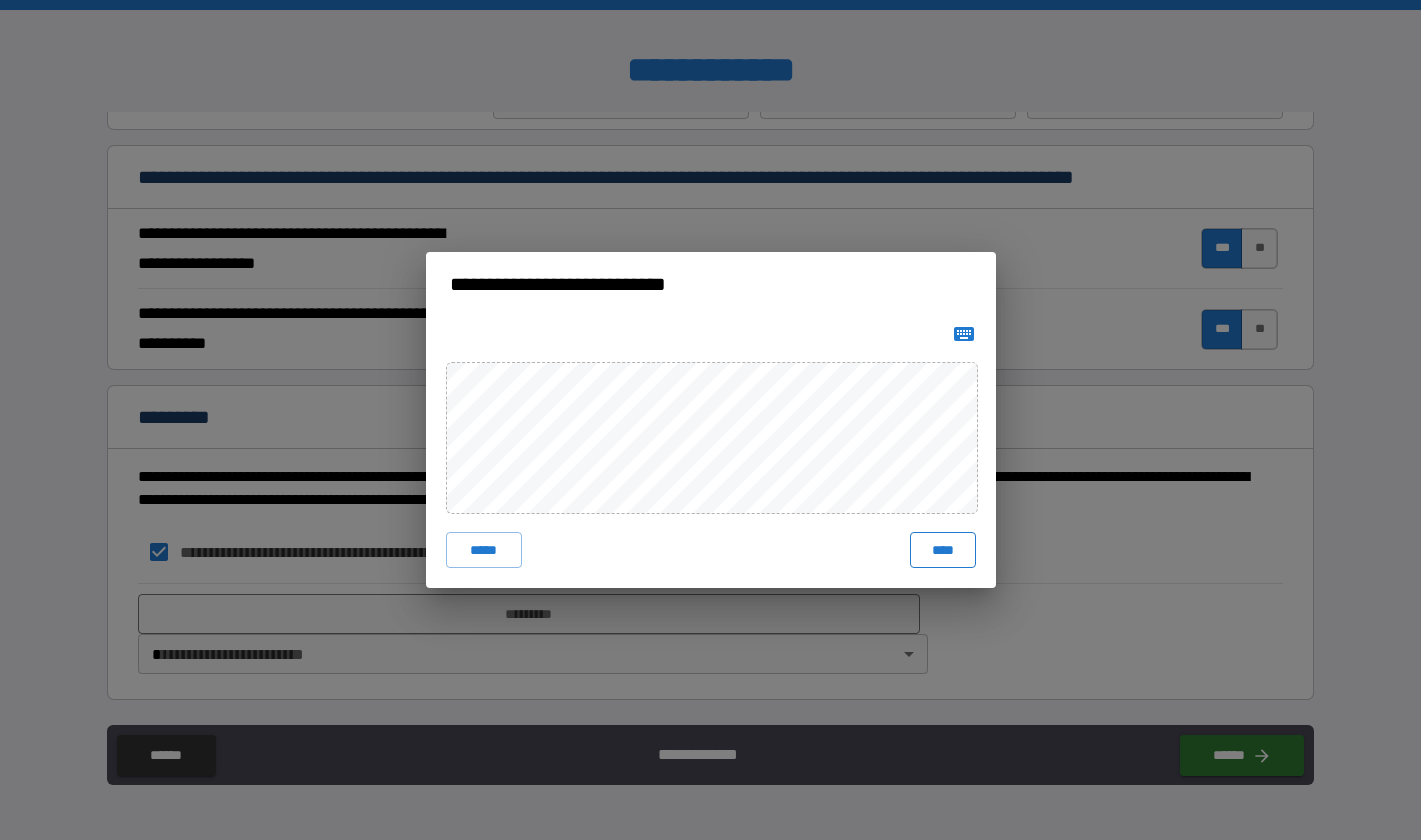 click on "****" at bounding box center [943, 550] 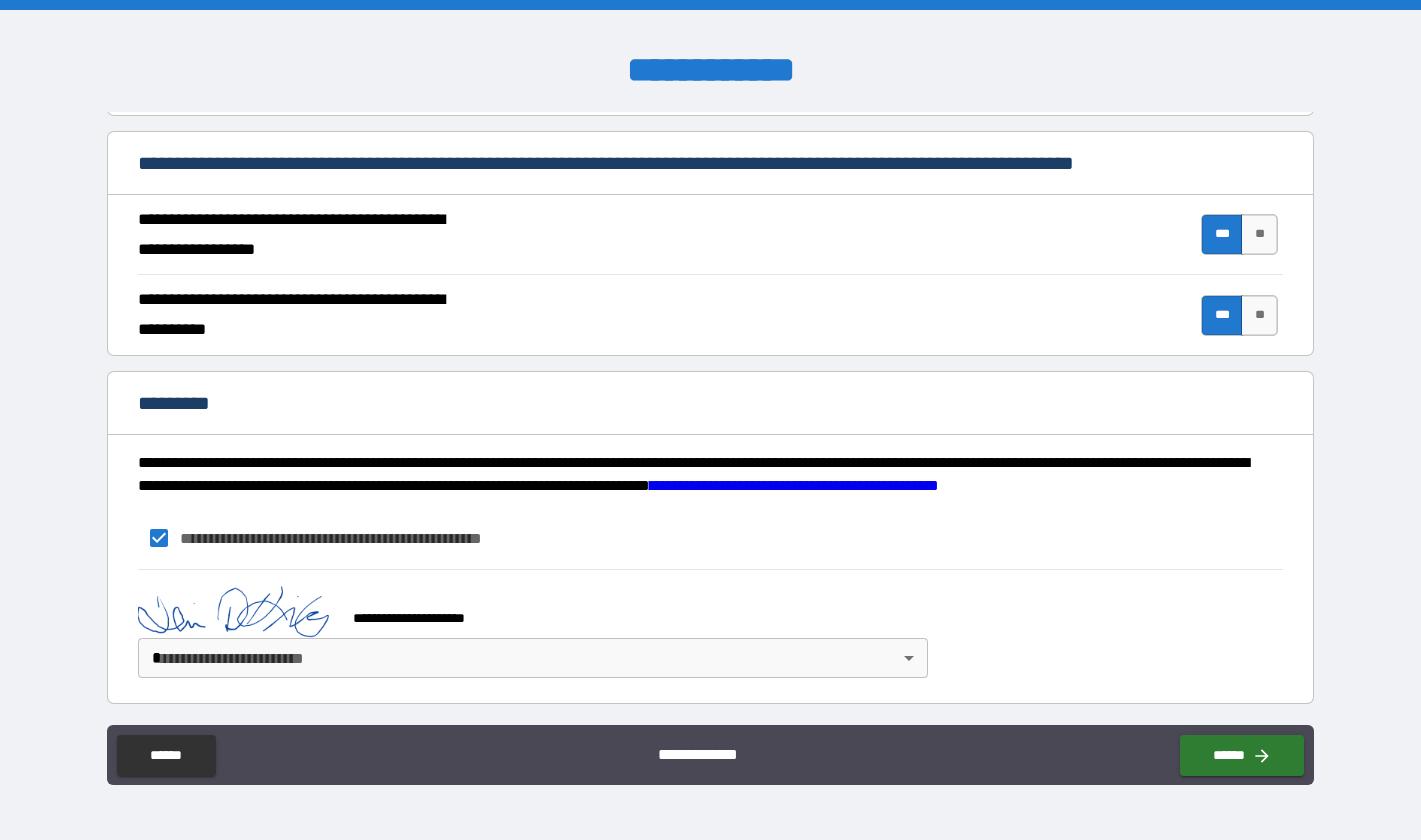 scroll, scrollTop: 1784, scrollLeft: 0, axis: vertical 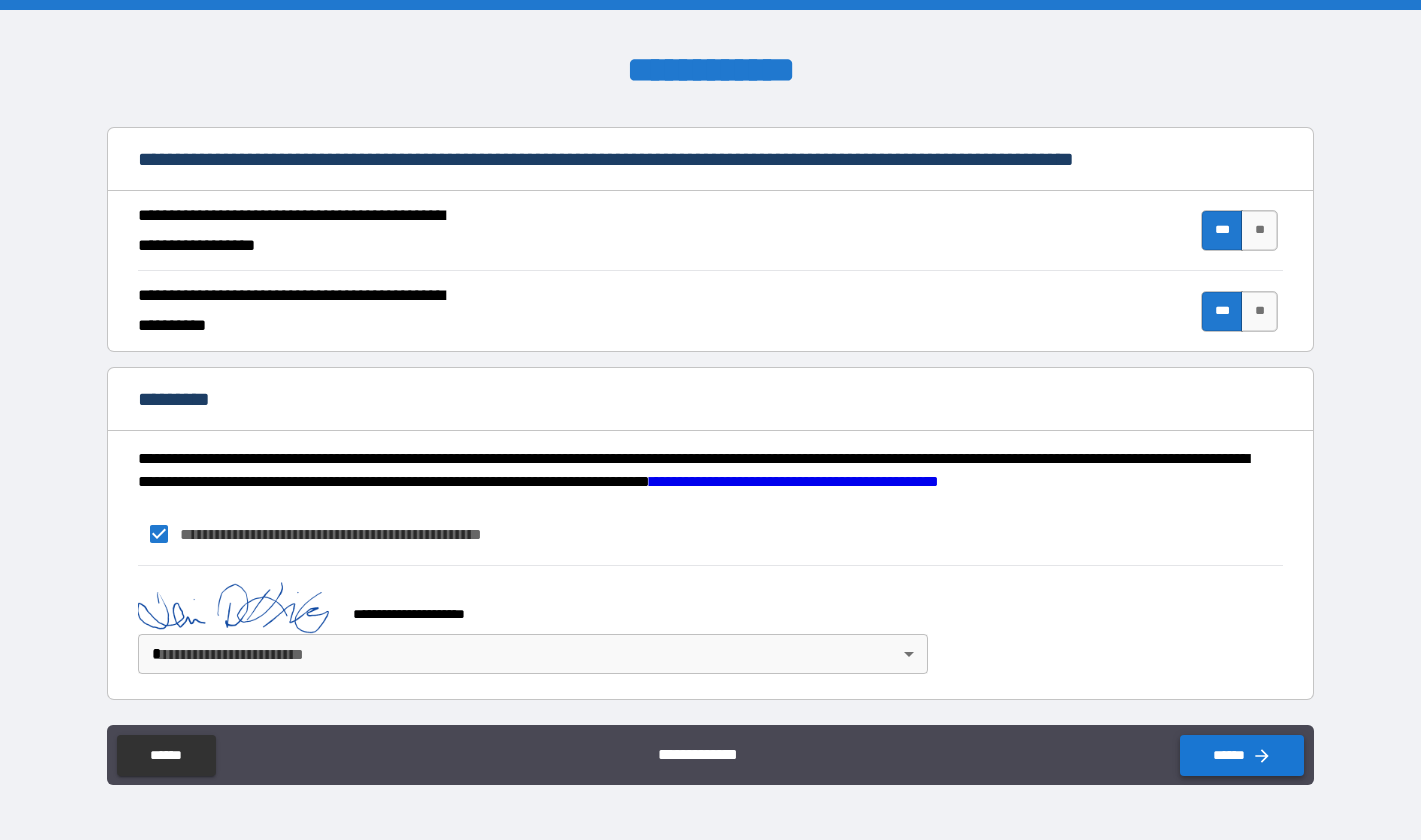 click on "******" at bounding box center [1242, 755] 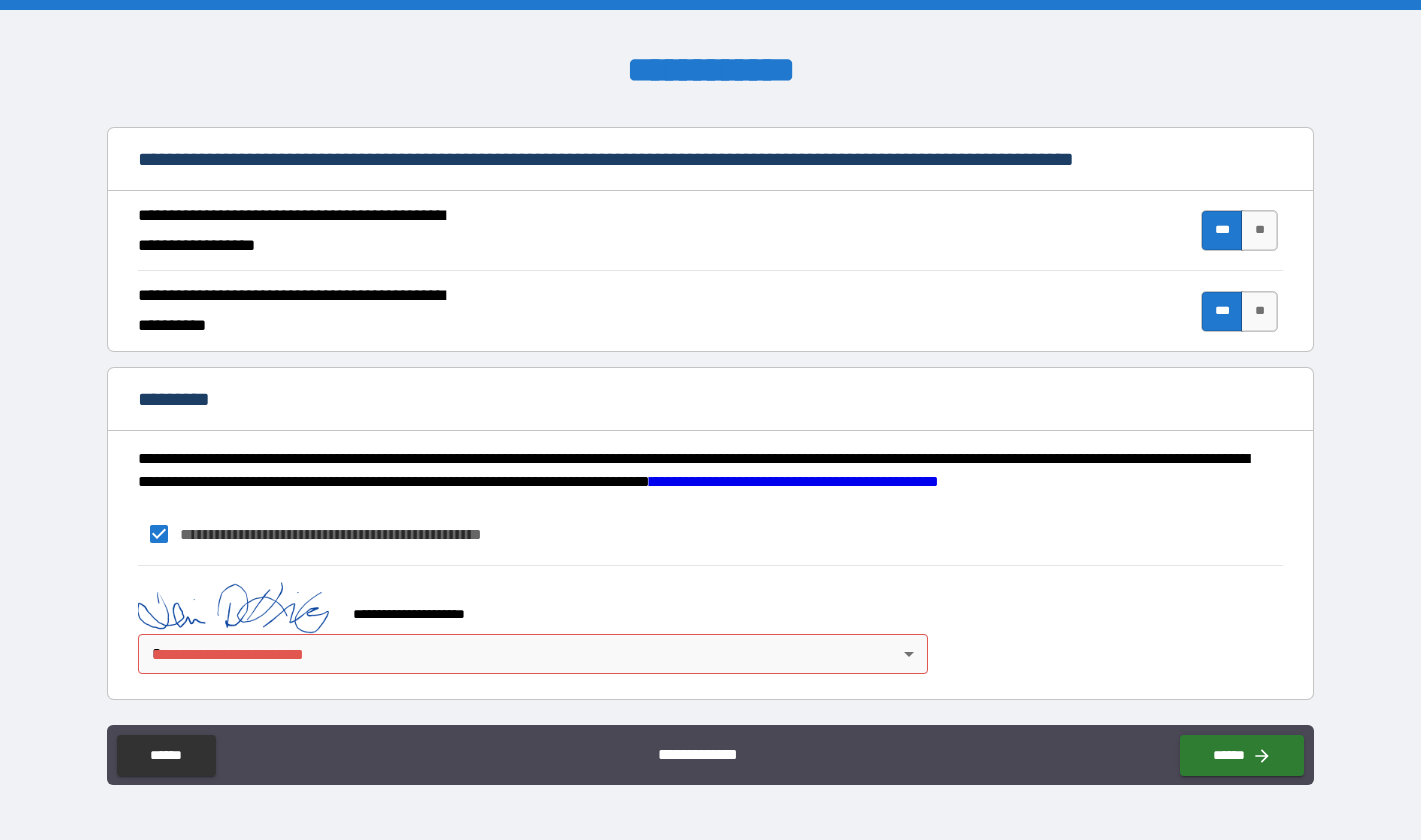 click on "**********" at bounding box center [710, 420] 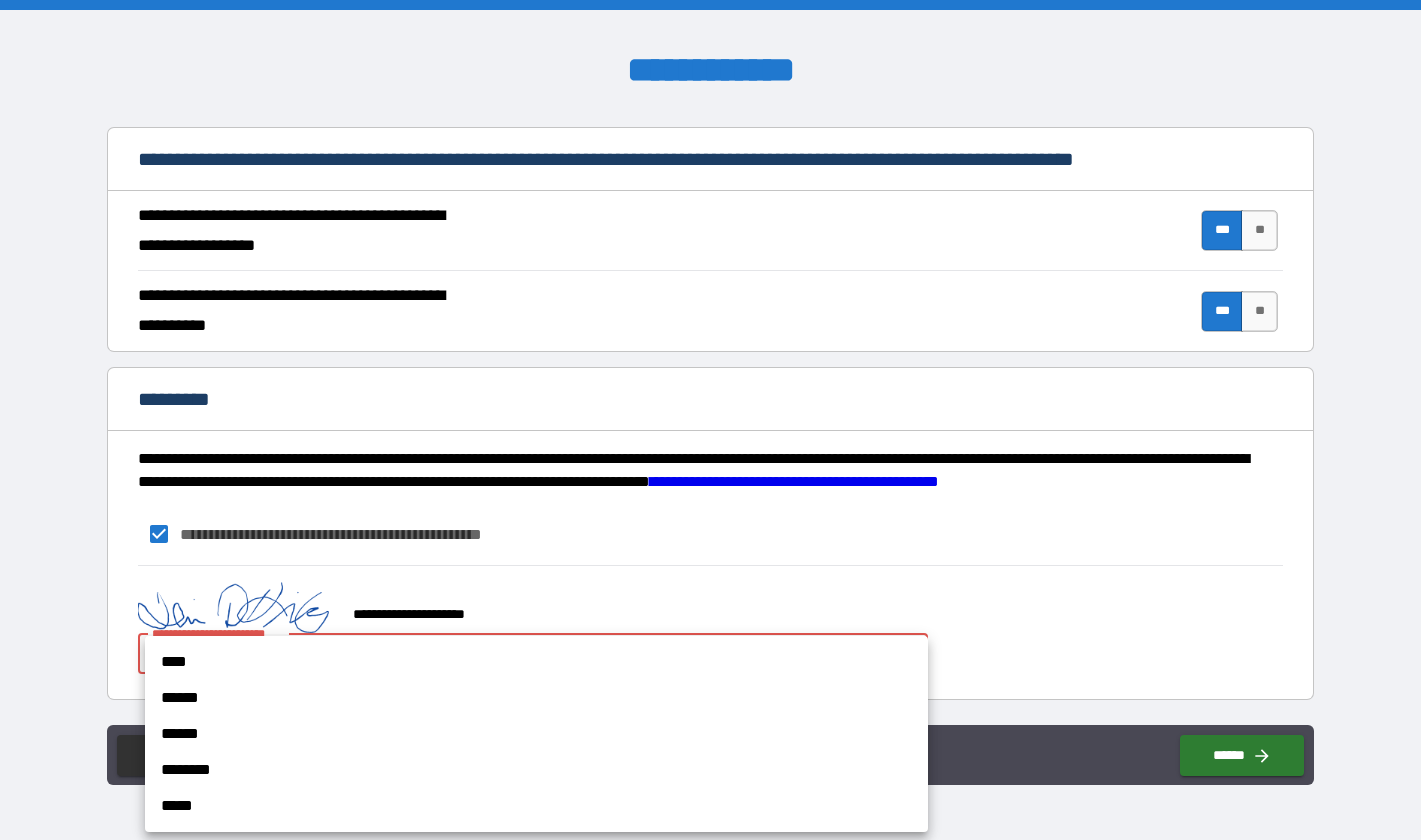 click on "****" at bounding box center [536, 662] 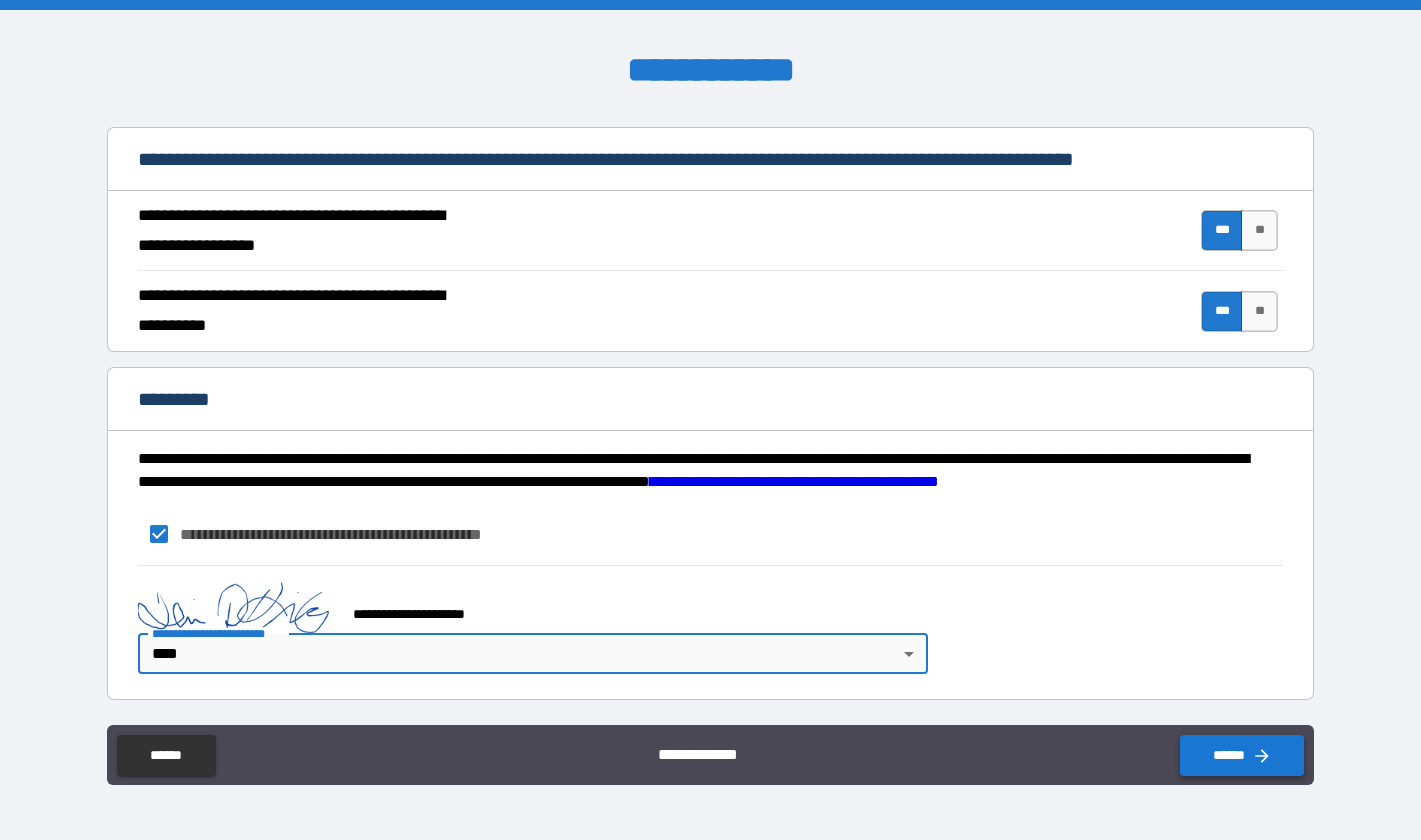 click on "******" at bounding box center (1242, 755) 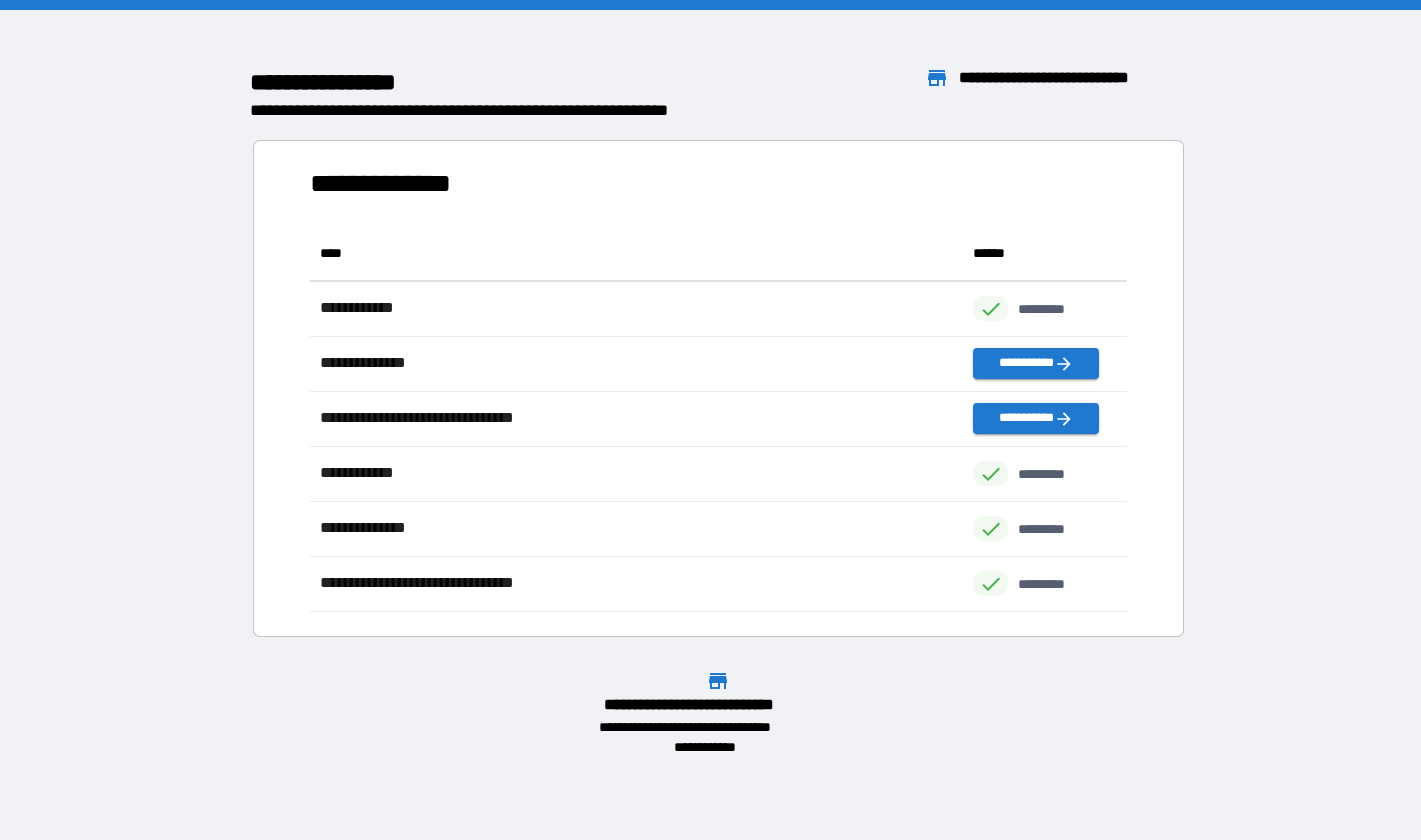 scroll, scrollTop: 16, scrollLeft: 16, axis: both 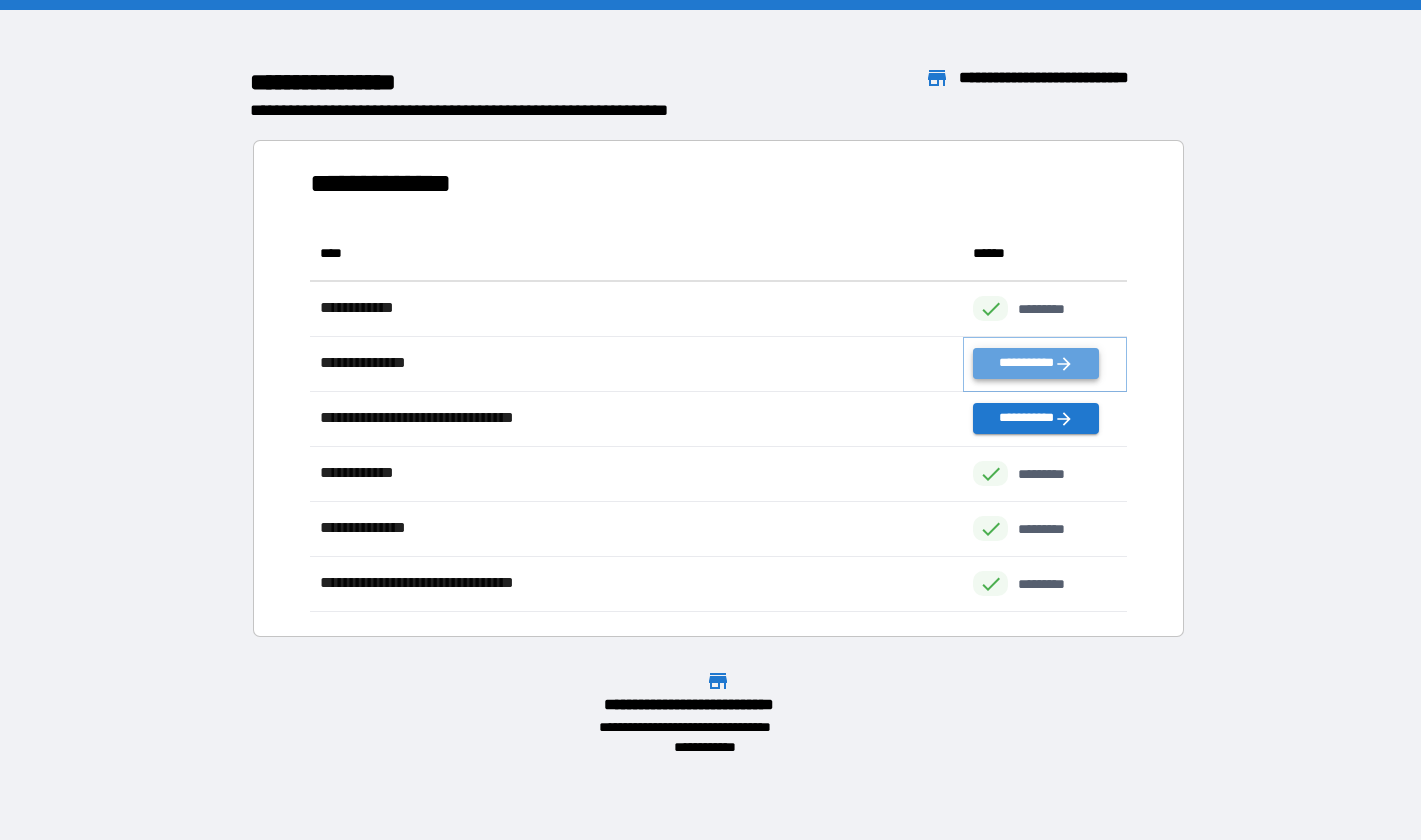 click on "**********" at bounding box center (1035, 363) 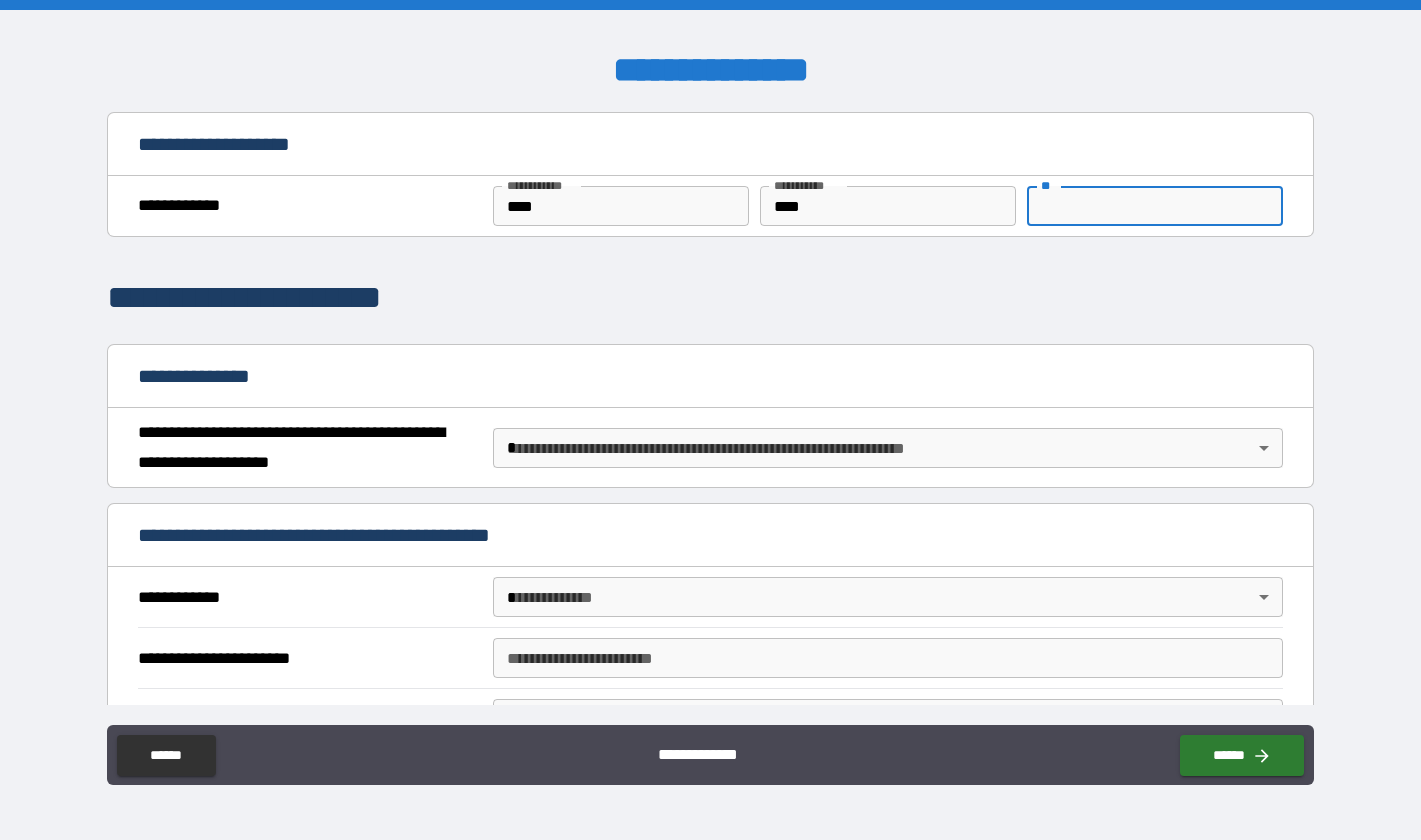 click on "**" at bounding box center (1155, 206) 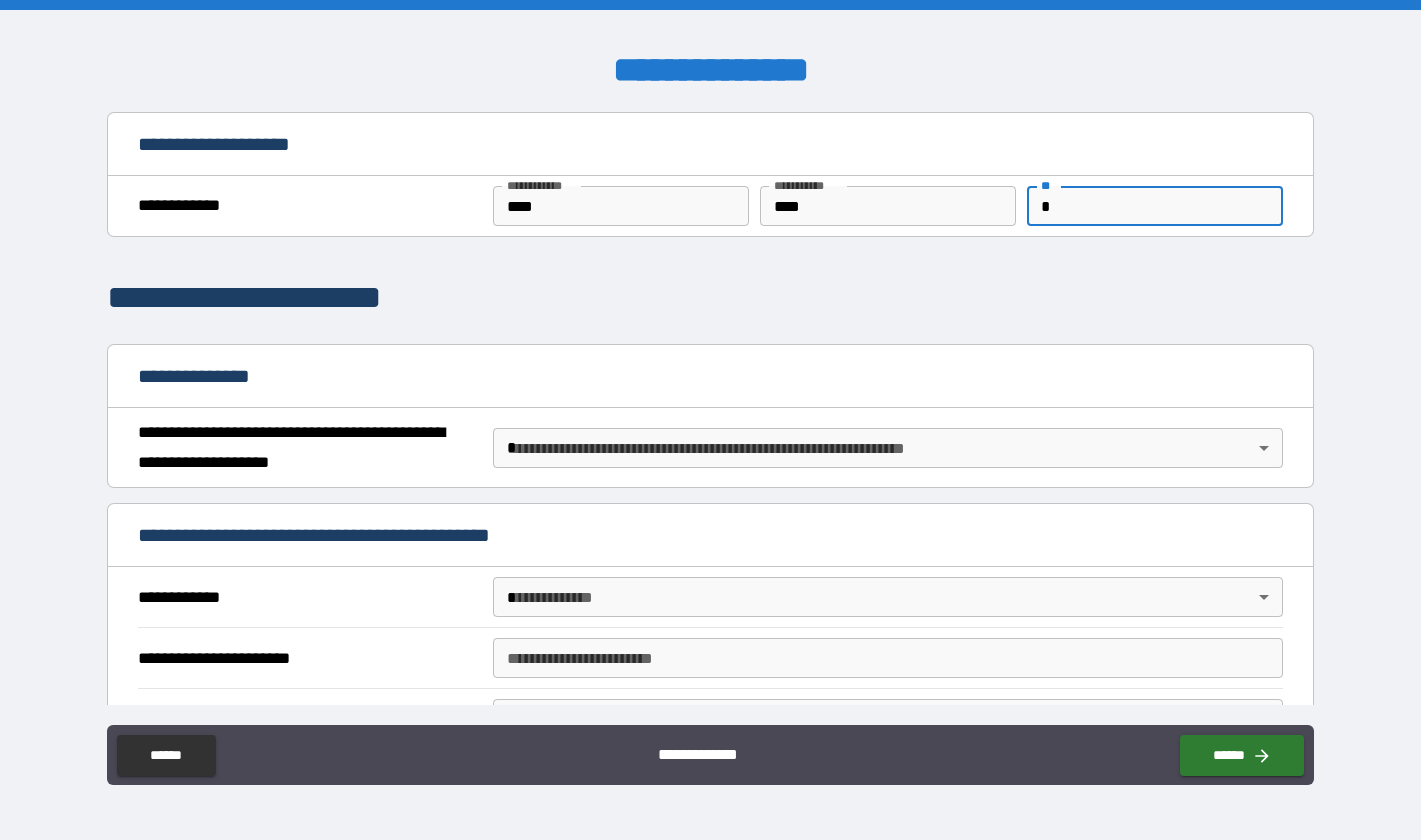 type on "*" 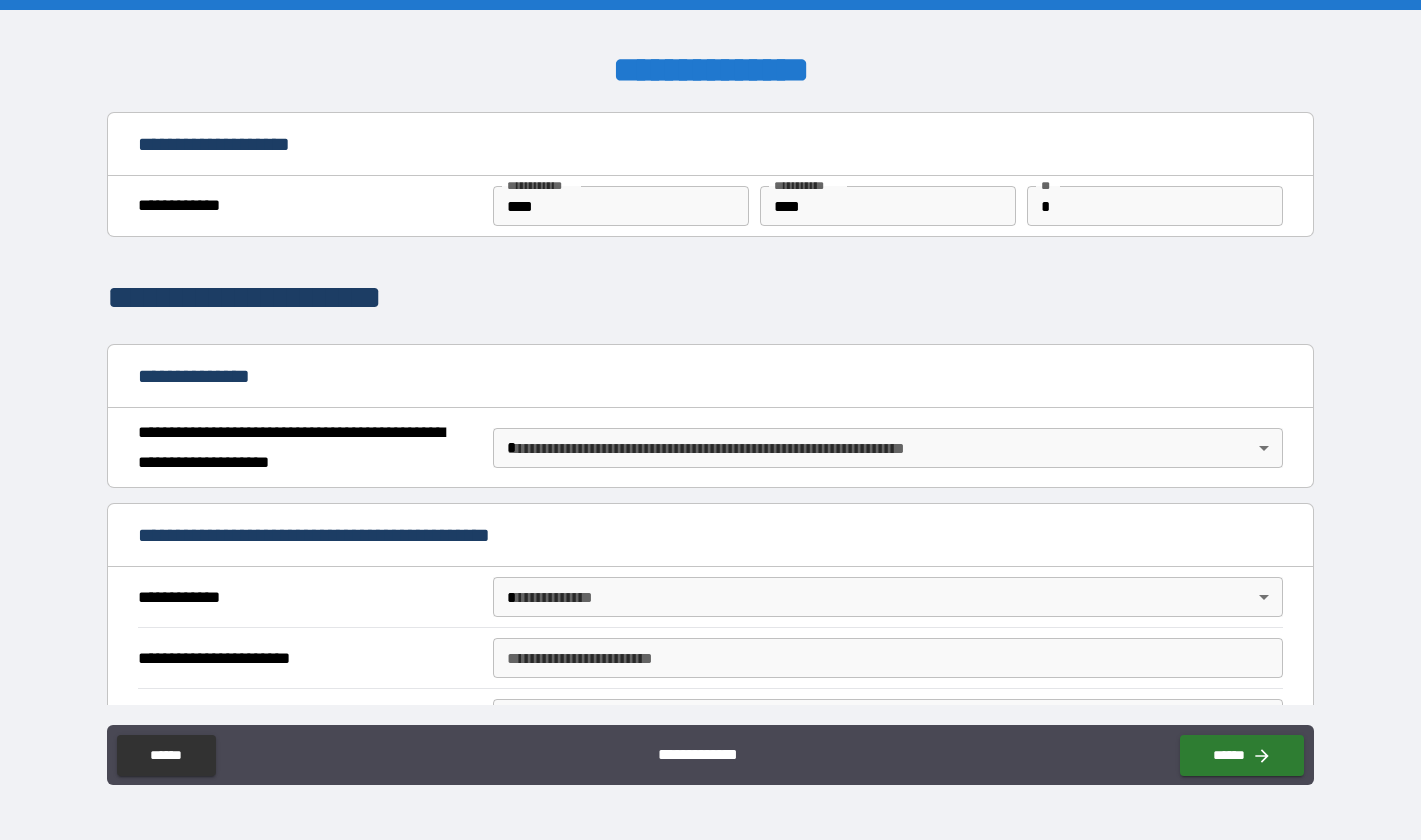 click on "**********" at bounding box center [711, 298] 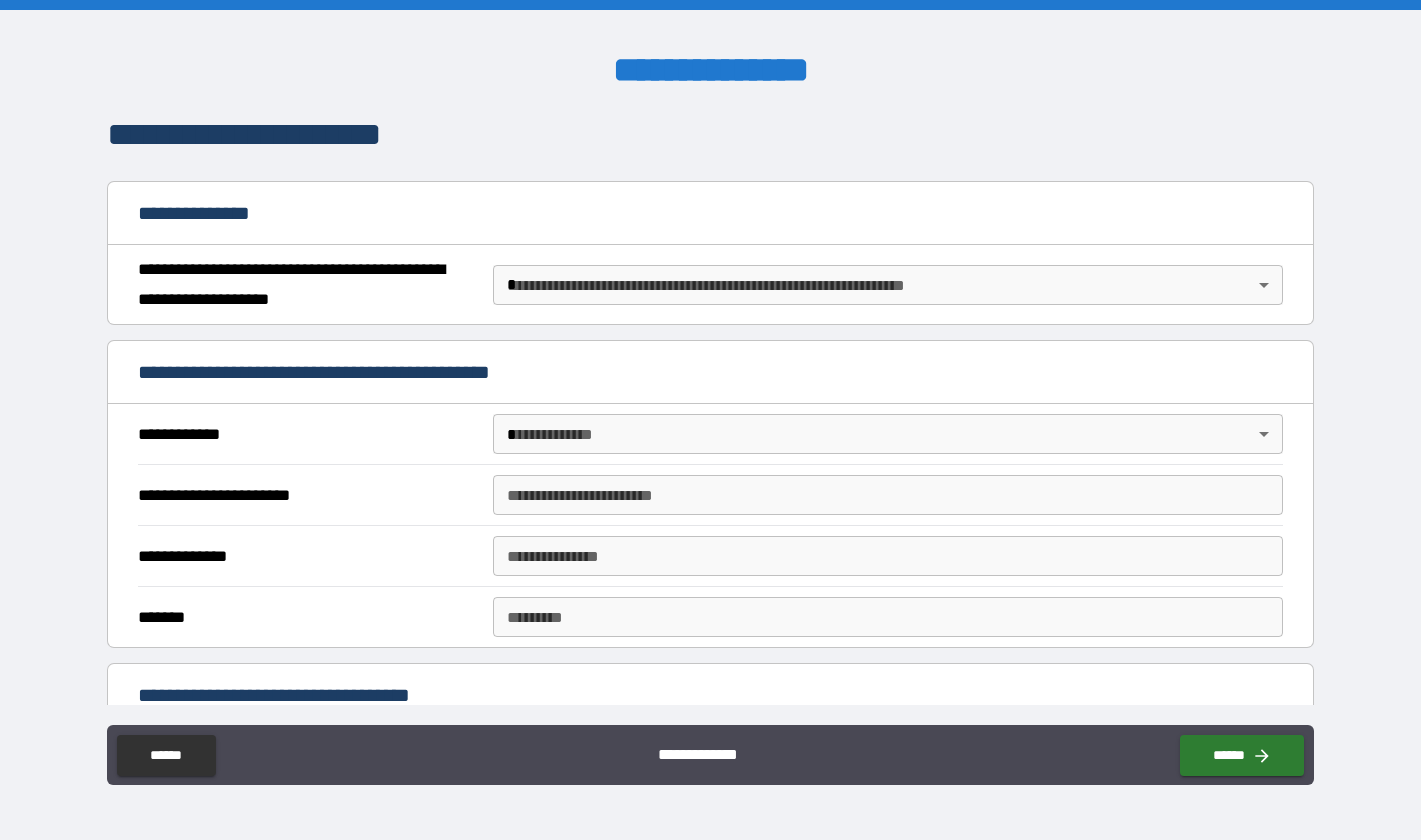 scroll, scrollTop: 200, scrollLeft: 0, axis: vertical 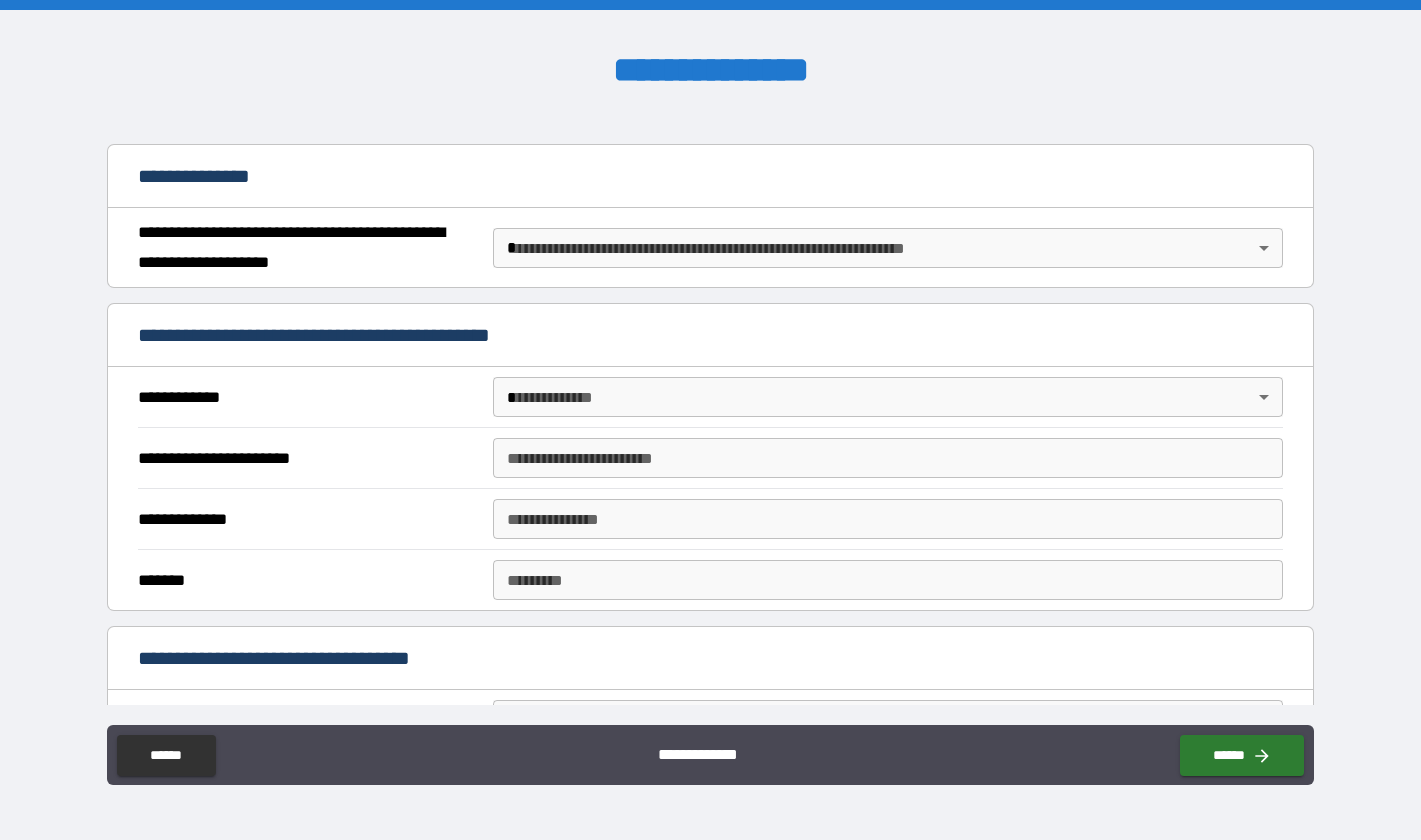 click on "**********" at bounding box center (710, 420) 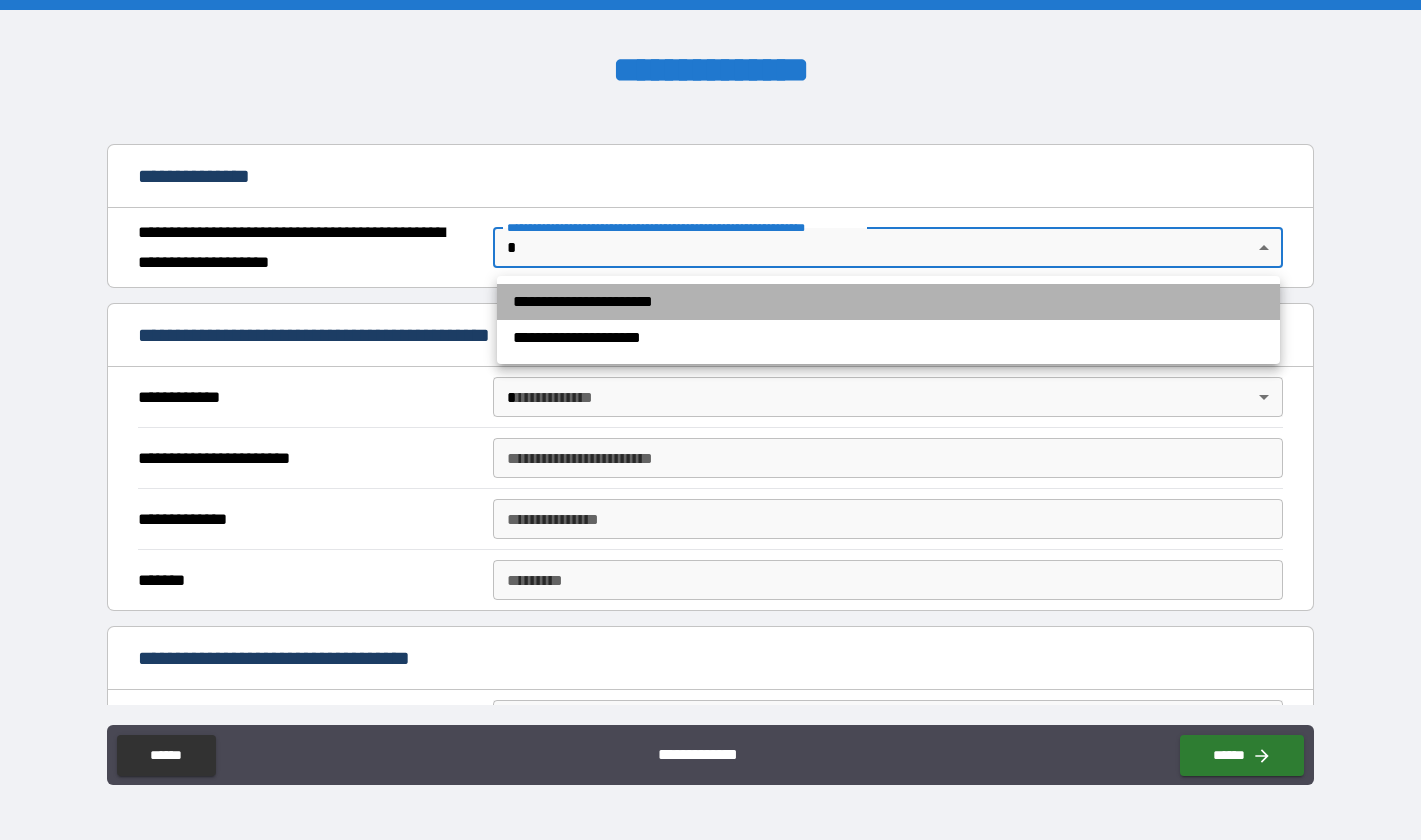 click on "**********" at bounding box center (888, 302) 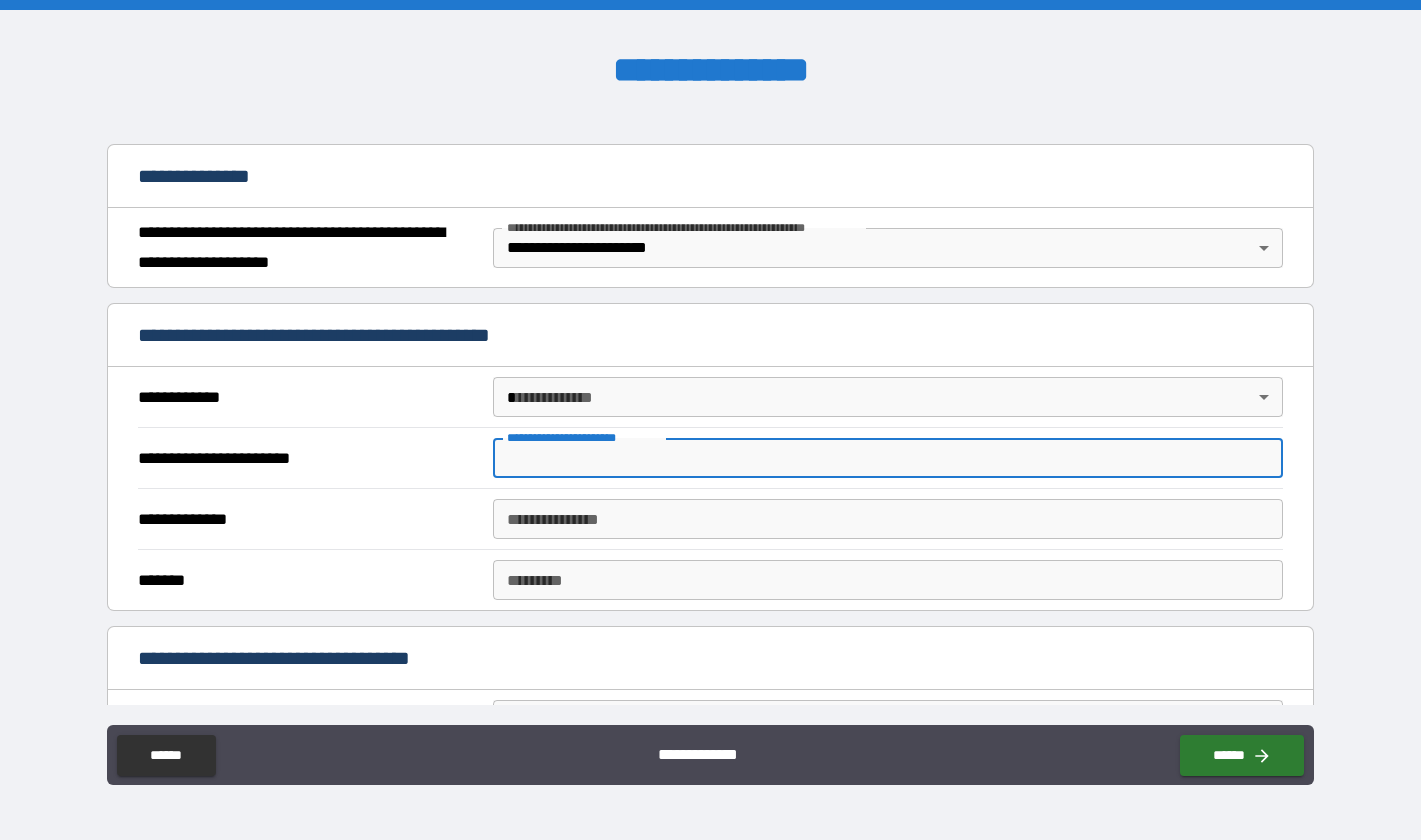 click on "**********" at bounding box center [888, 458] 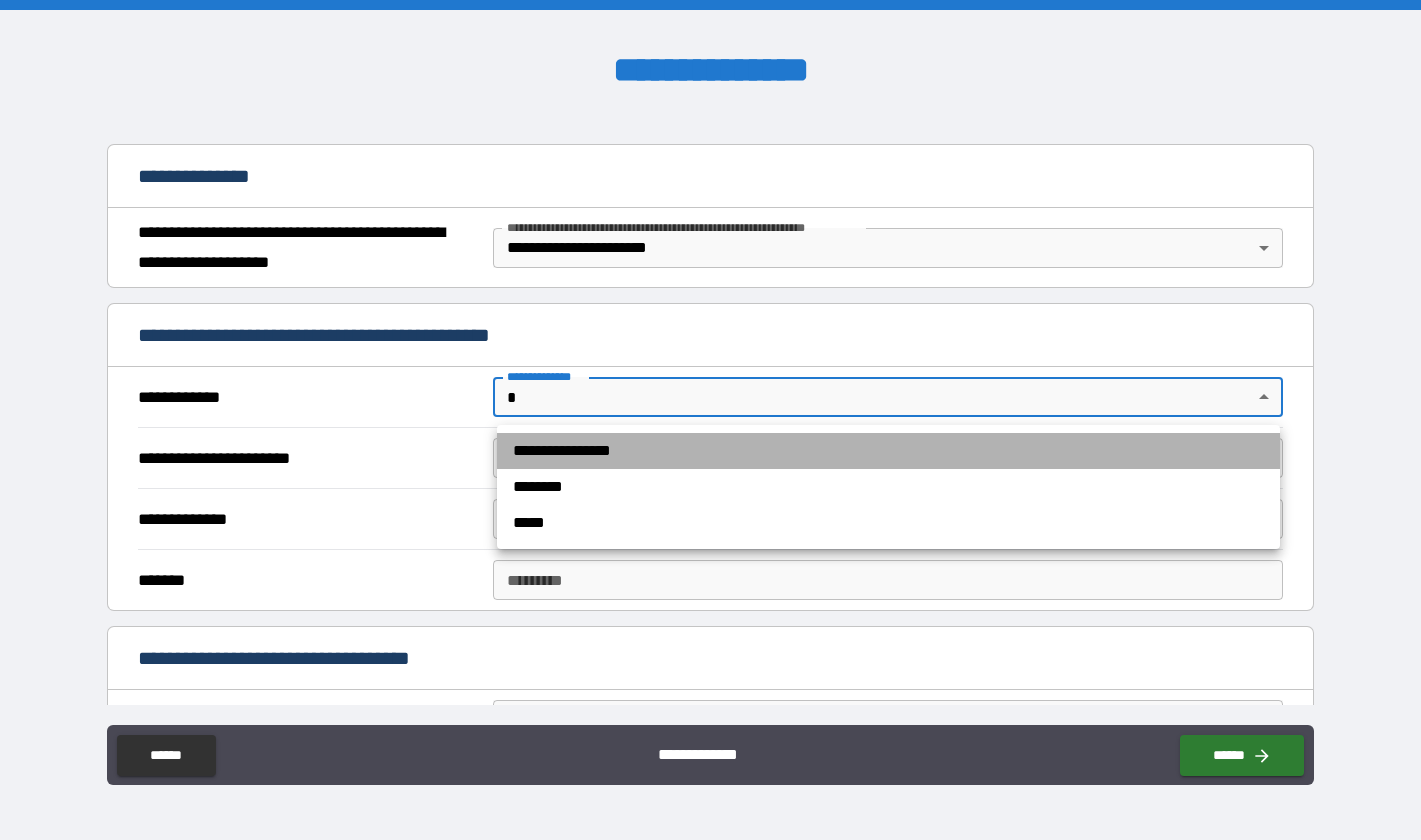 click on "**********" at bounding box center [888, 451] 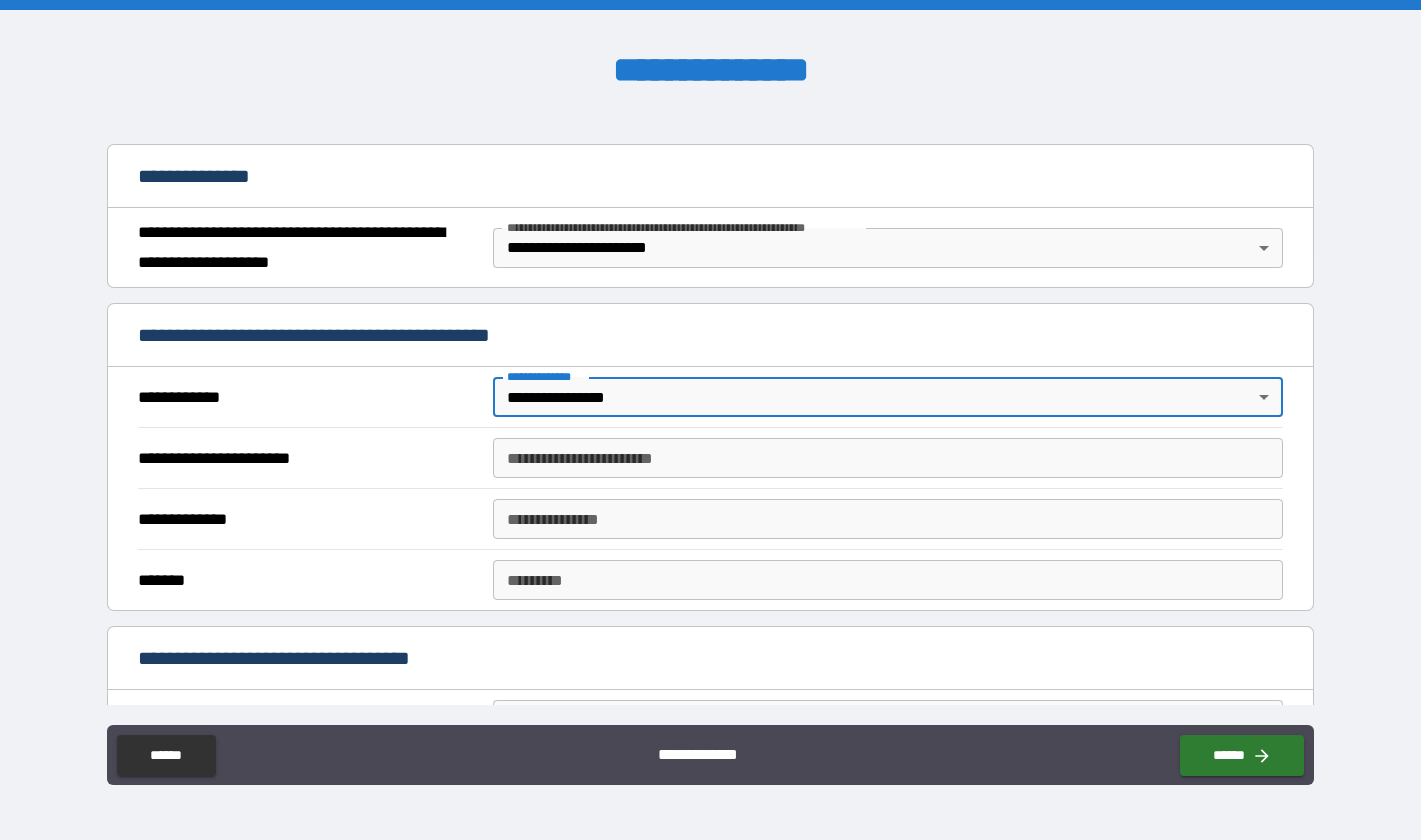 click on "**********" at bounding box center (888, 458) 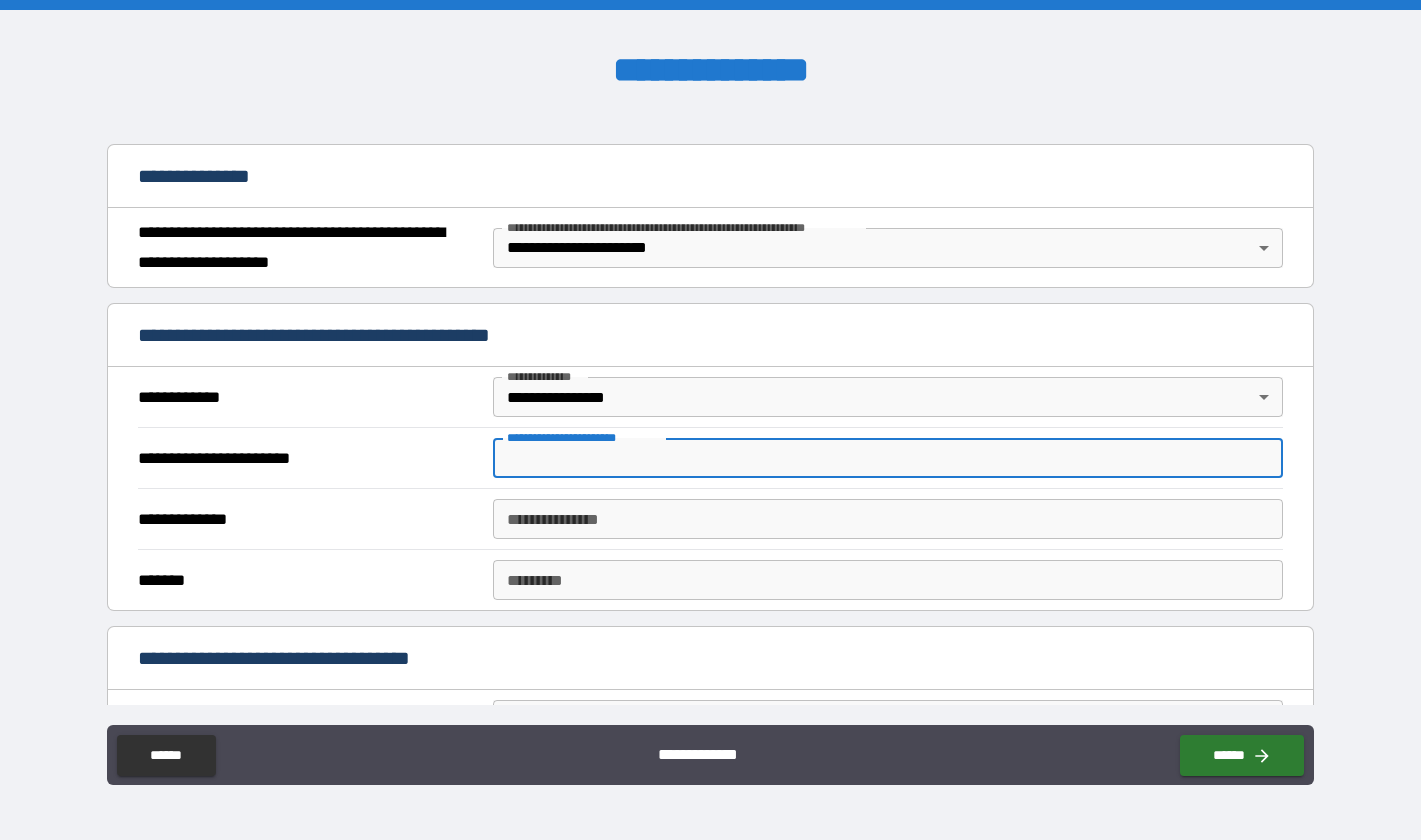 type on "**********" 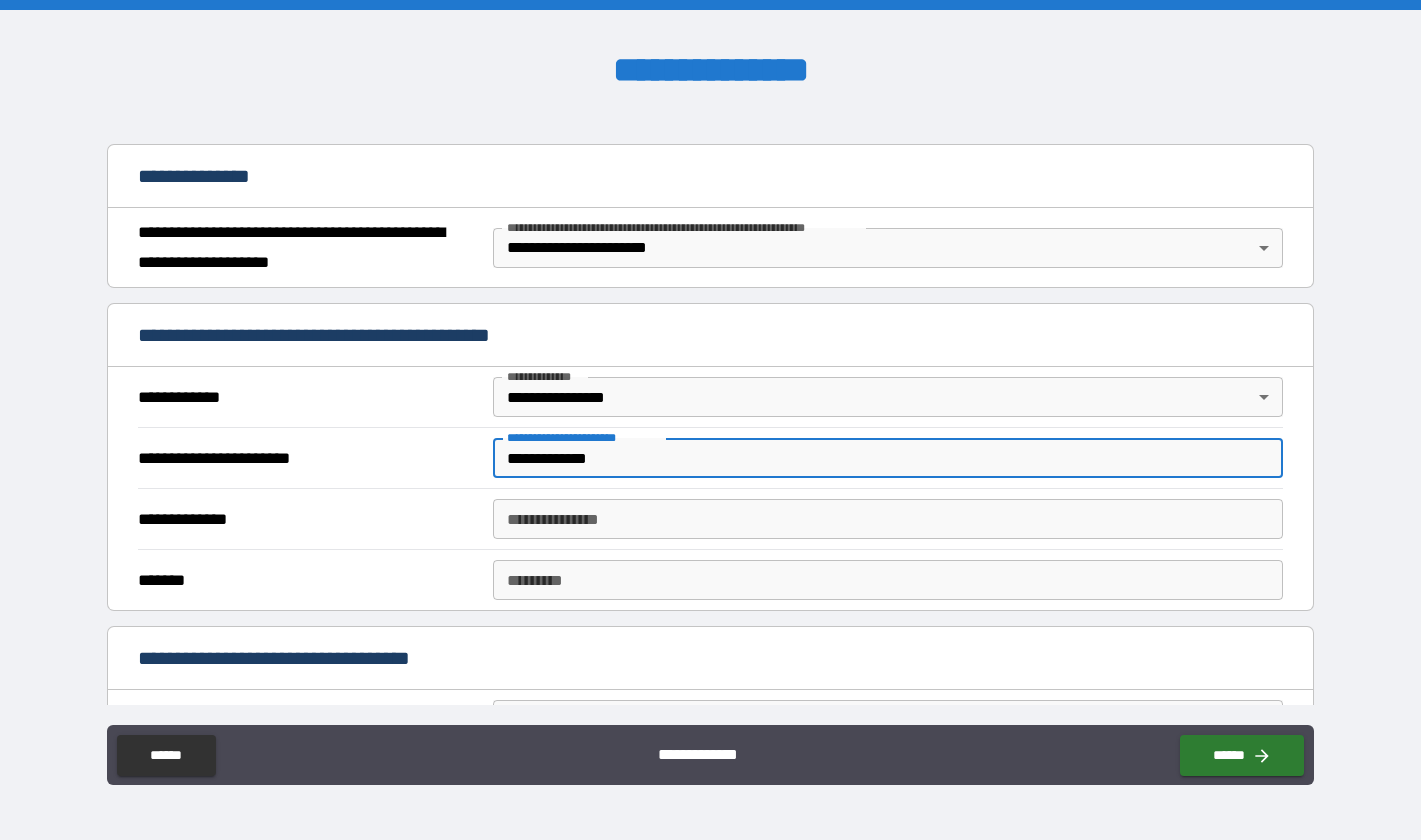 type on "**********" 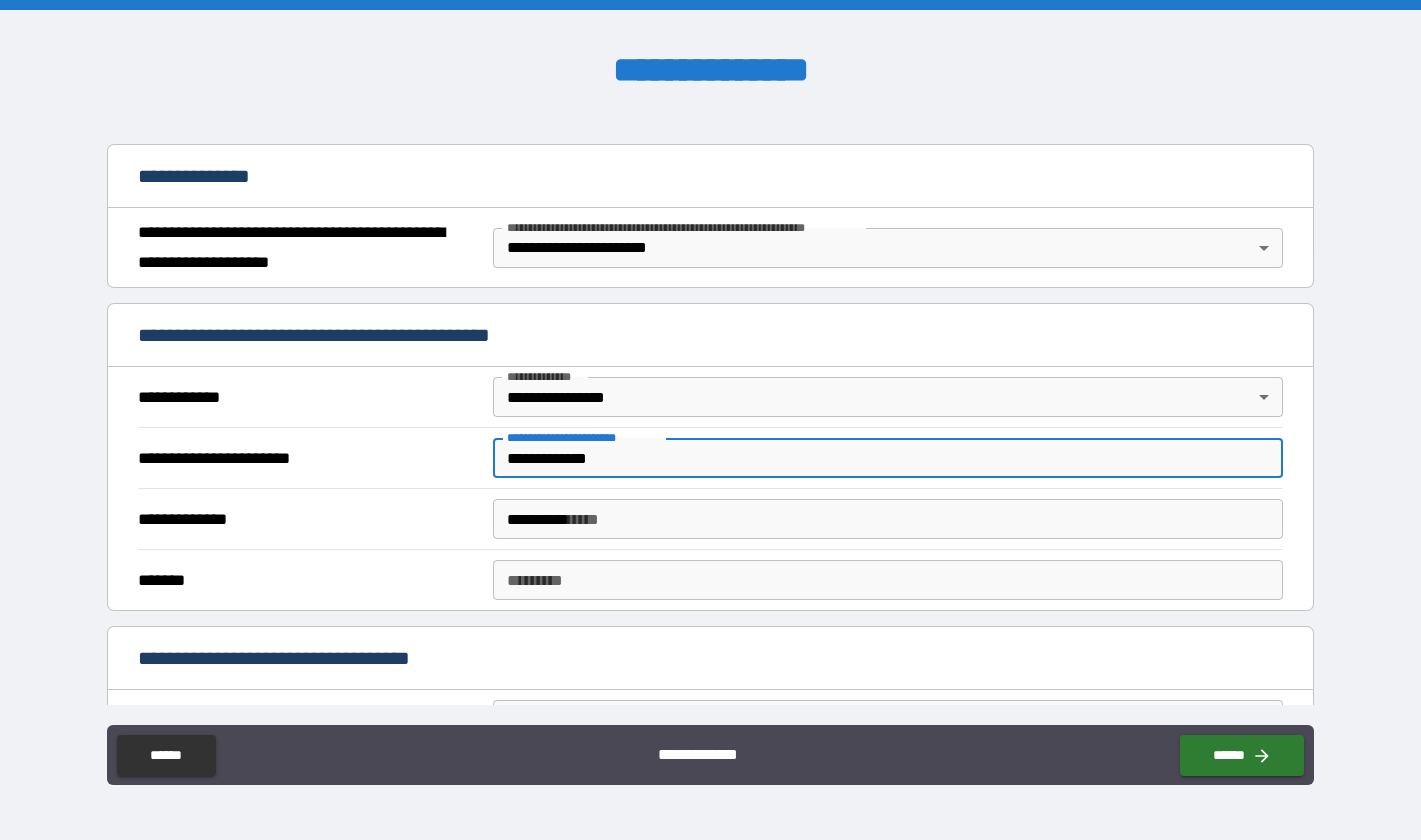 type on "**********" 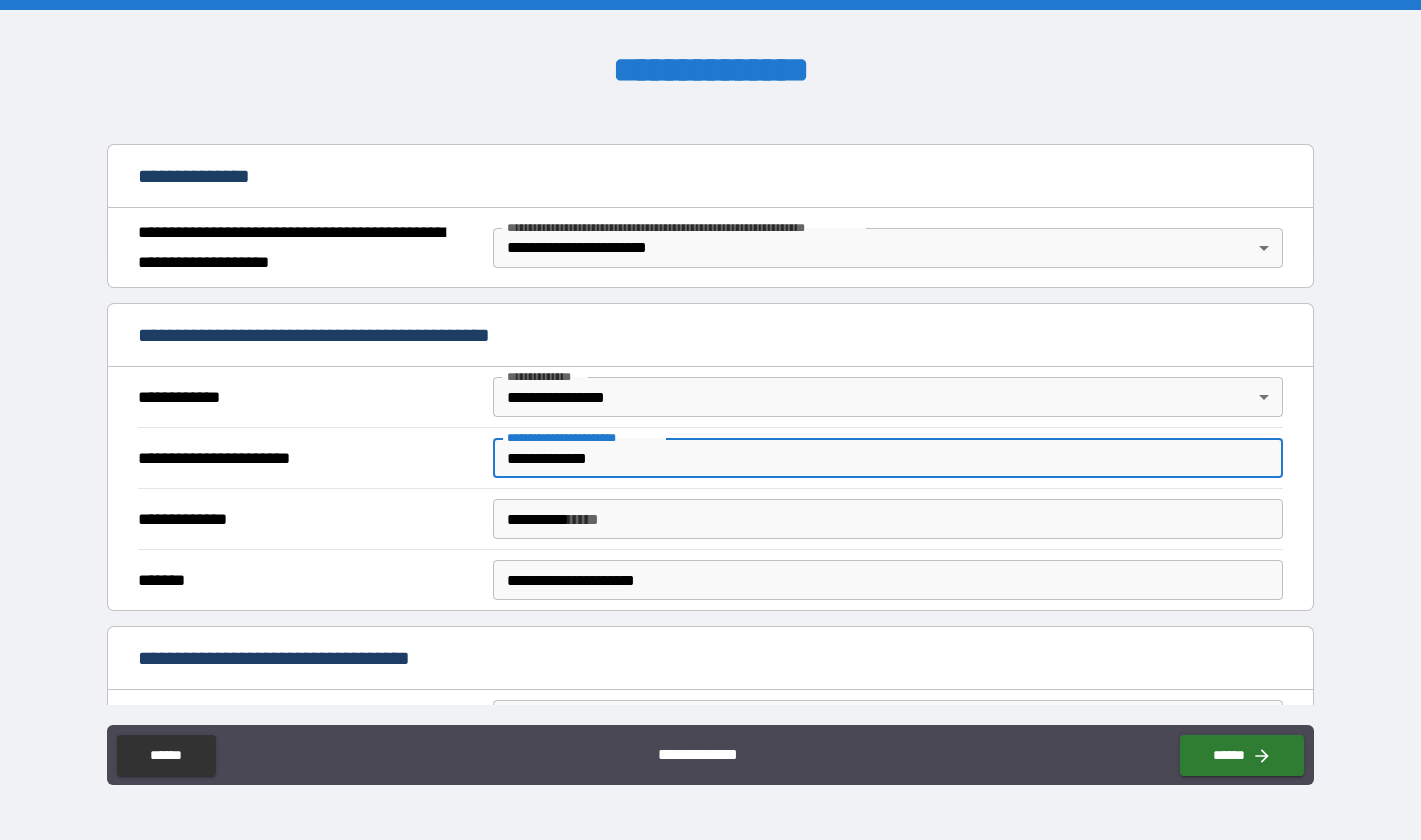 type on "*" 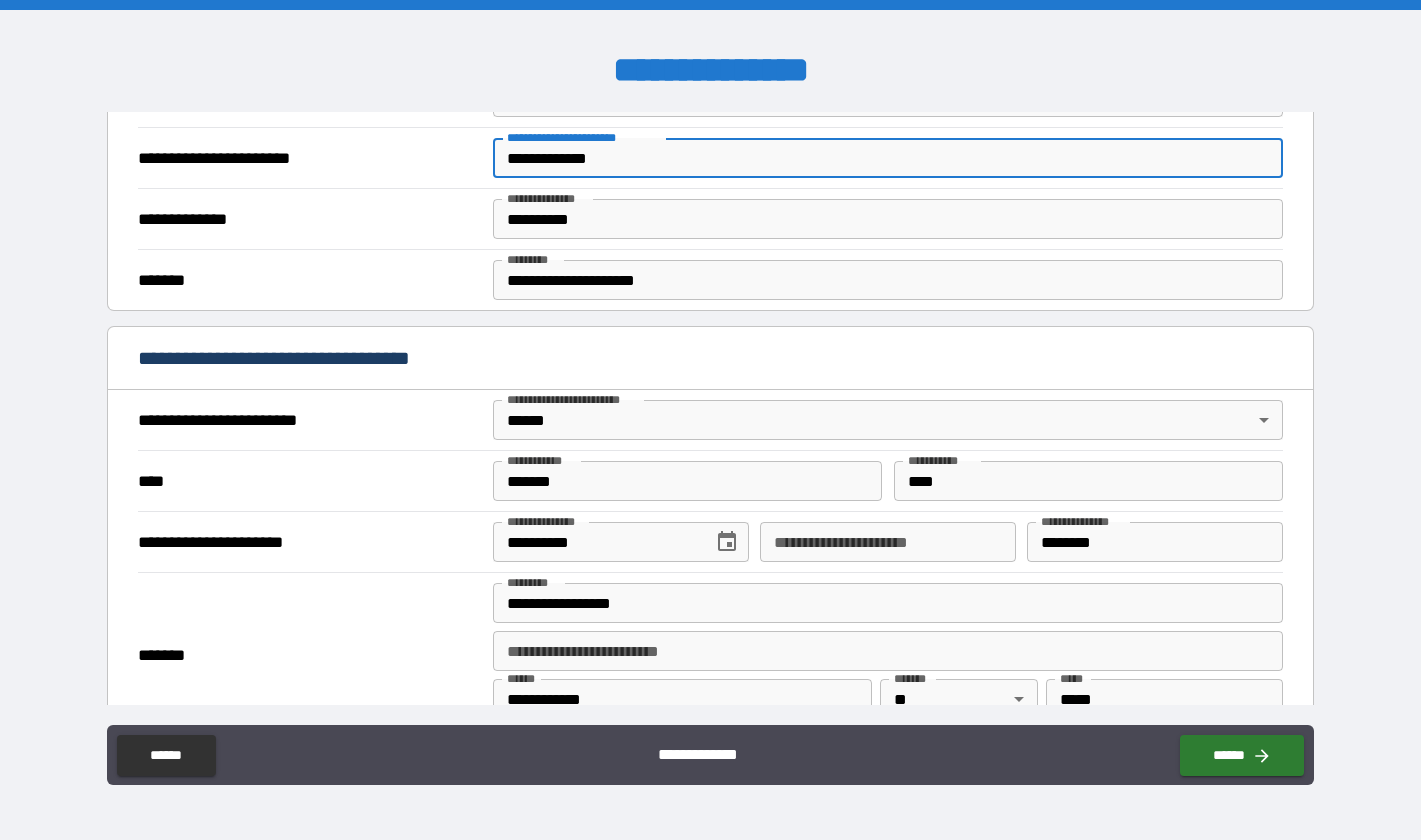 scroll, scrollTop: 600, scrollLeft: 0, axis: vertical 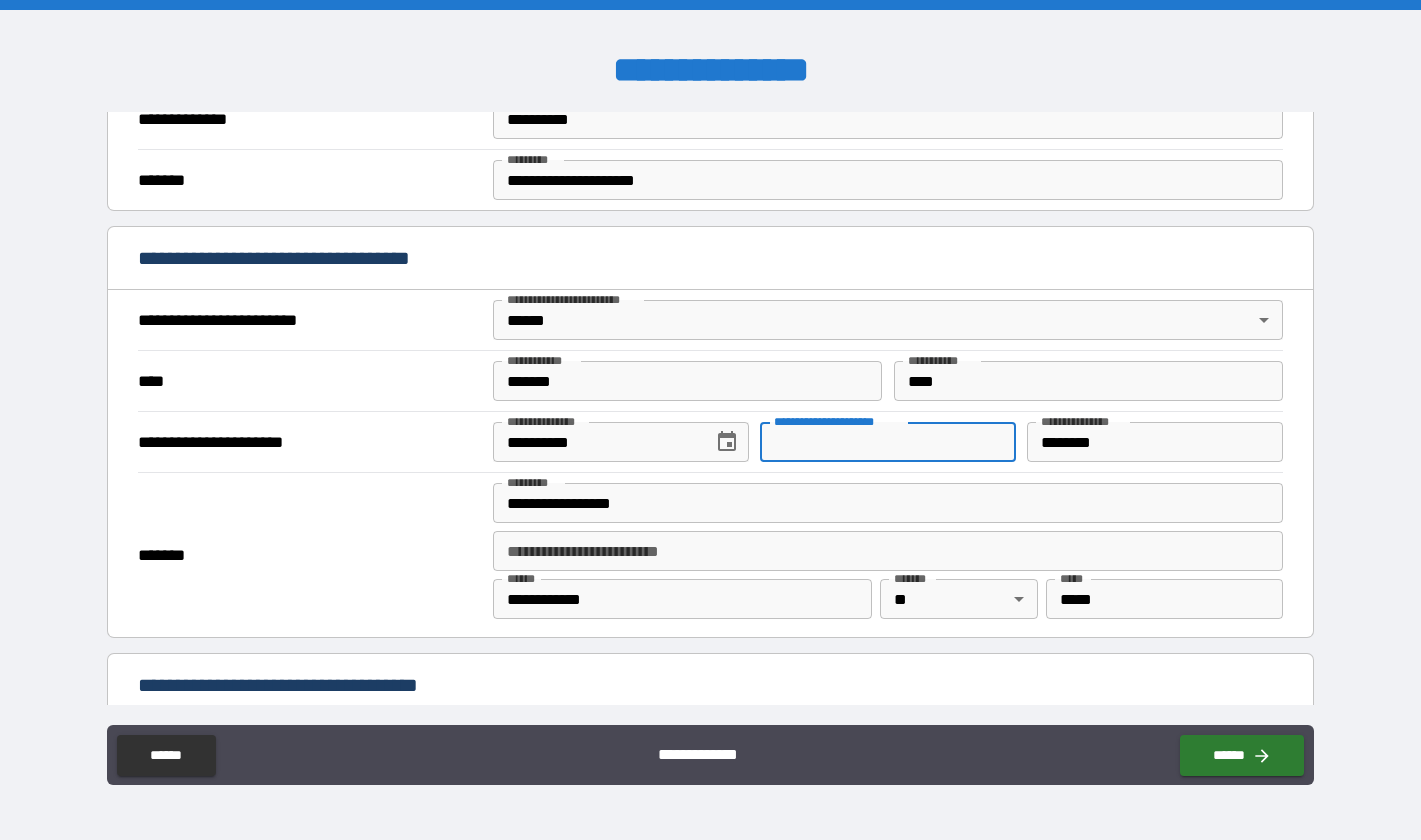 click on "**********" at bounding box center [888, 442] 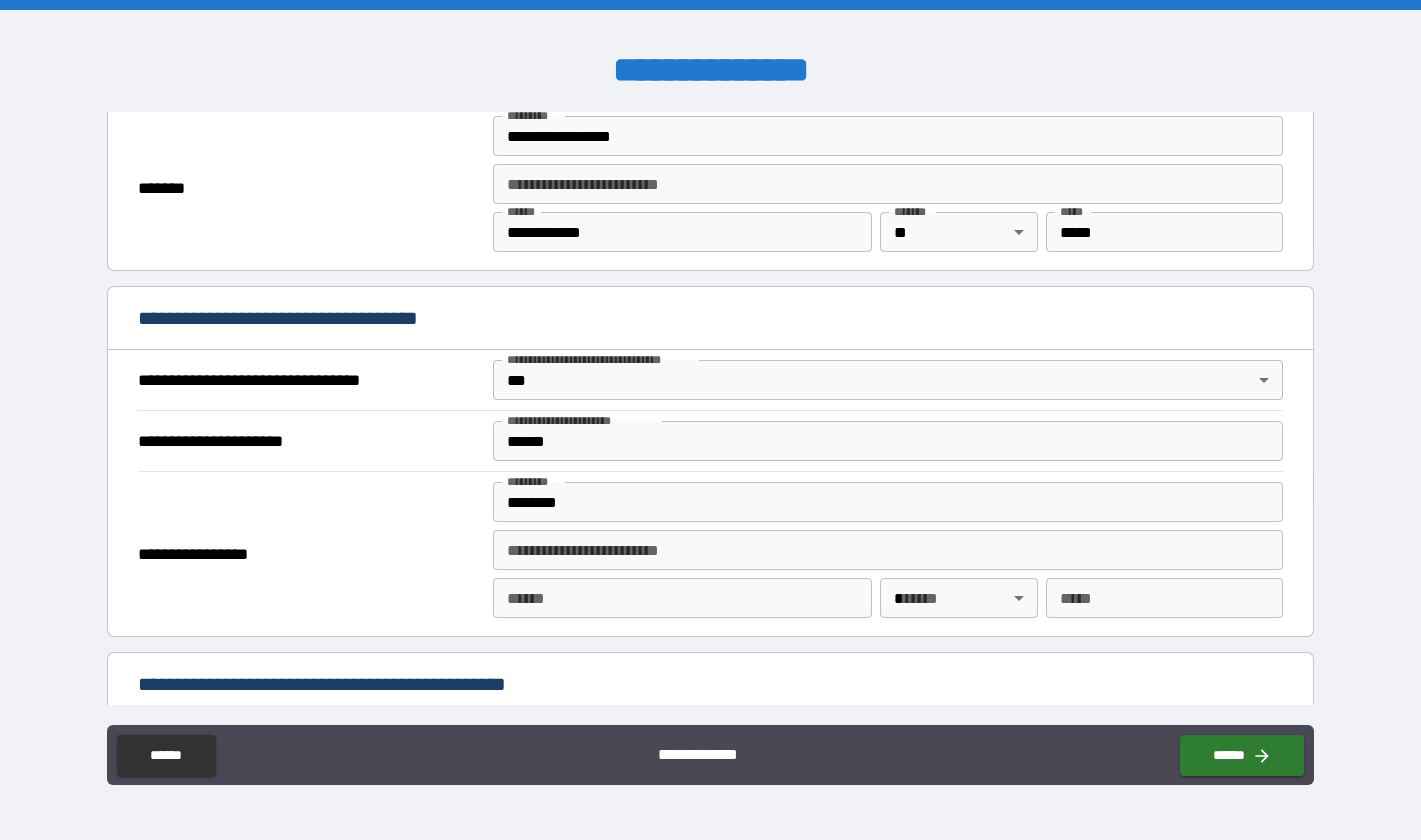 scroll, scrollTop: 1000, scrollLeft: 0, axis: vertical 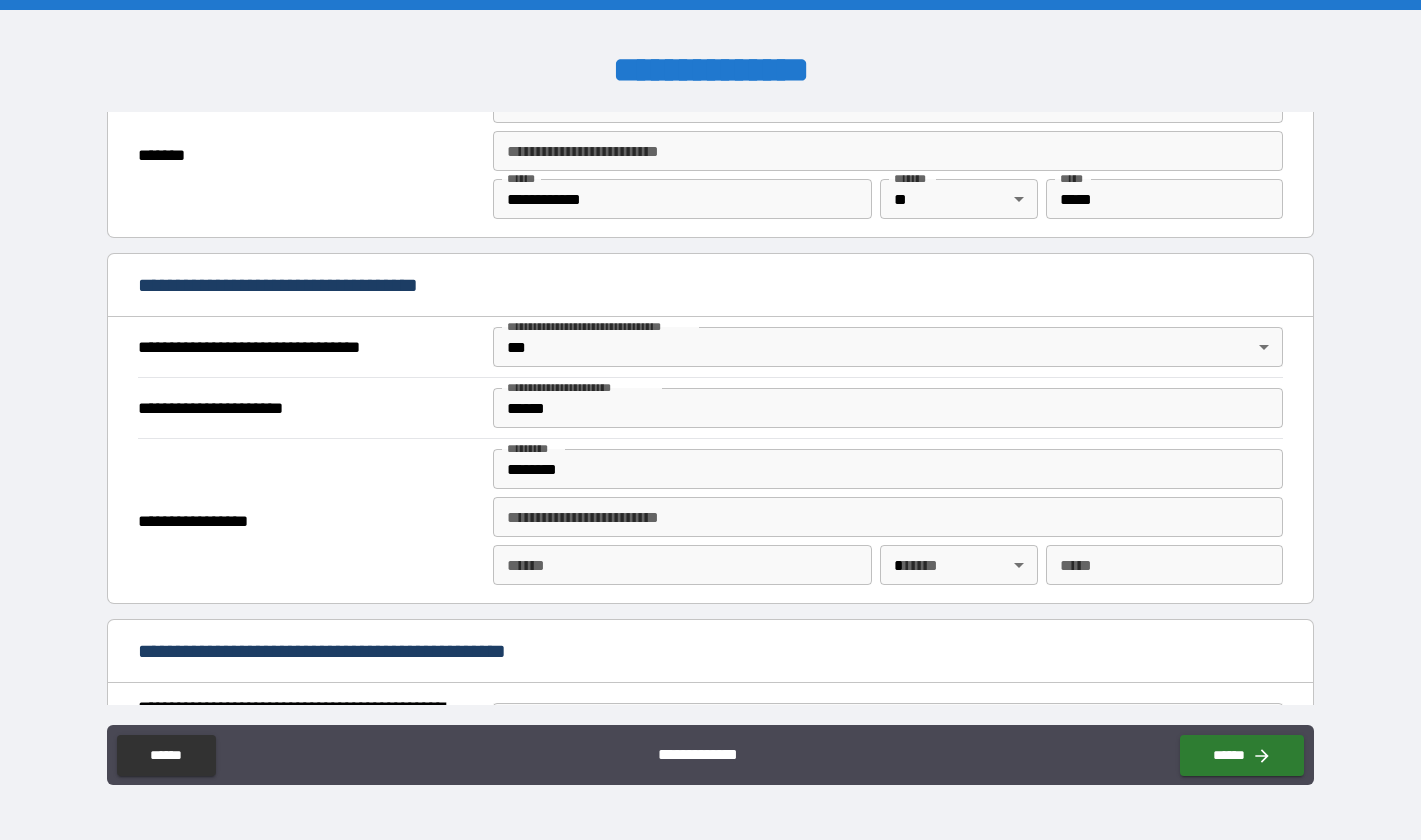 type on "**********" 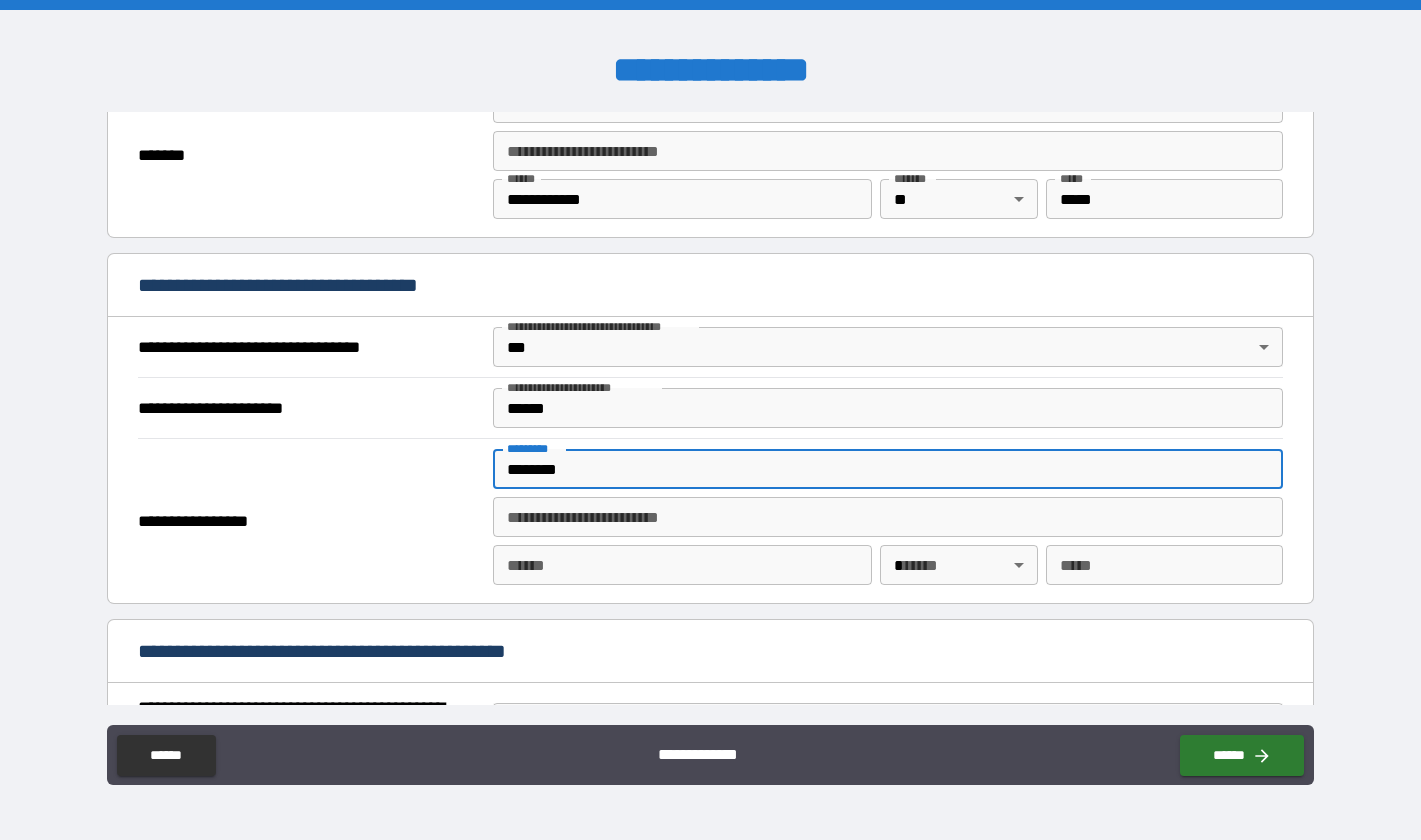 click on "********" at bounding box center [888, 469] 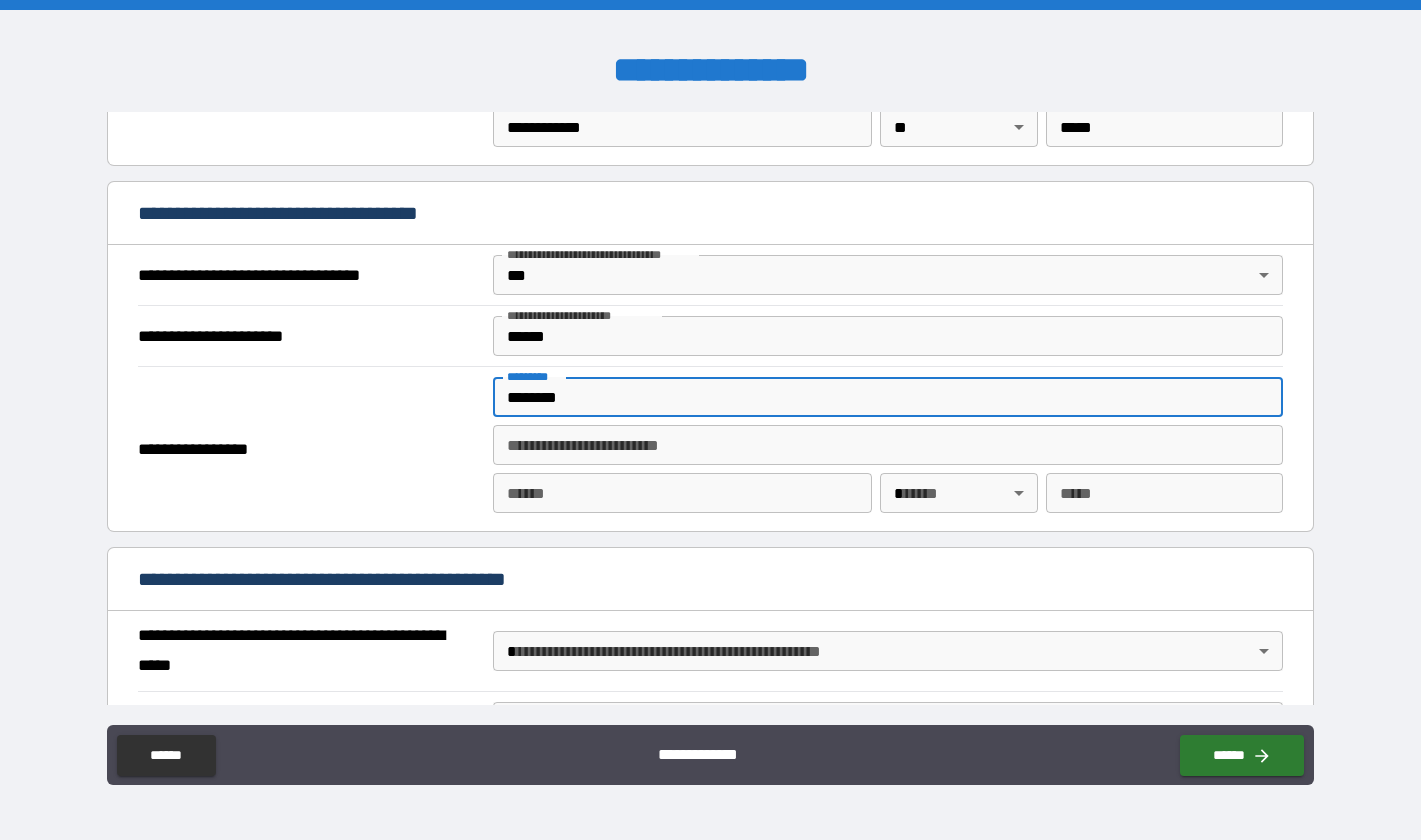 scroll, scrollTop: 1100, scrollLeft: 0, axis: vertical 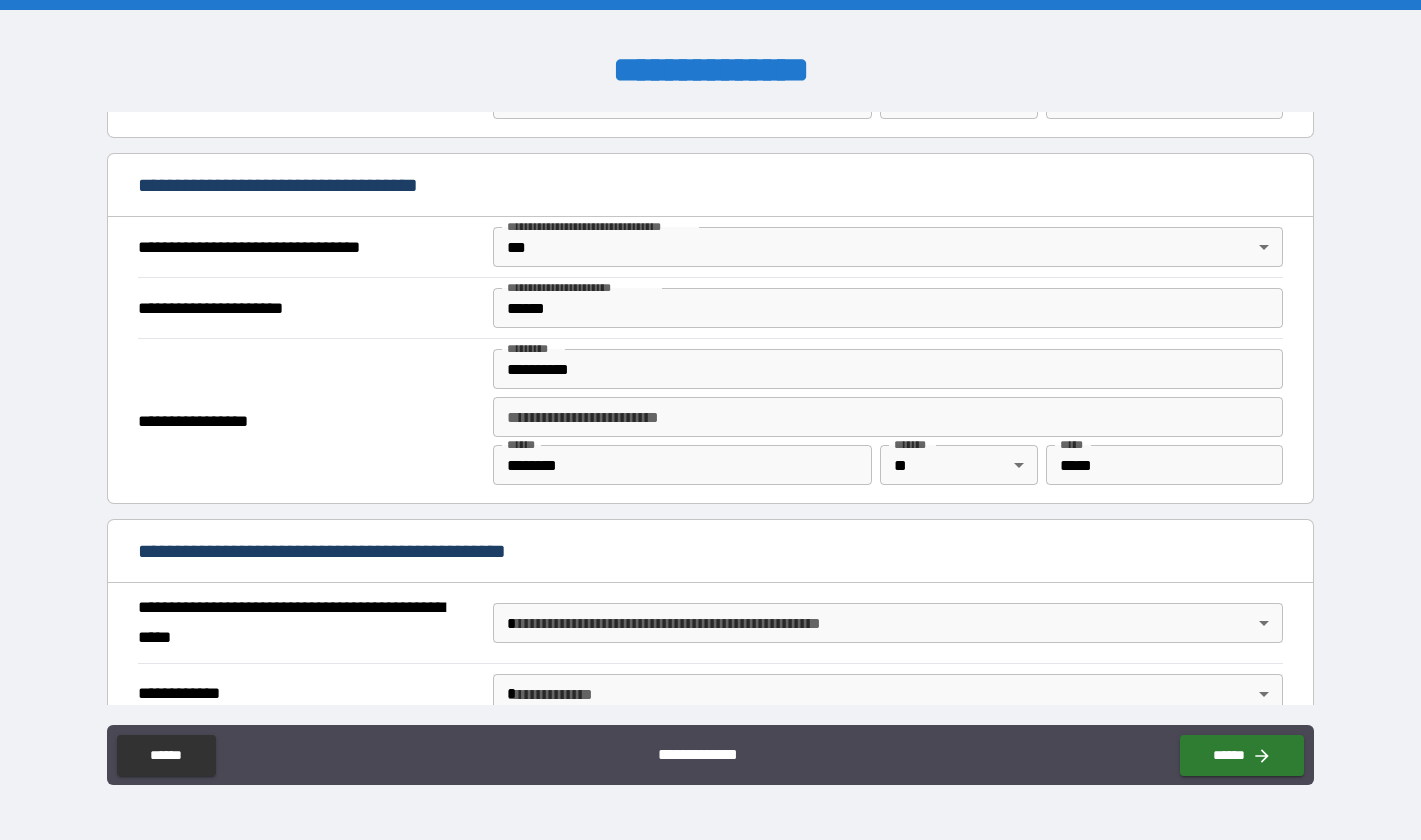 type on "**********" 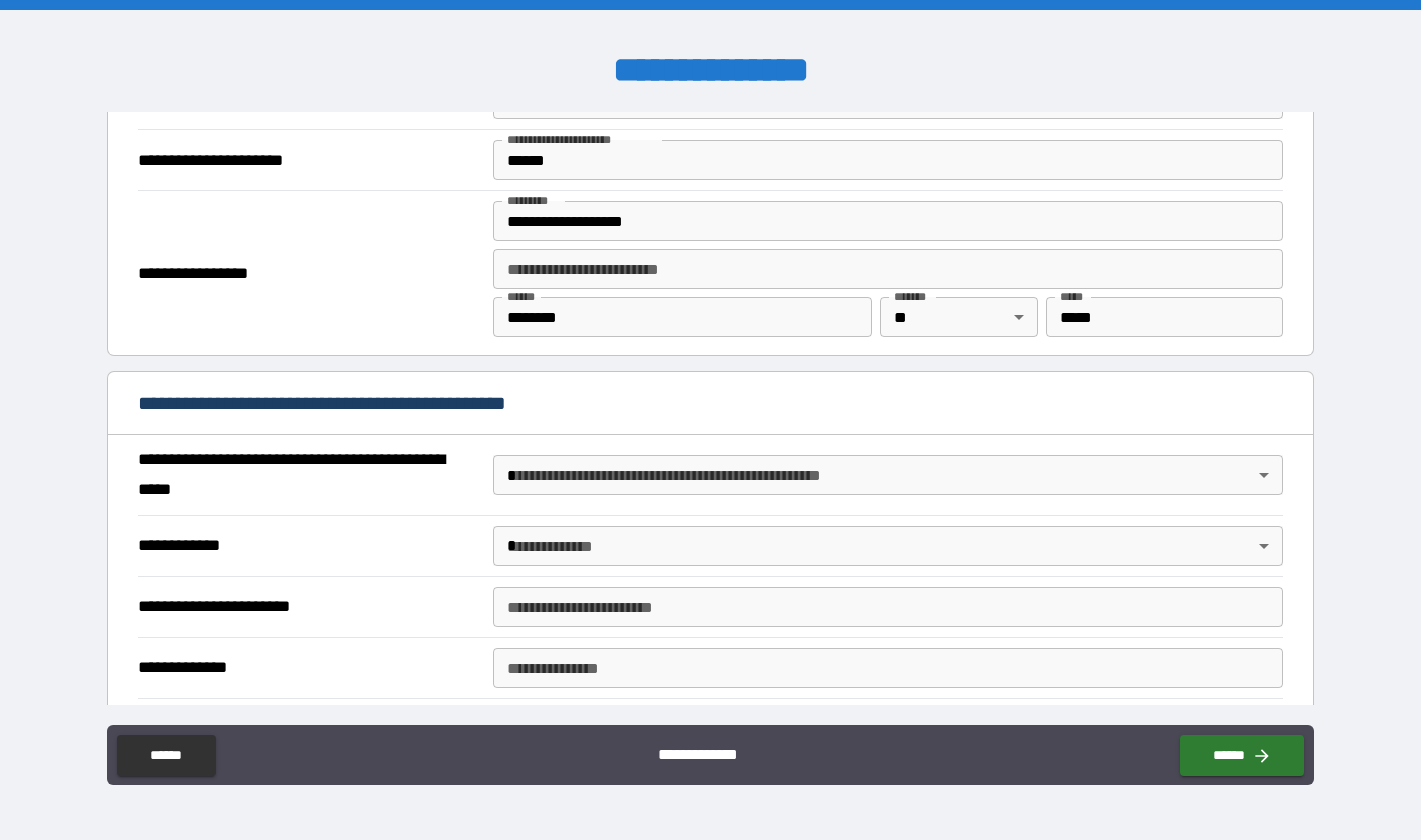 scroll, scrollTop: 1300, scrollLeft: 0, axis: vertical 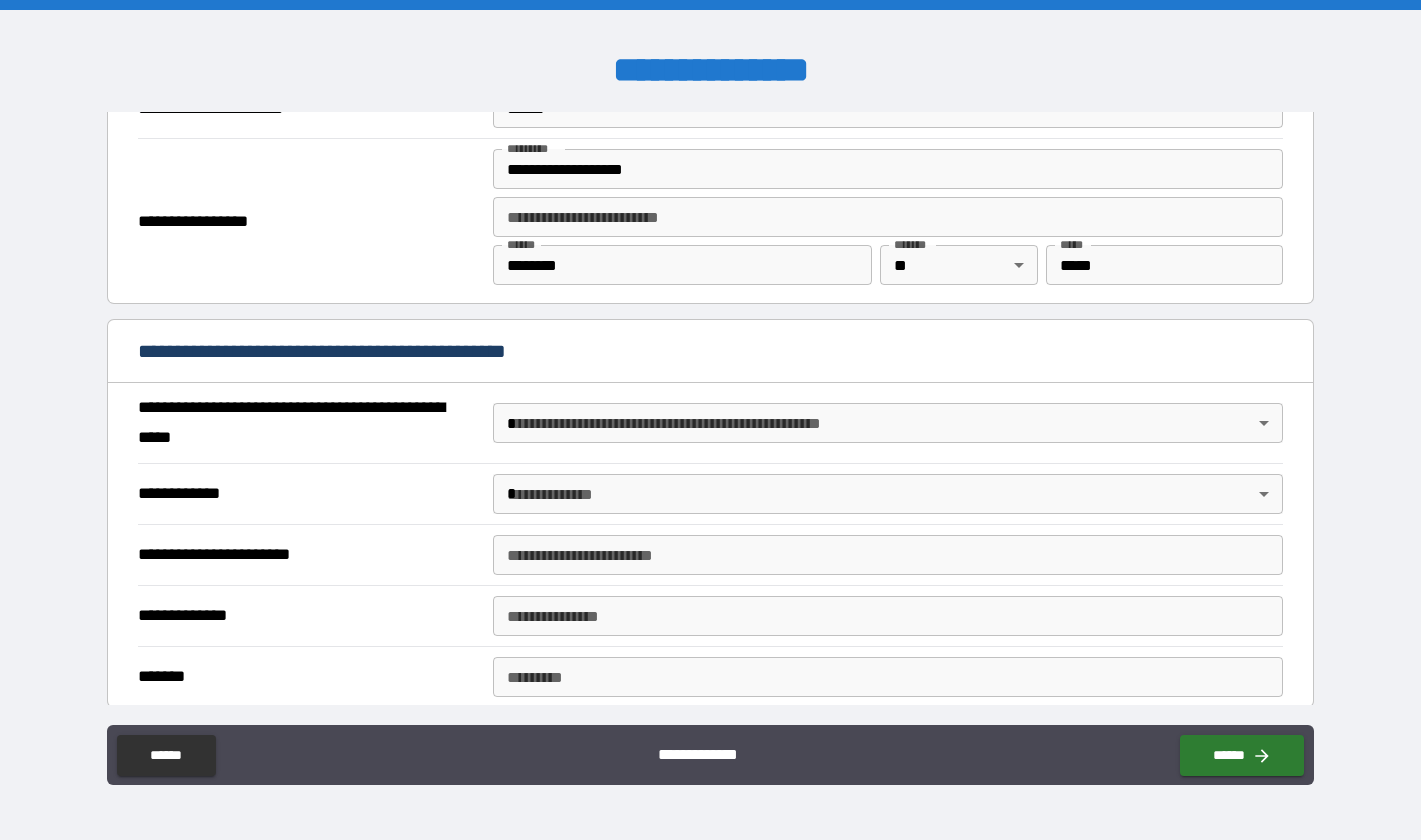 click on "**********" at bounding box center (710, 420) 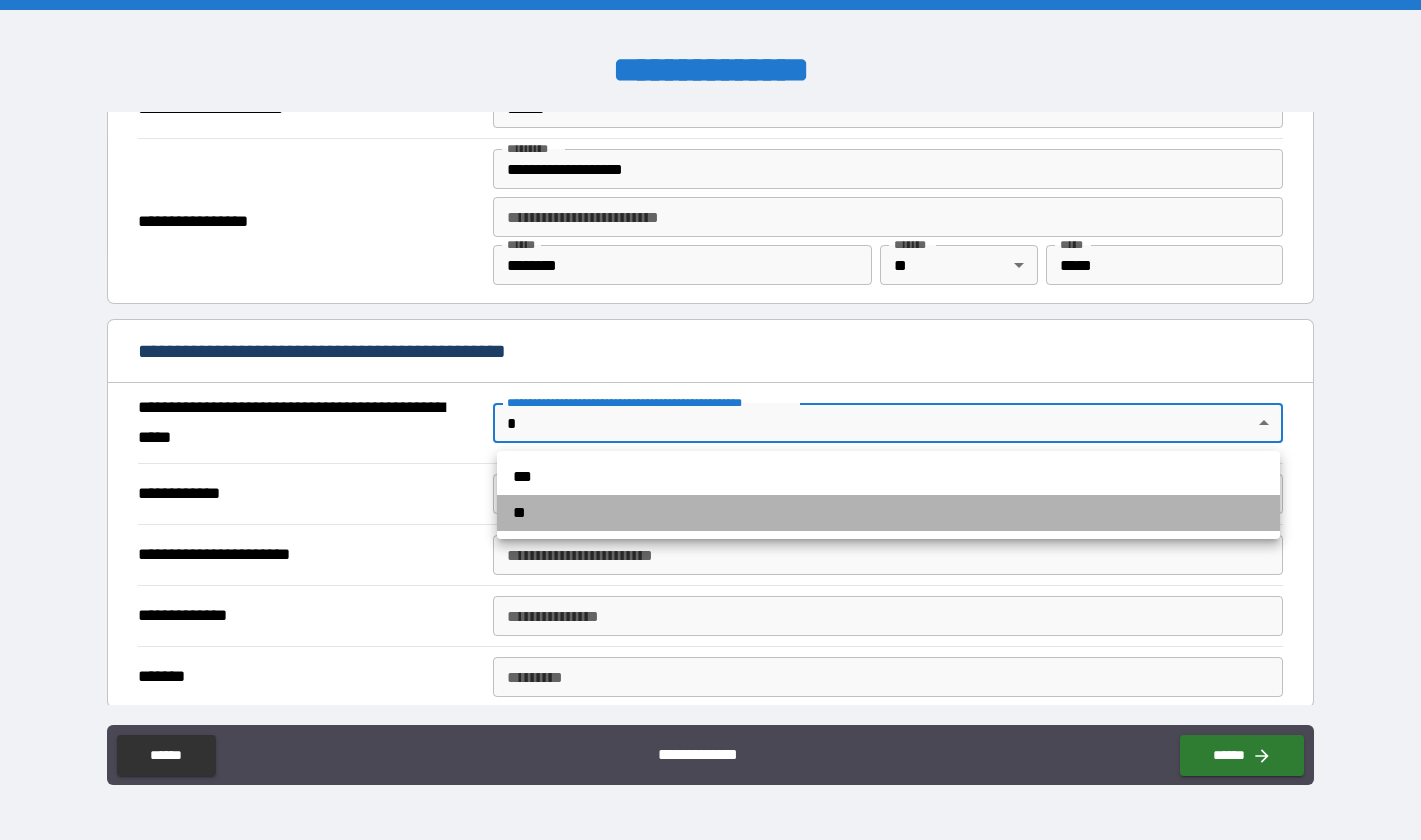 click on "**" at bounding box center (888, 513) 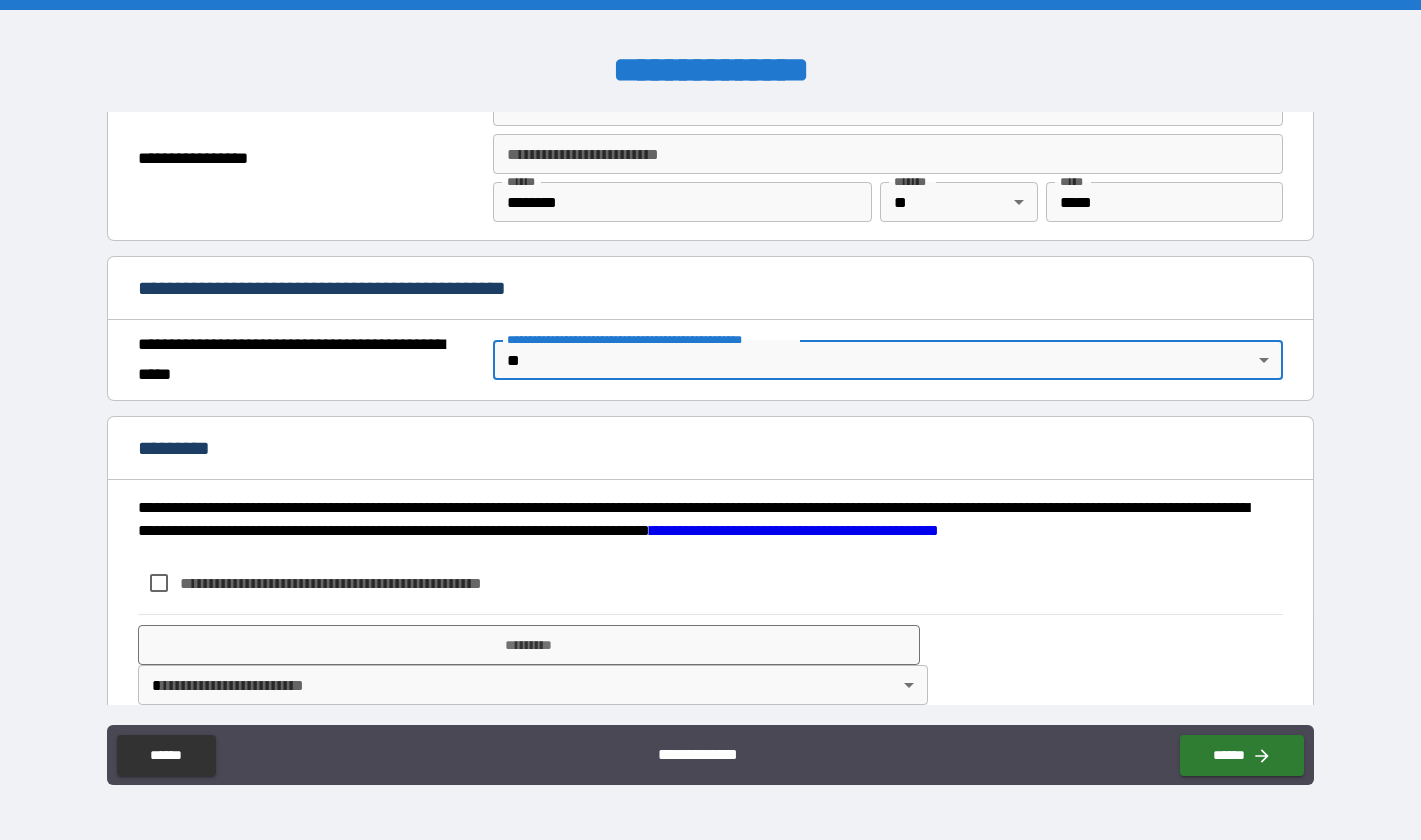 scroll, scrollTop: 1394, scrollLeft: 0, axis: vertical 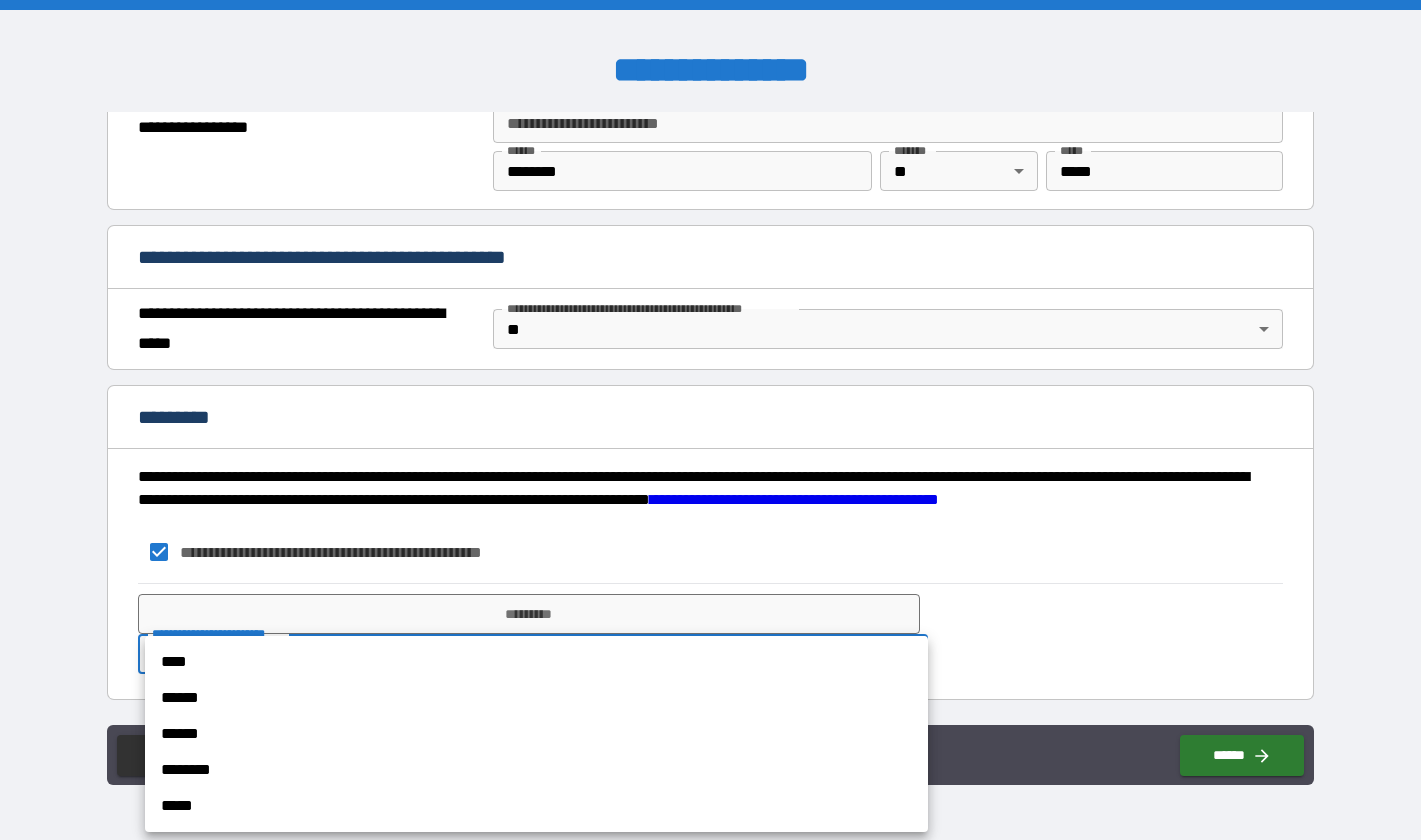 click on "**********" at bounding box center [710, 420] 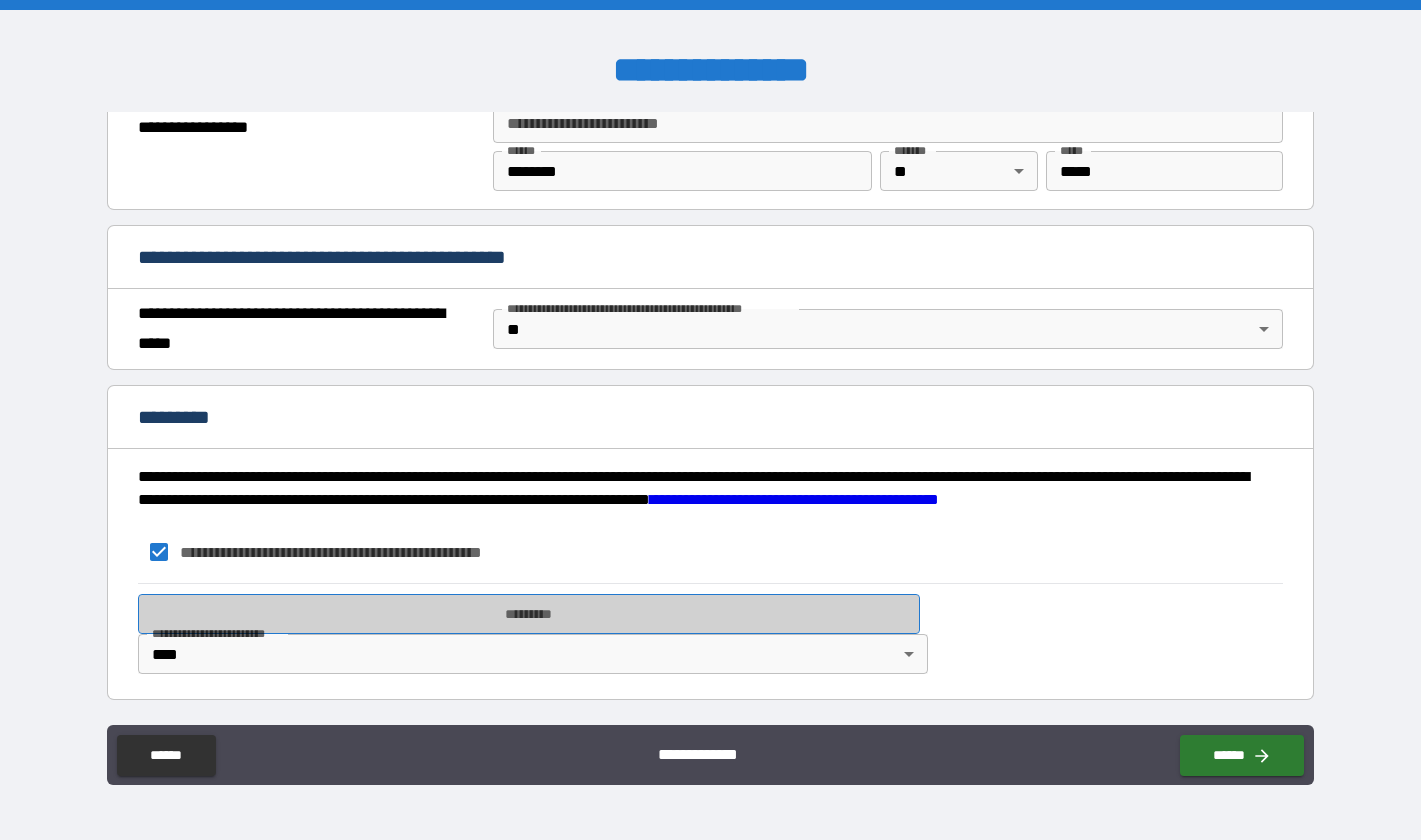 click on "*********" at bounding box center [529, 614] 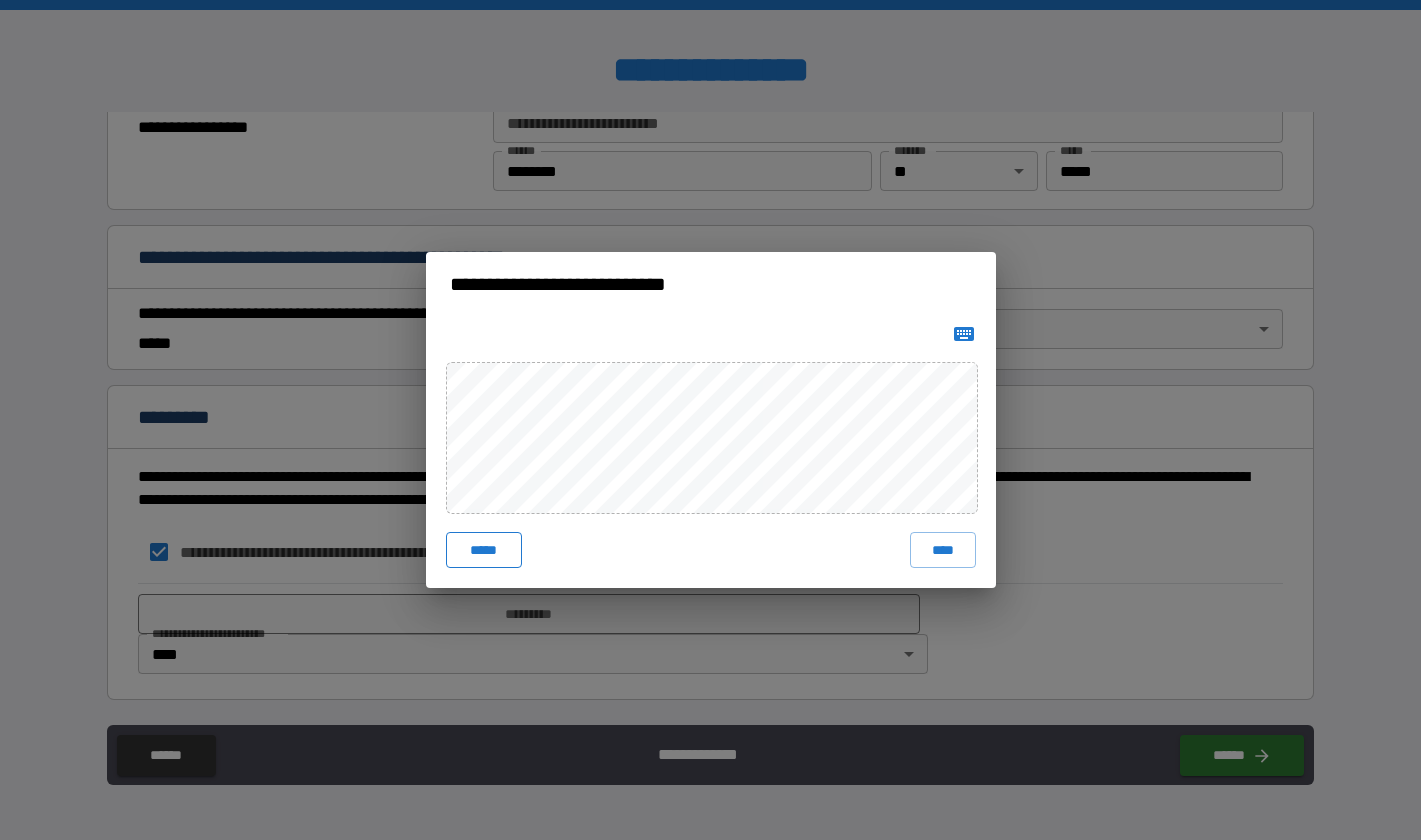 click on "*****" at bounding box center (484, 550) 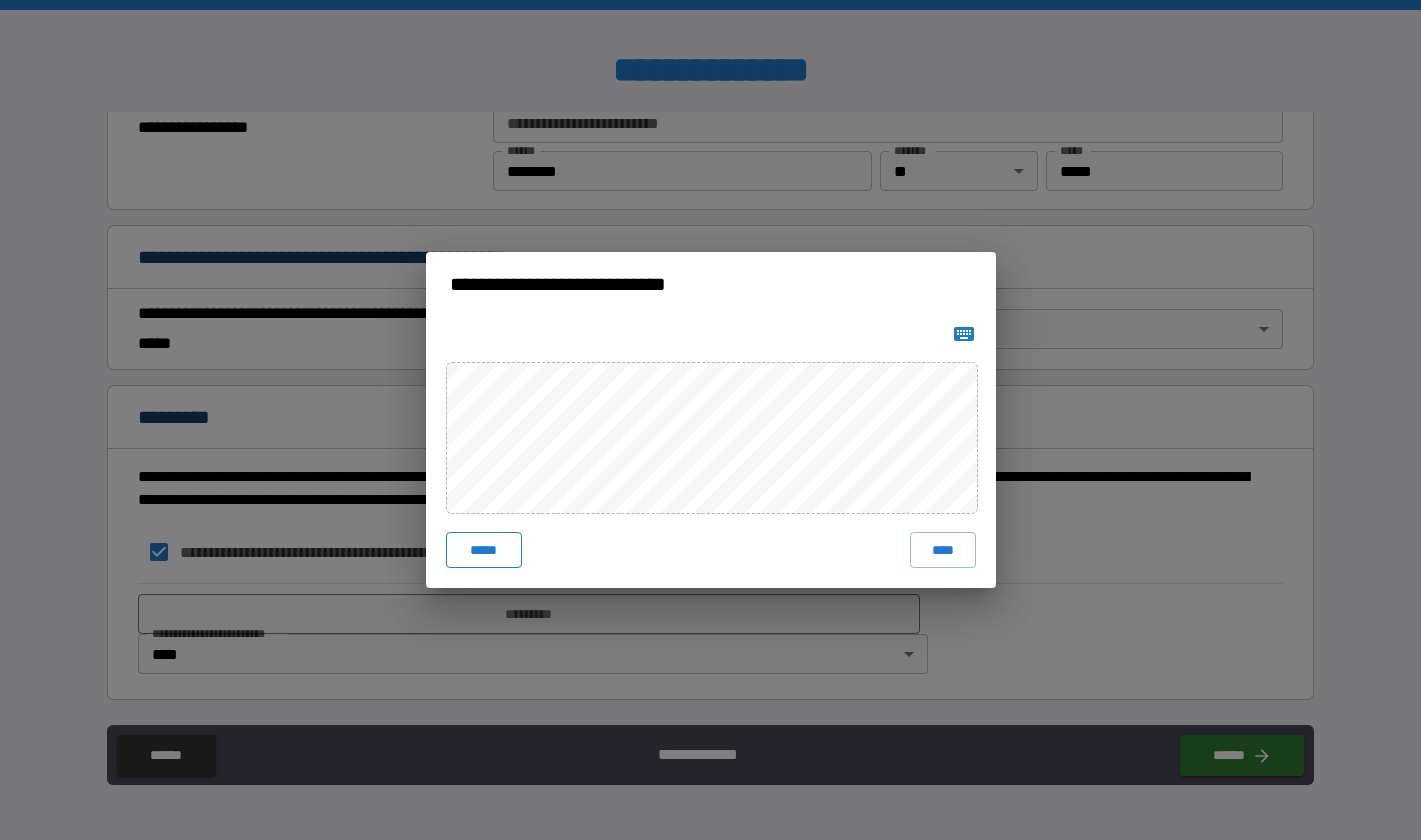 click on "*****" at bounding box center [484, 550] 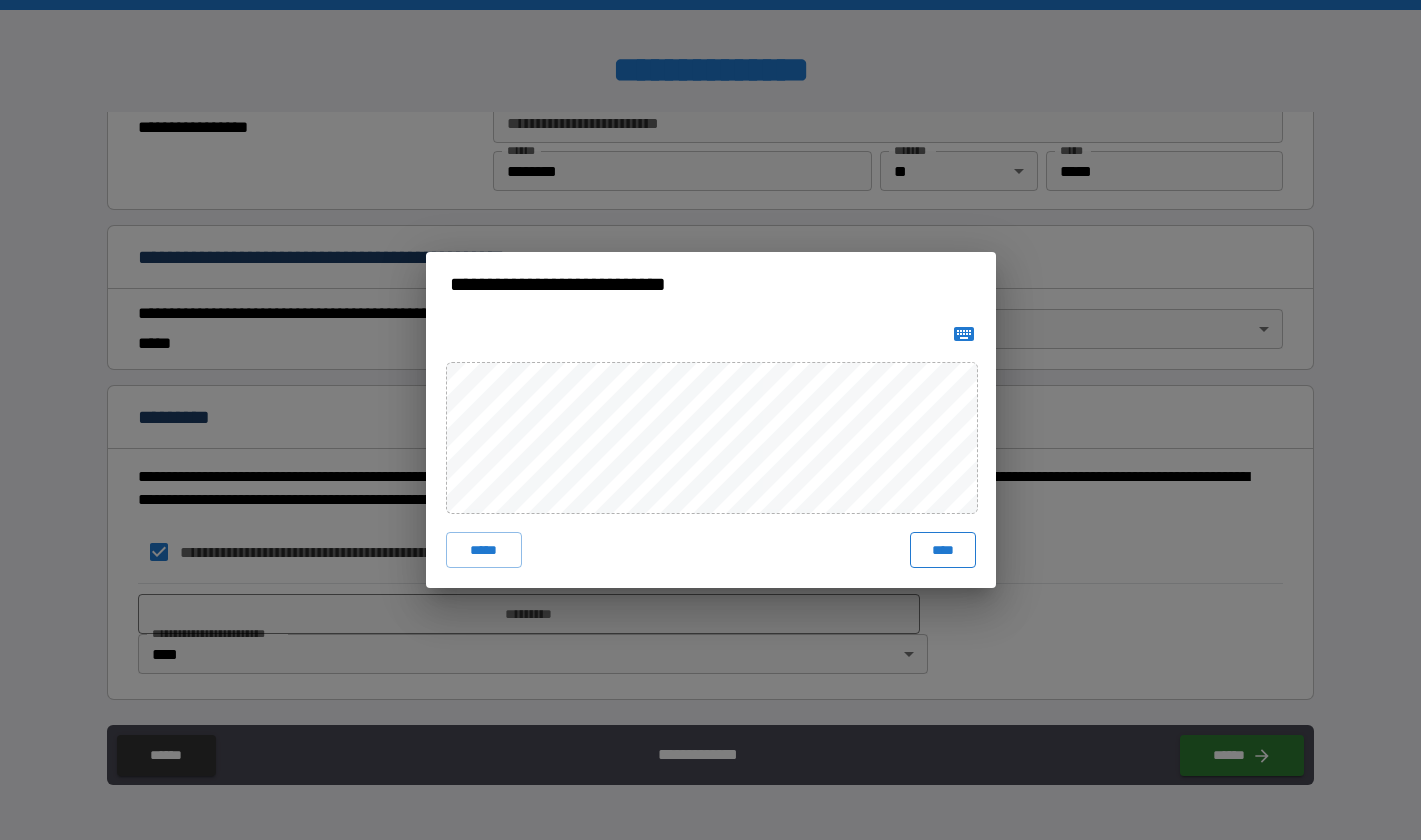 click on "****" at bounding box center (943, 550) 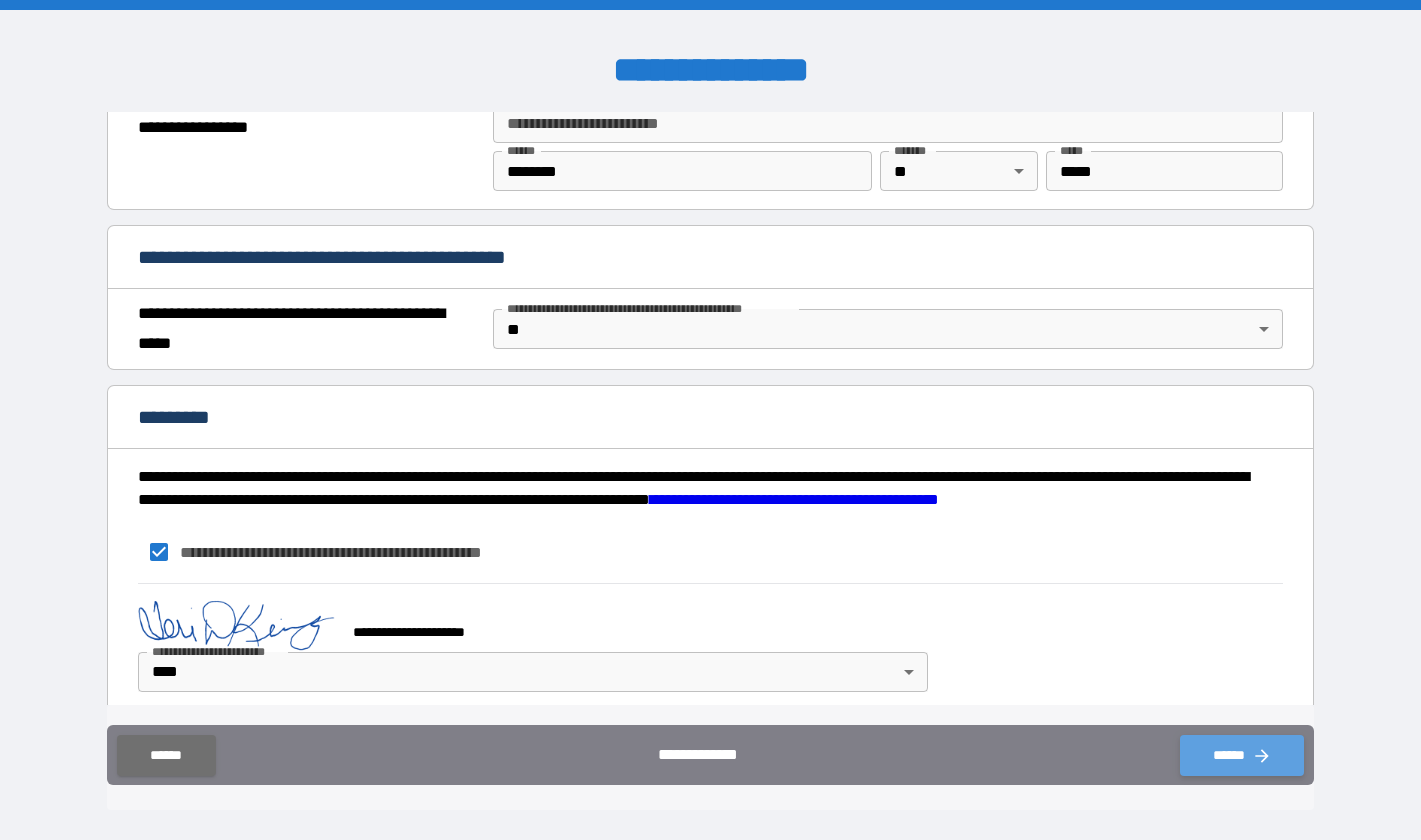 click on "******" at bounding box center [1242, 755] 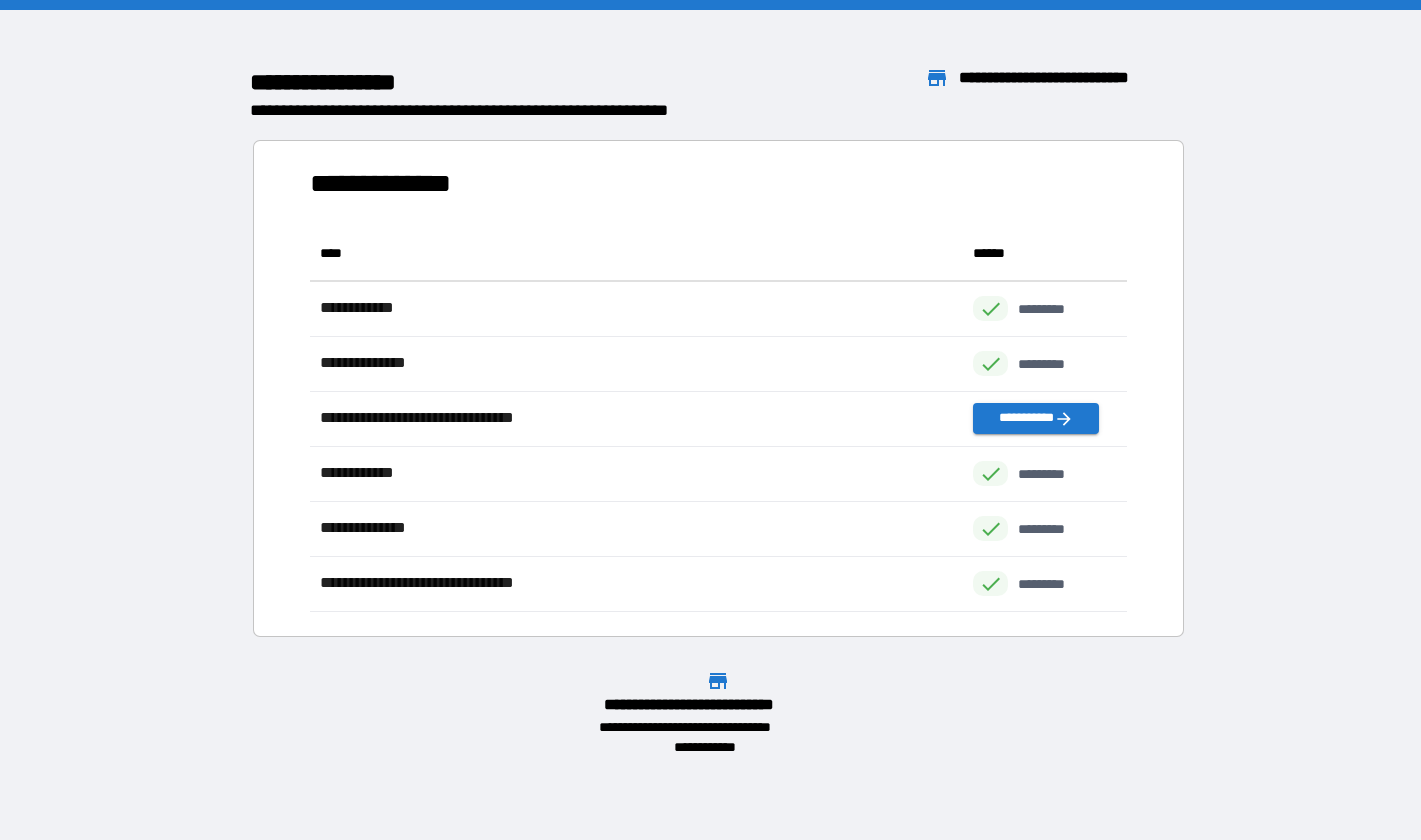 scroll, scrollTop: 16, scrollLeft: 16, axis: both 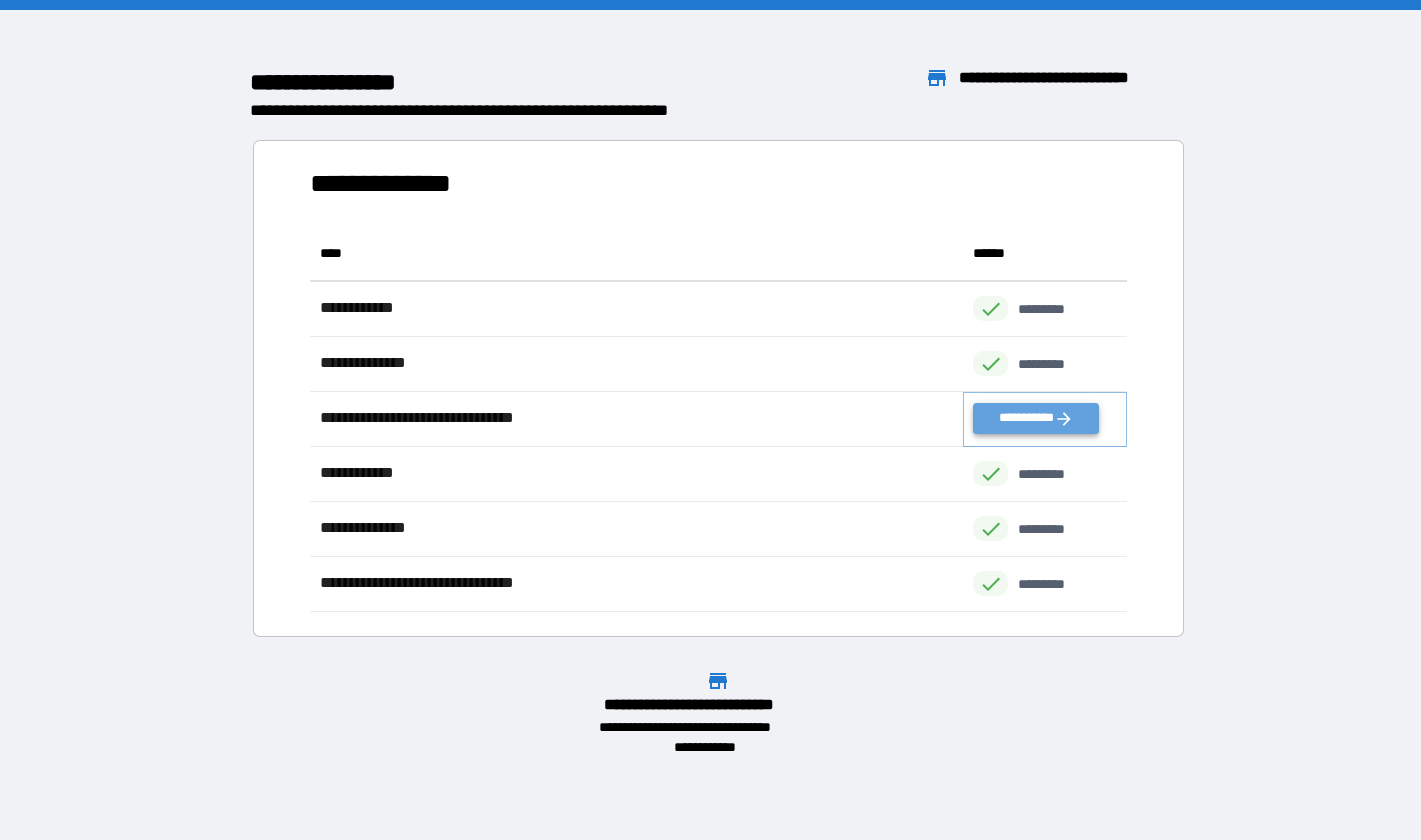 click on "**********" at bounding box center (1035, 418) 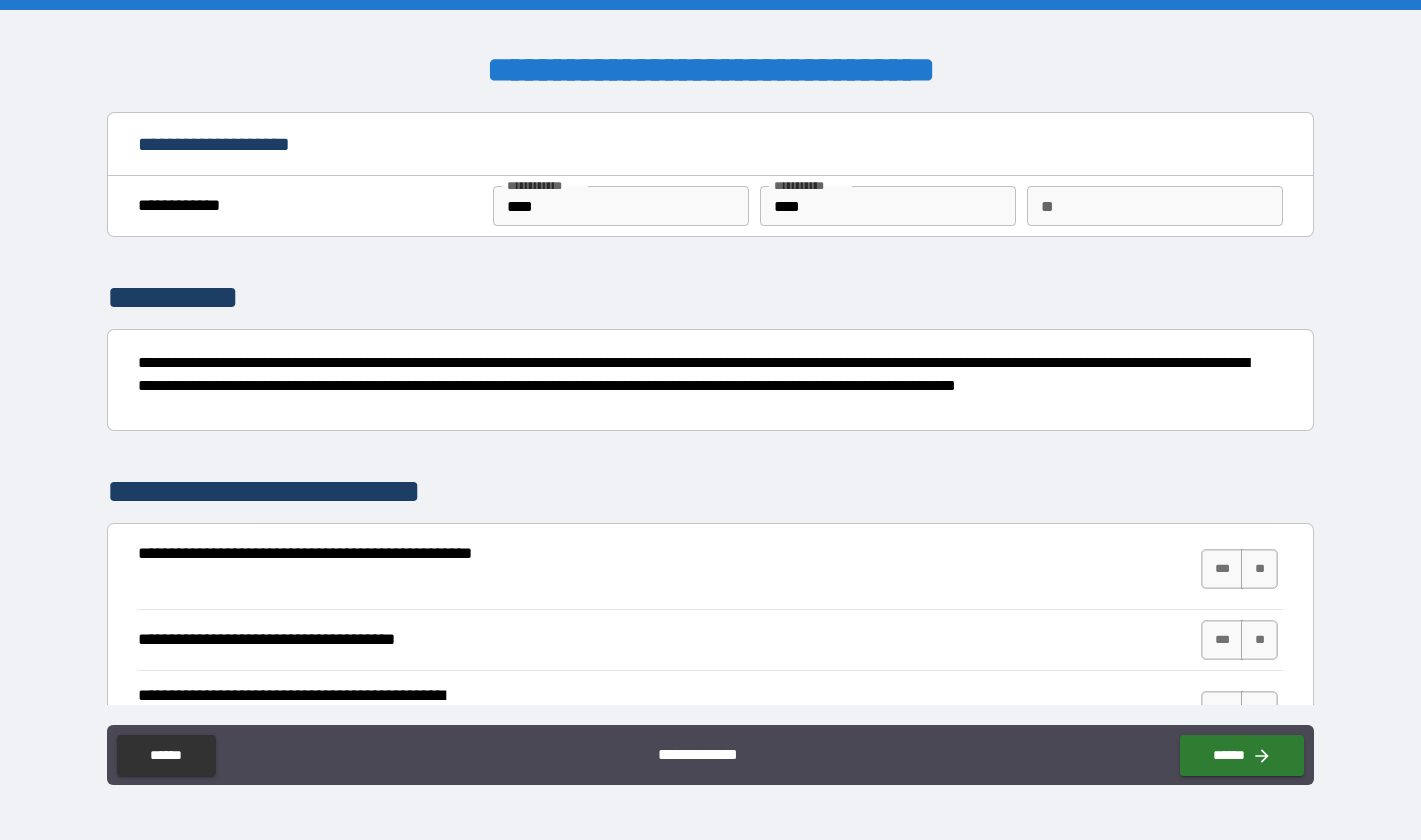 click on "**" at bounding box center (1155, 206) 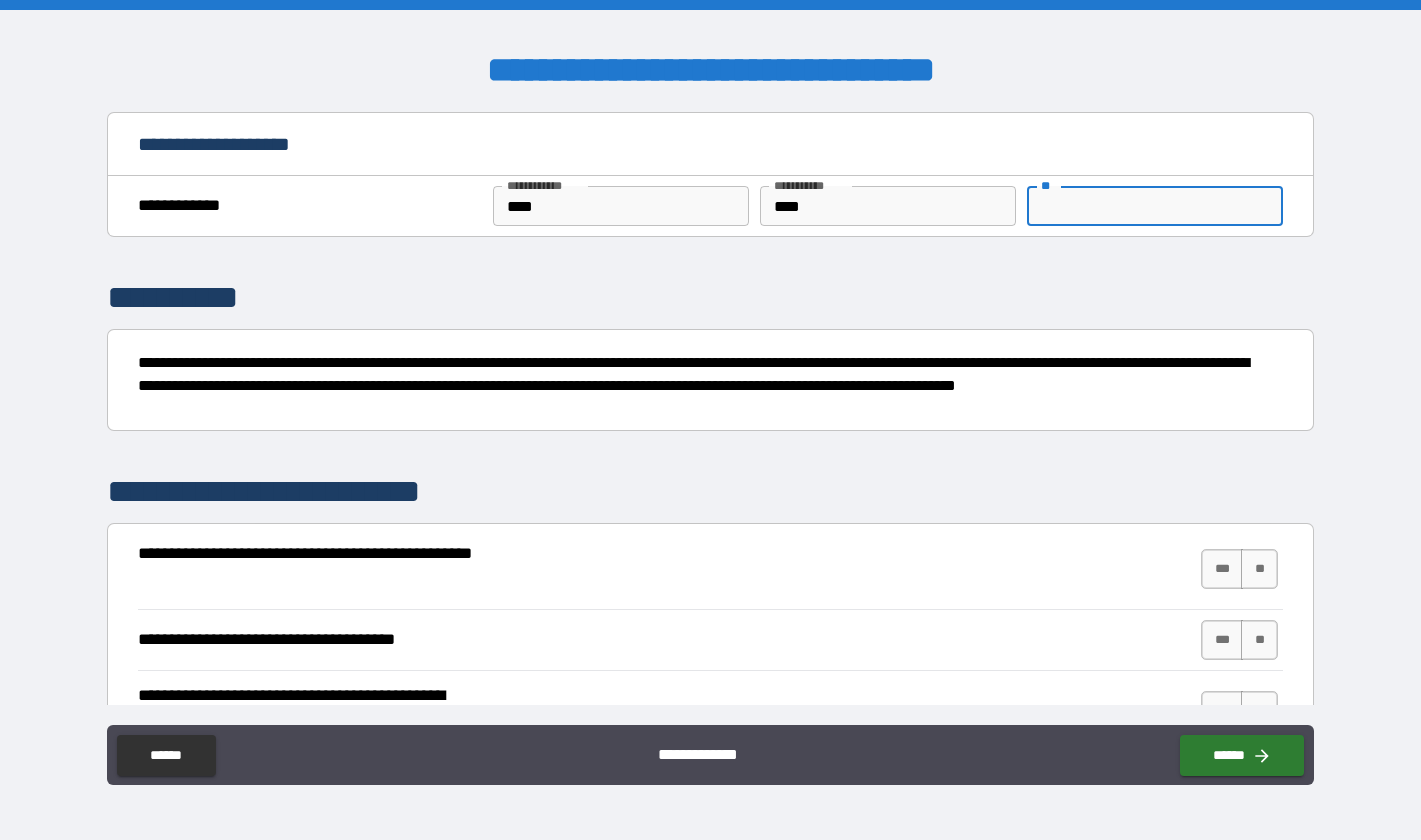 type on "*" 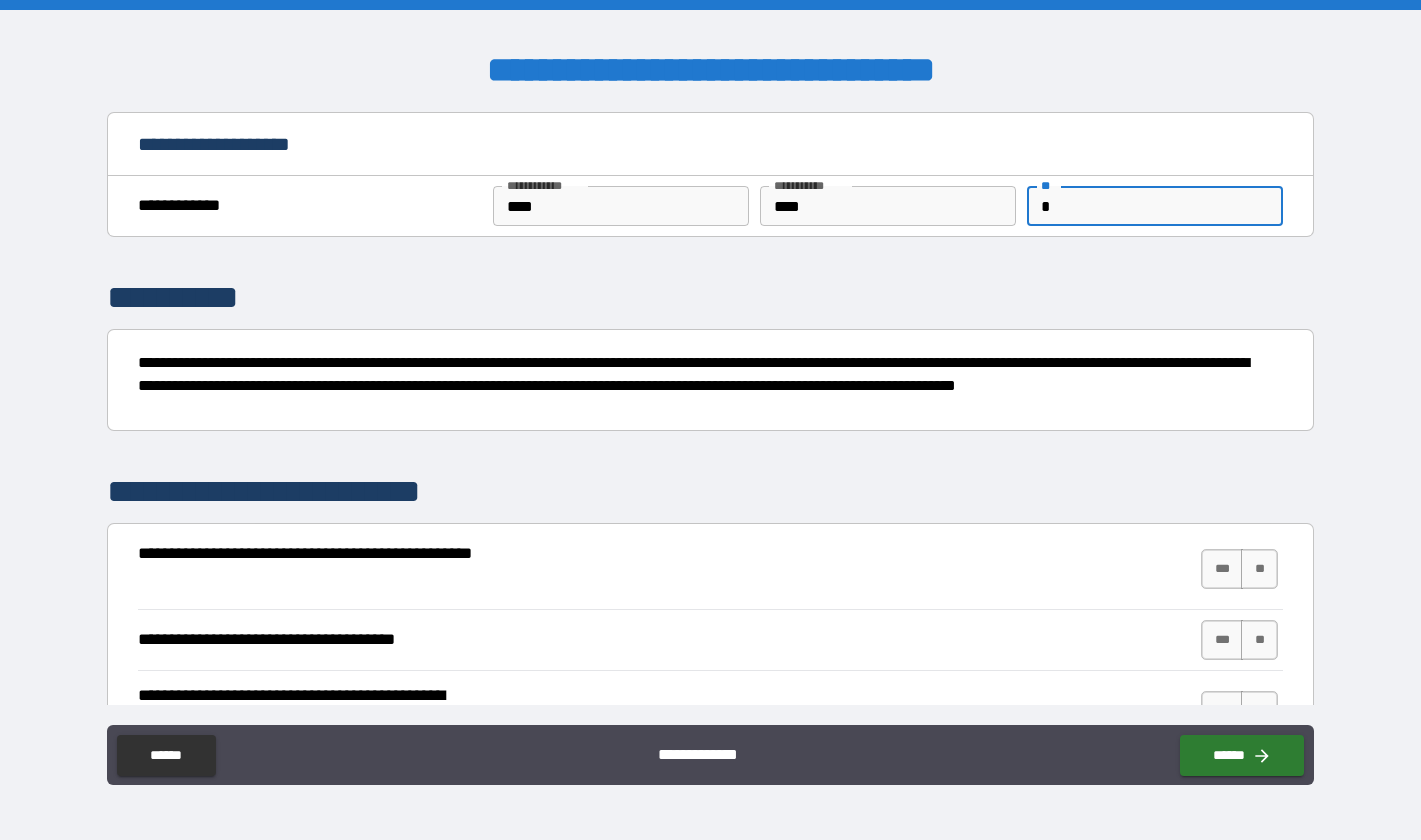 type on "*" 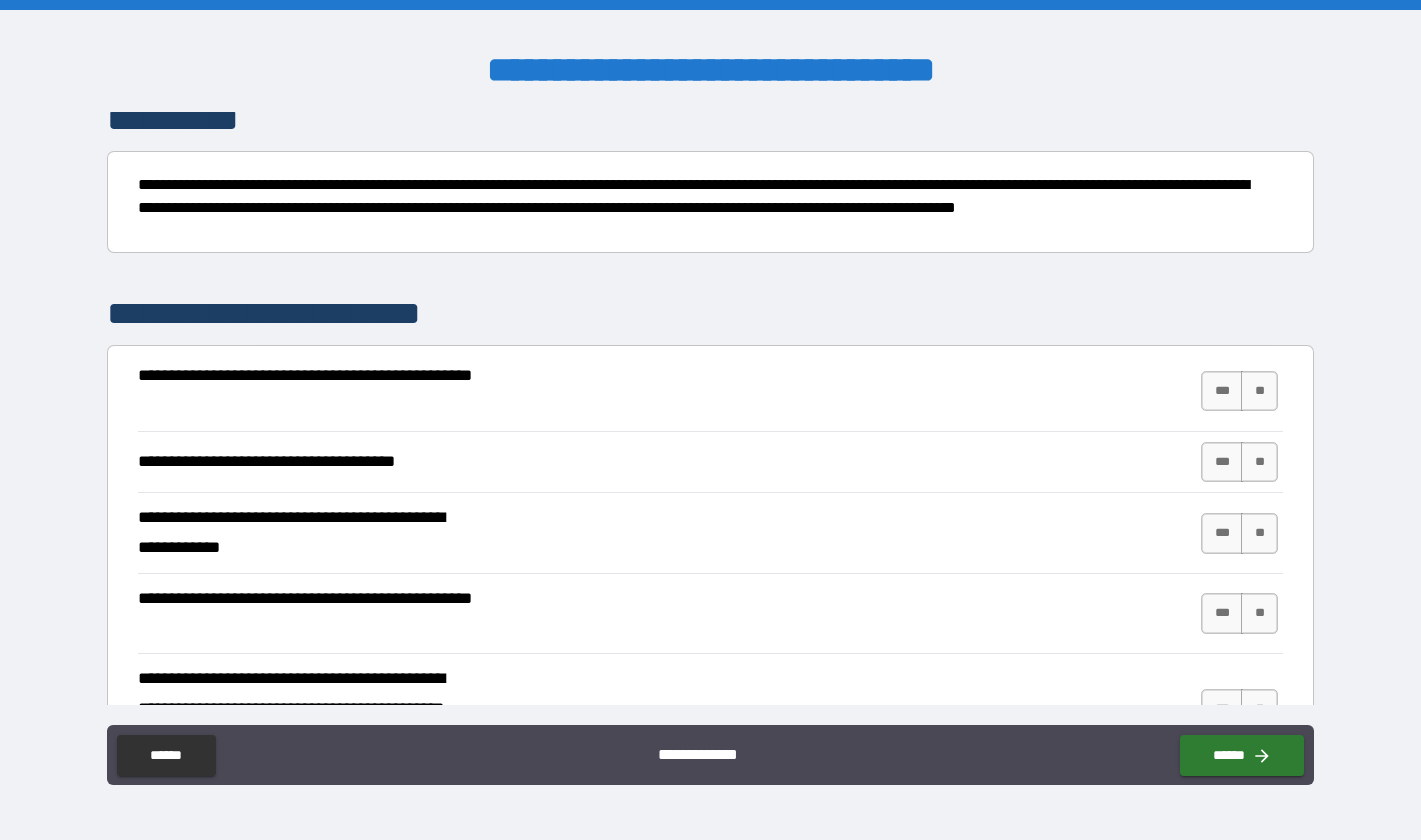scroll, scrollTop: 200, scrollLeft: 0, axis: vertical 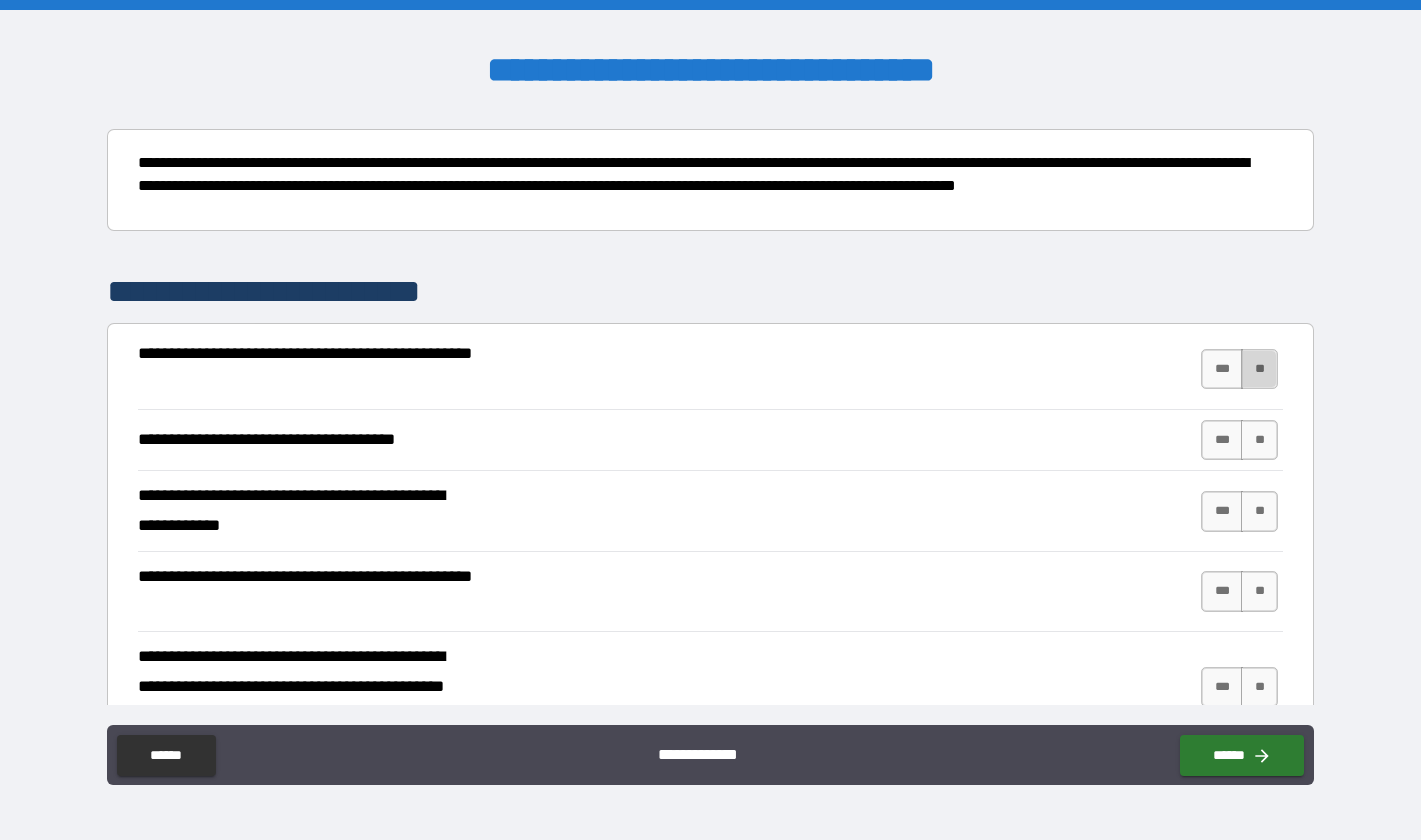 click on "**" at bounding box center (1259, 369) 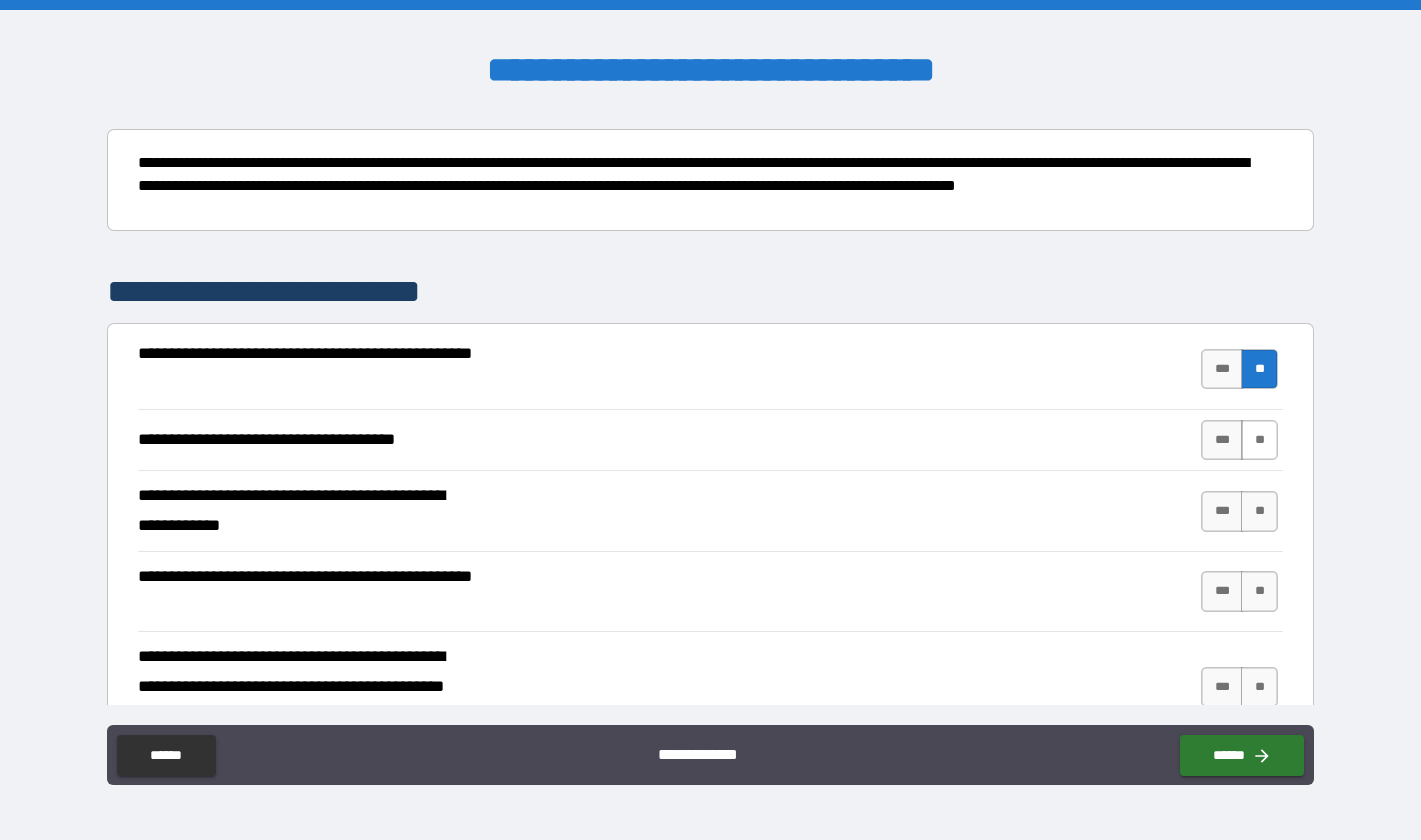 click on "**" at bounding box center [1259, 440] 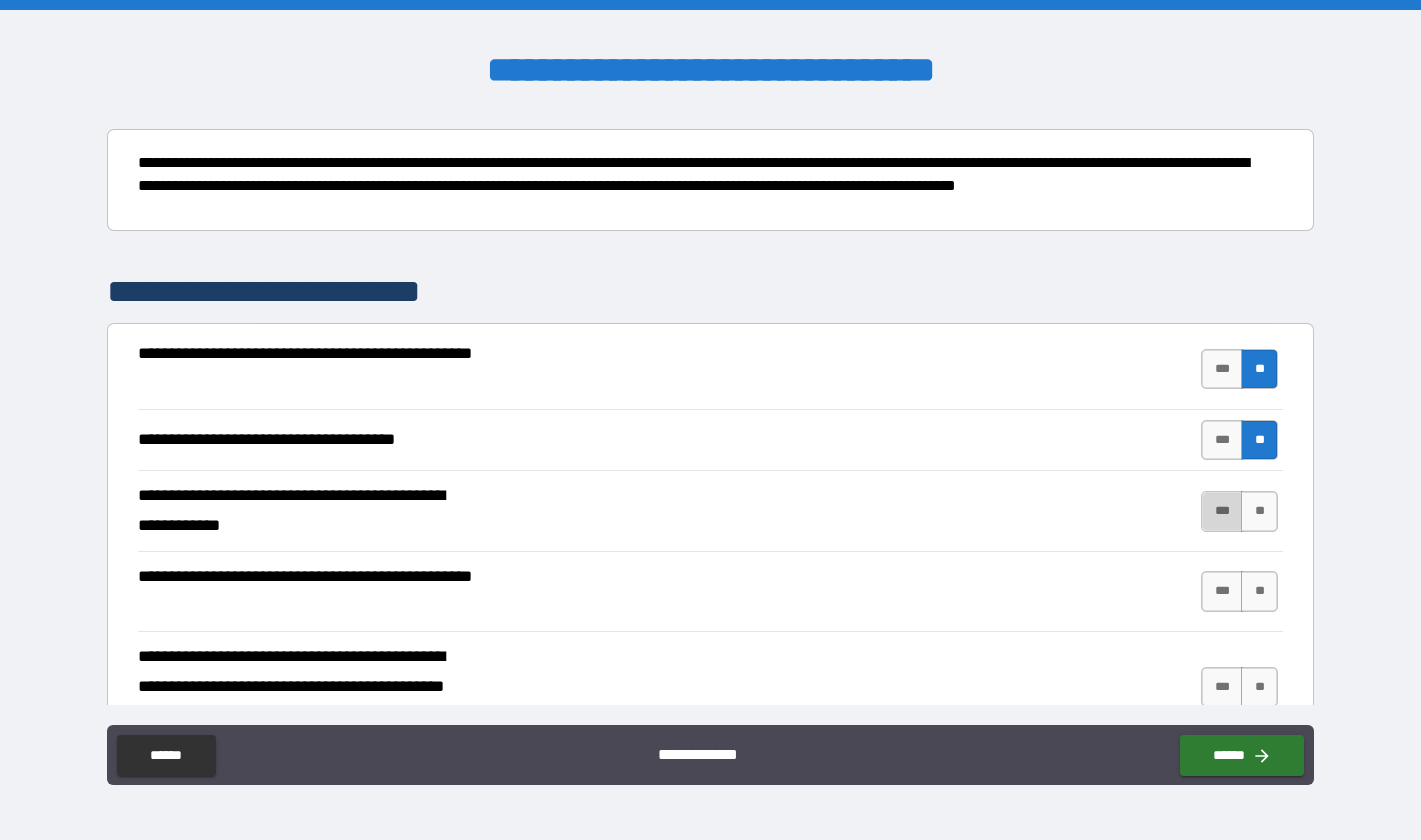 click on "***" at bounding box center [1222, 511] 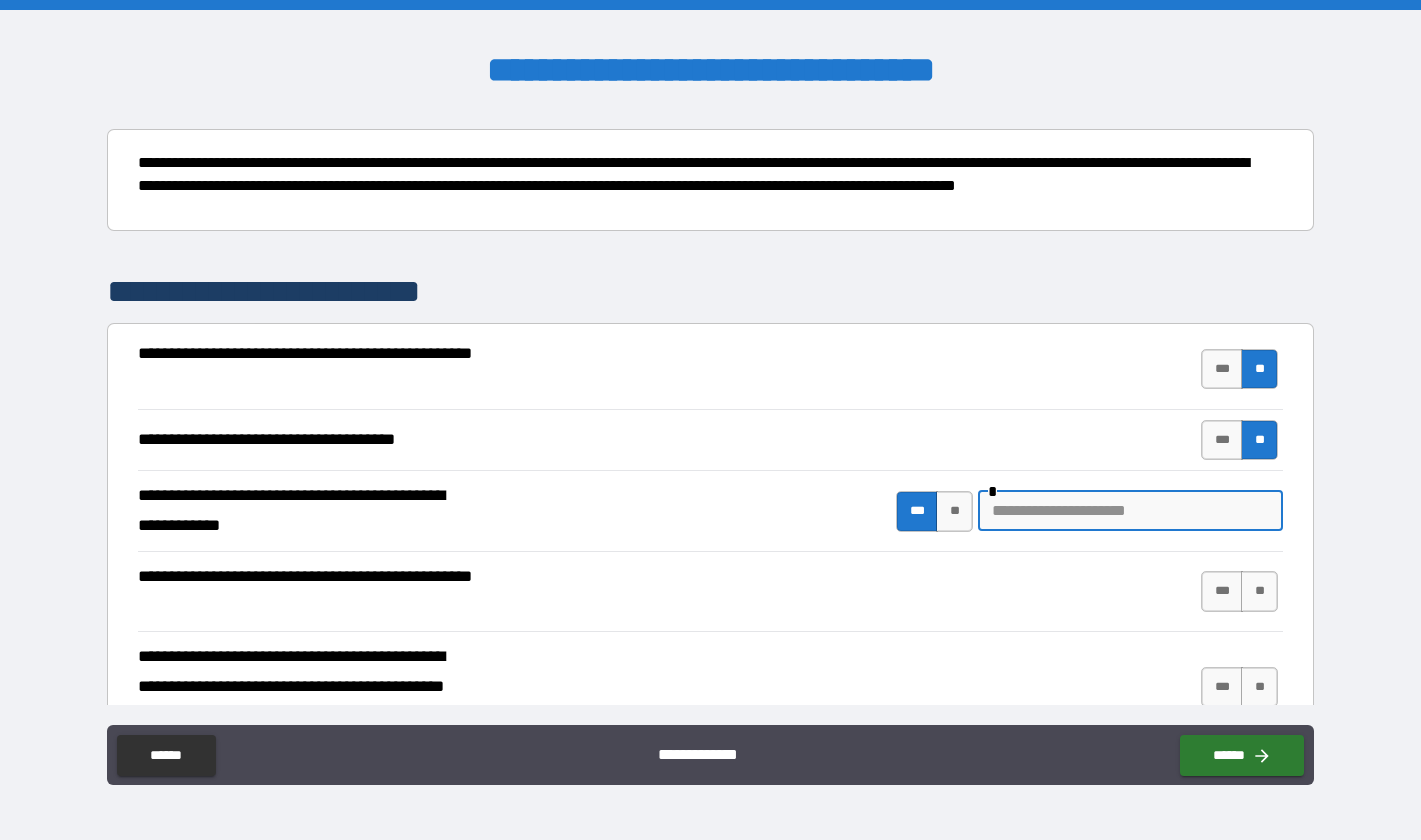 click at bounding box center (1130, 511) 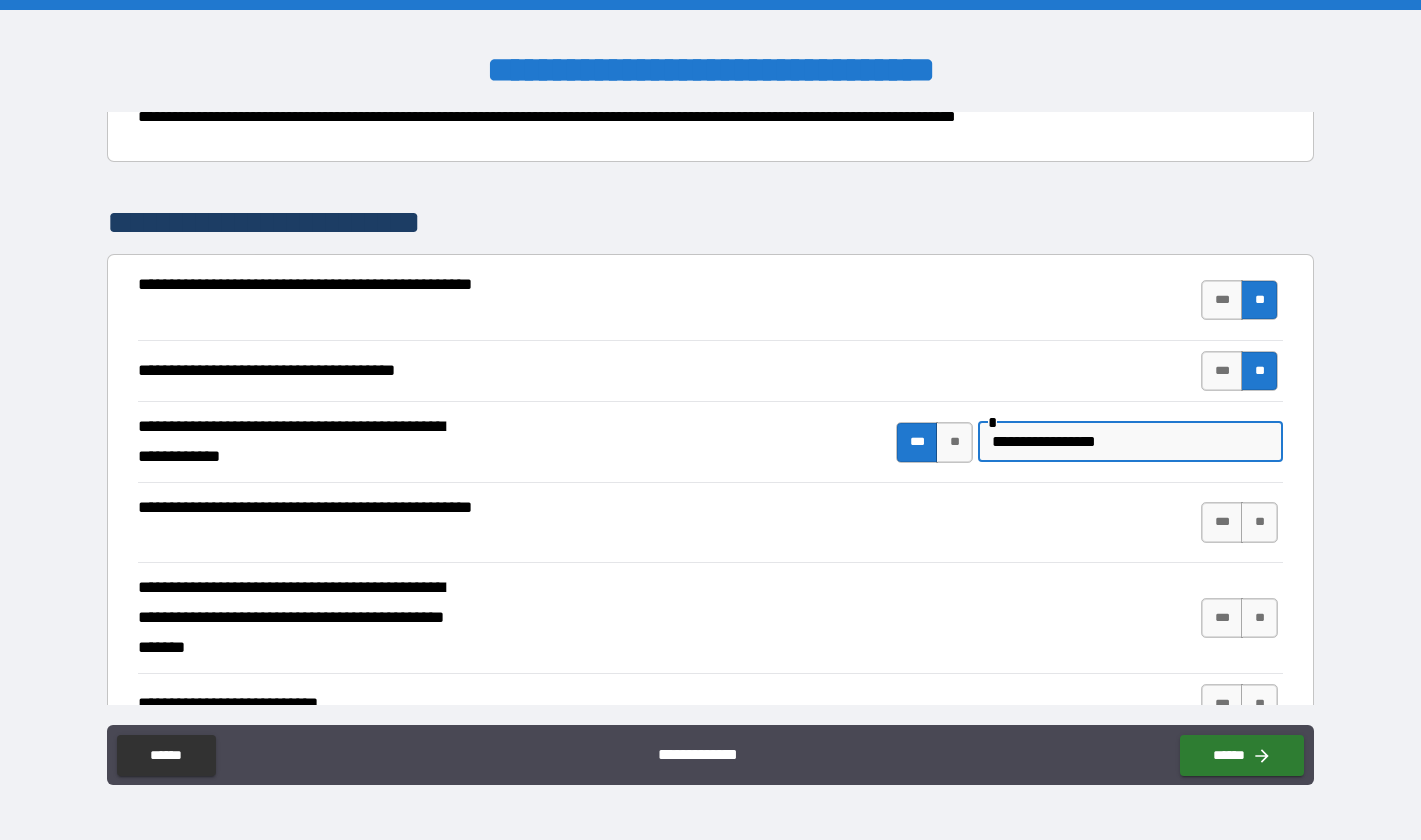 scroll, scrollTop: 300, scrollLeft: 0, axis: vertical 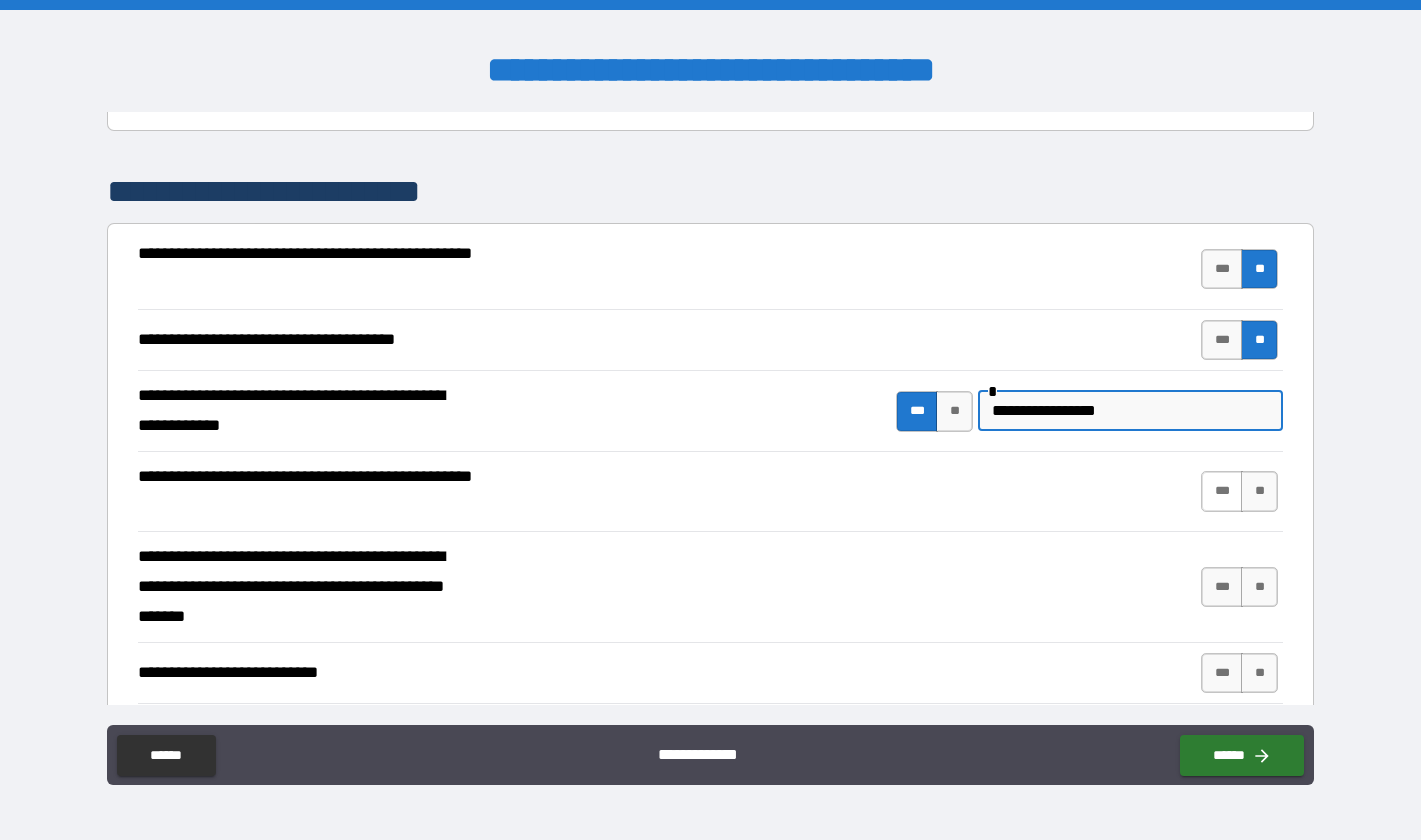 type on "**********" 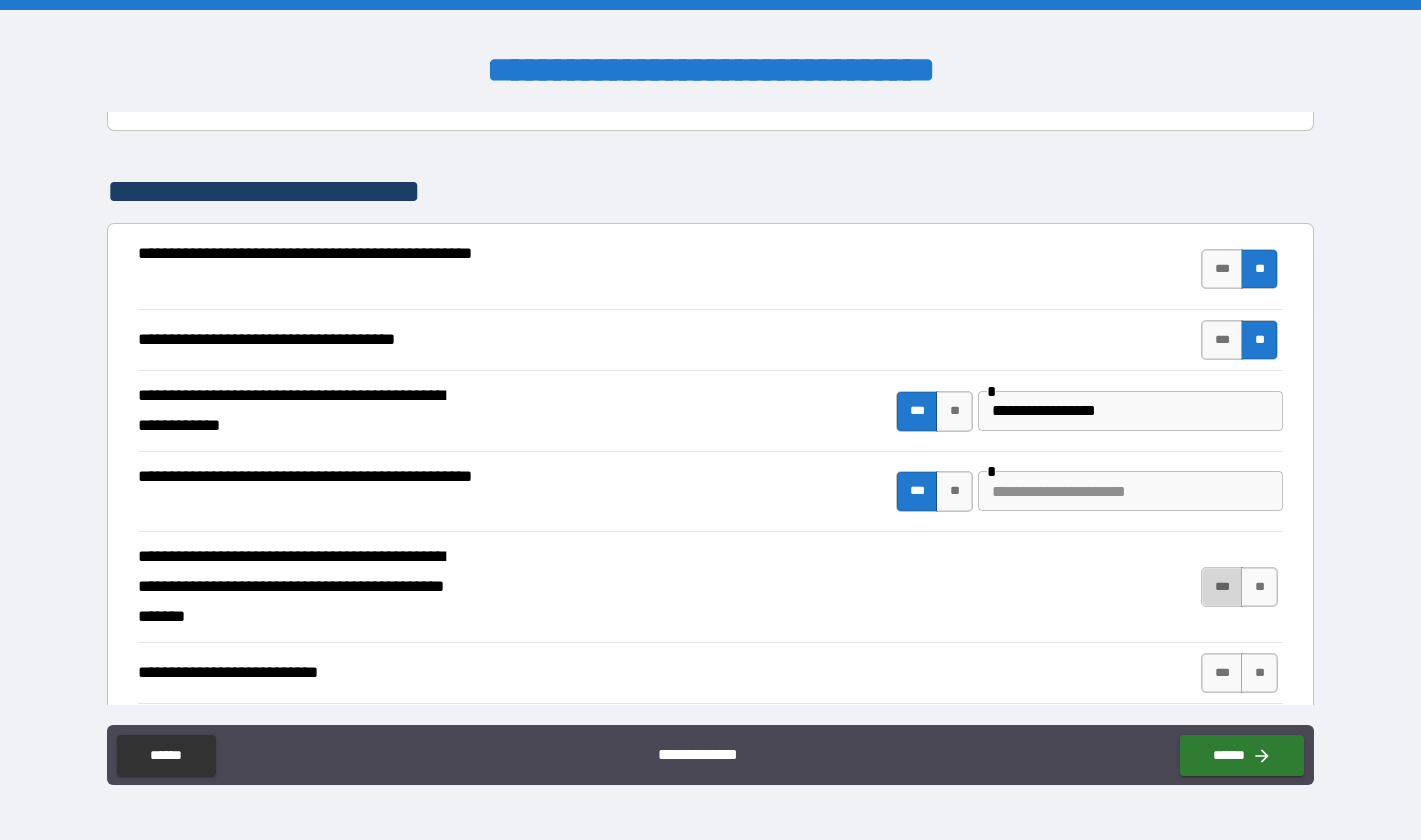 click on "***" at bounding box center (1222, 587) 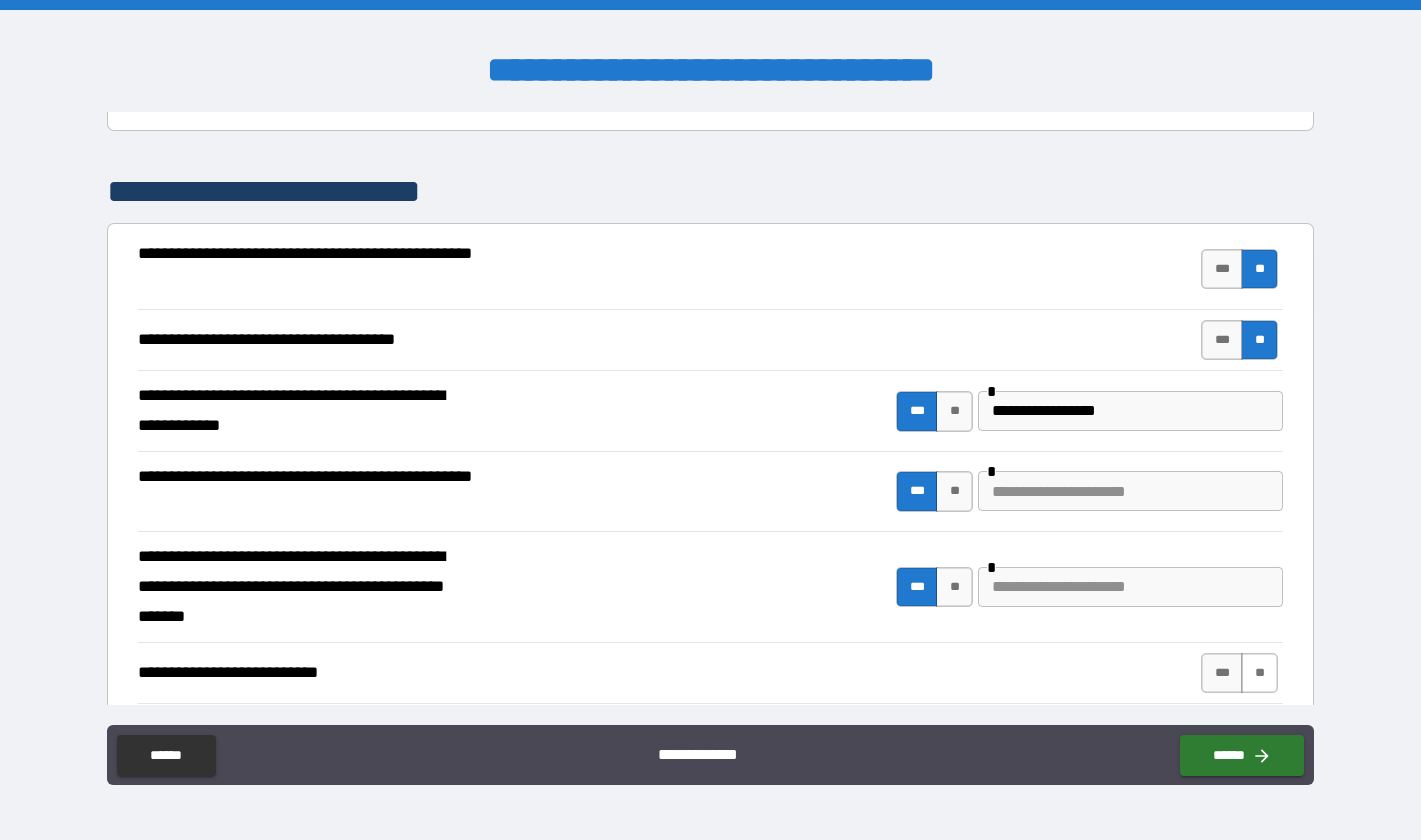 click on "**" at bounding box center [1259, 673] 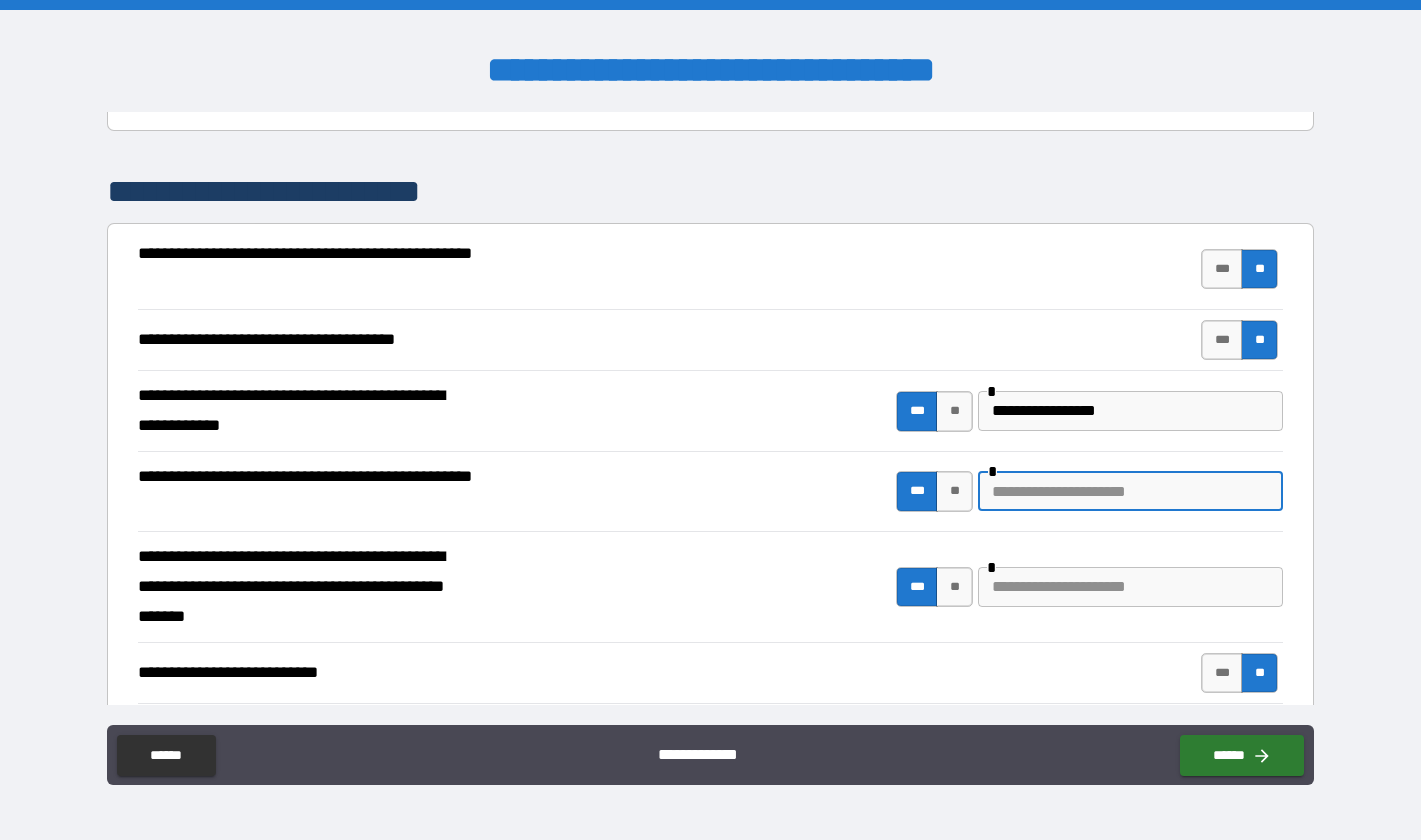 click at bounding box center (1130, 491) 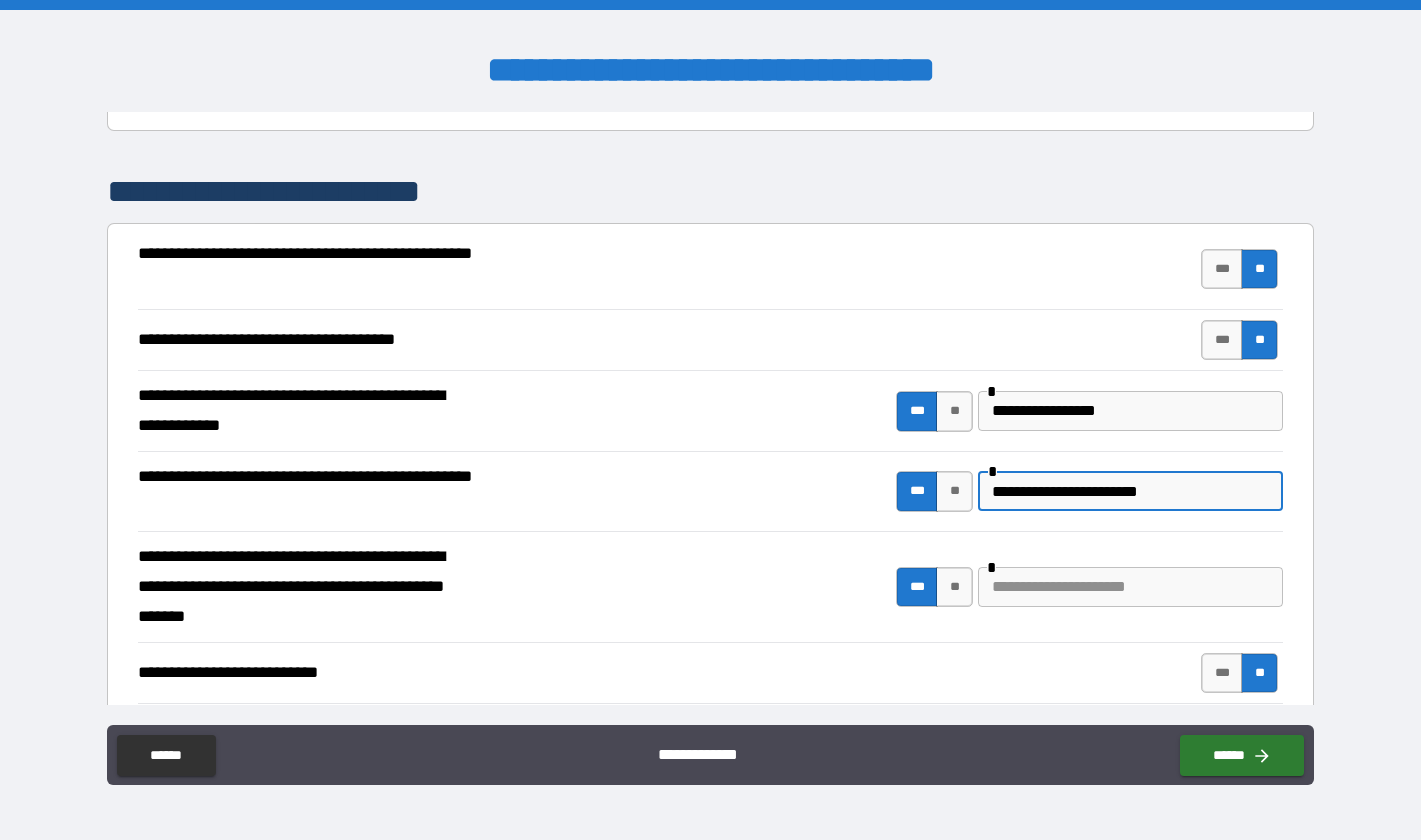 type on "**********" 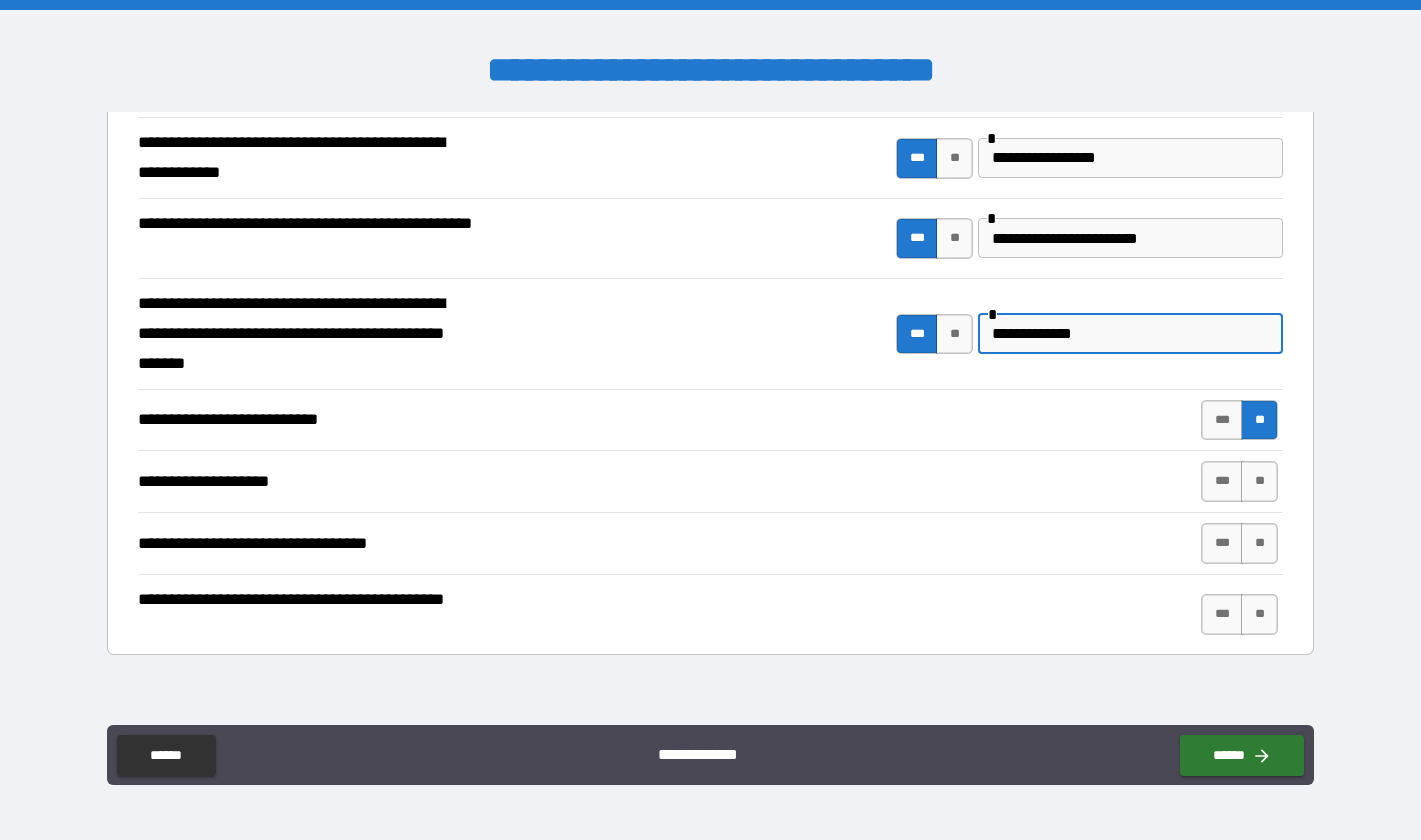 scroll, scrollTop: 600, scrollLeft: 0, axis: vertical 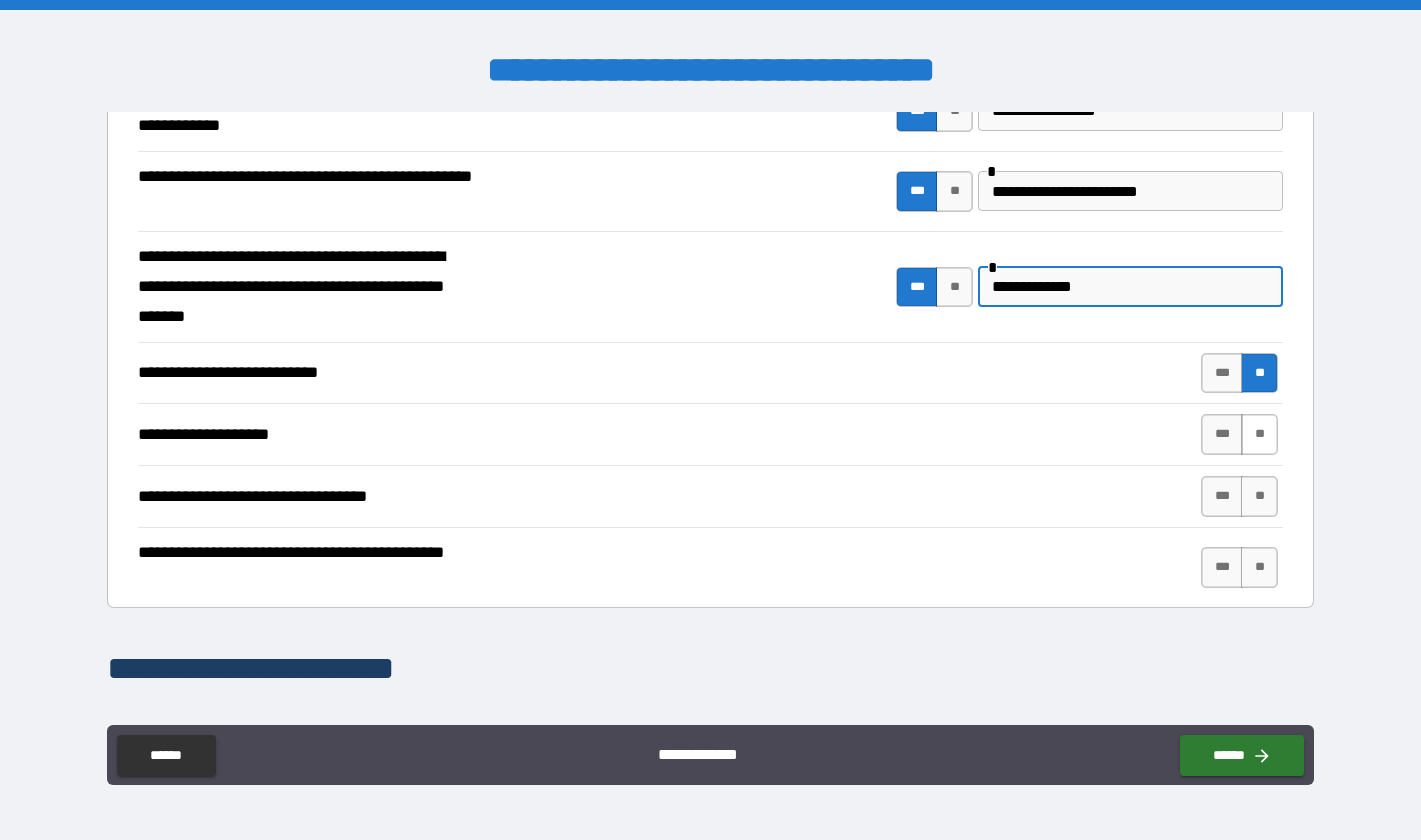 type on "**********" 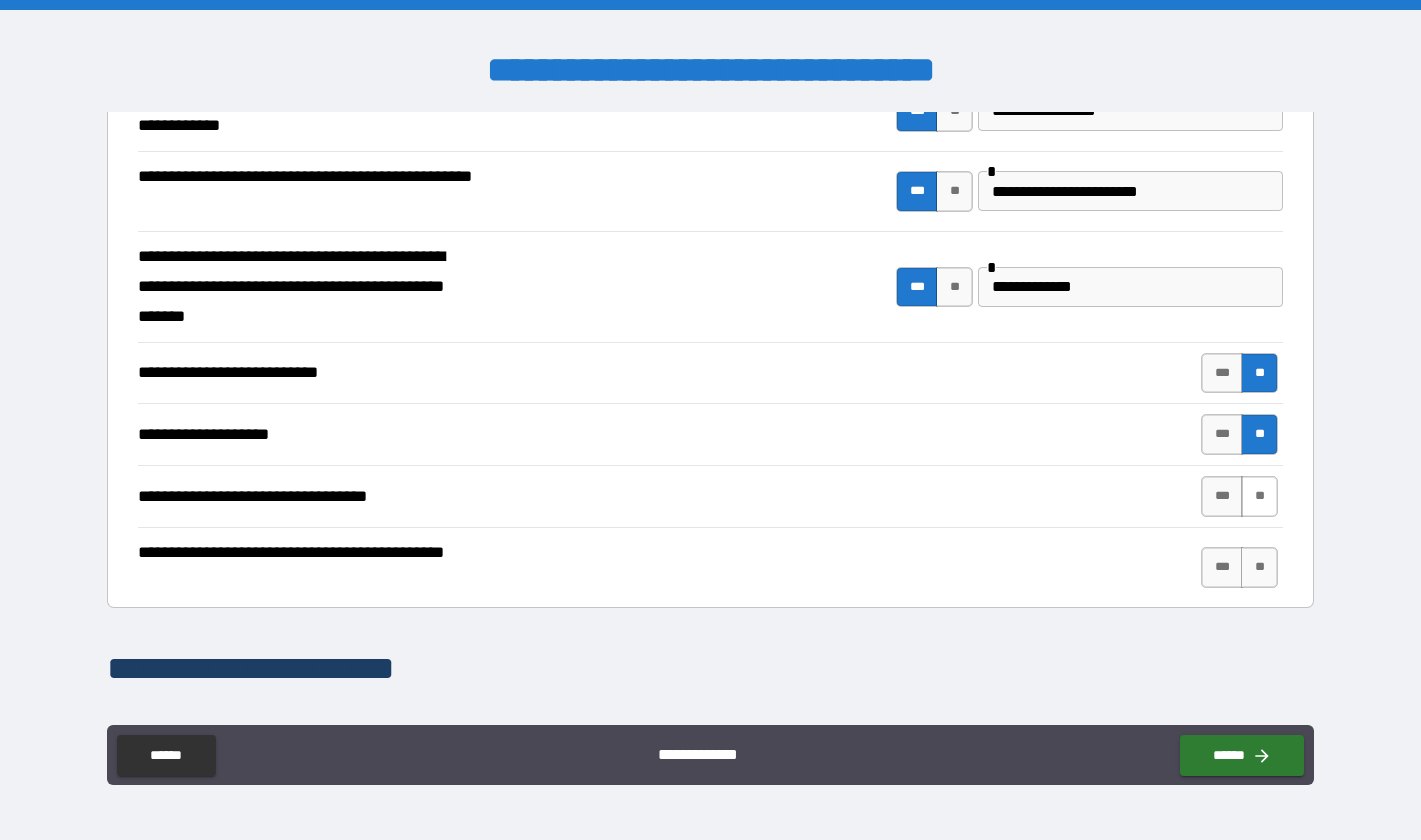 click on "**" at bounding box center [1259, 496] 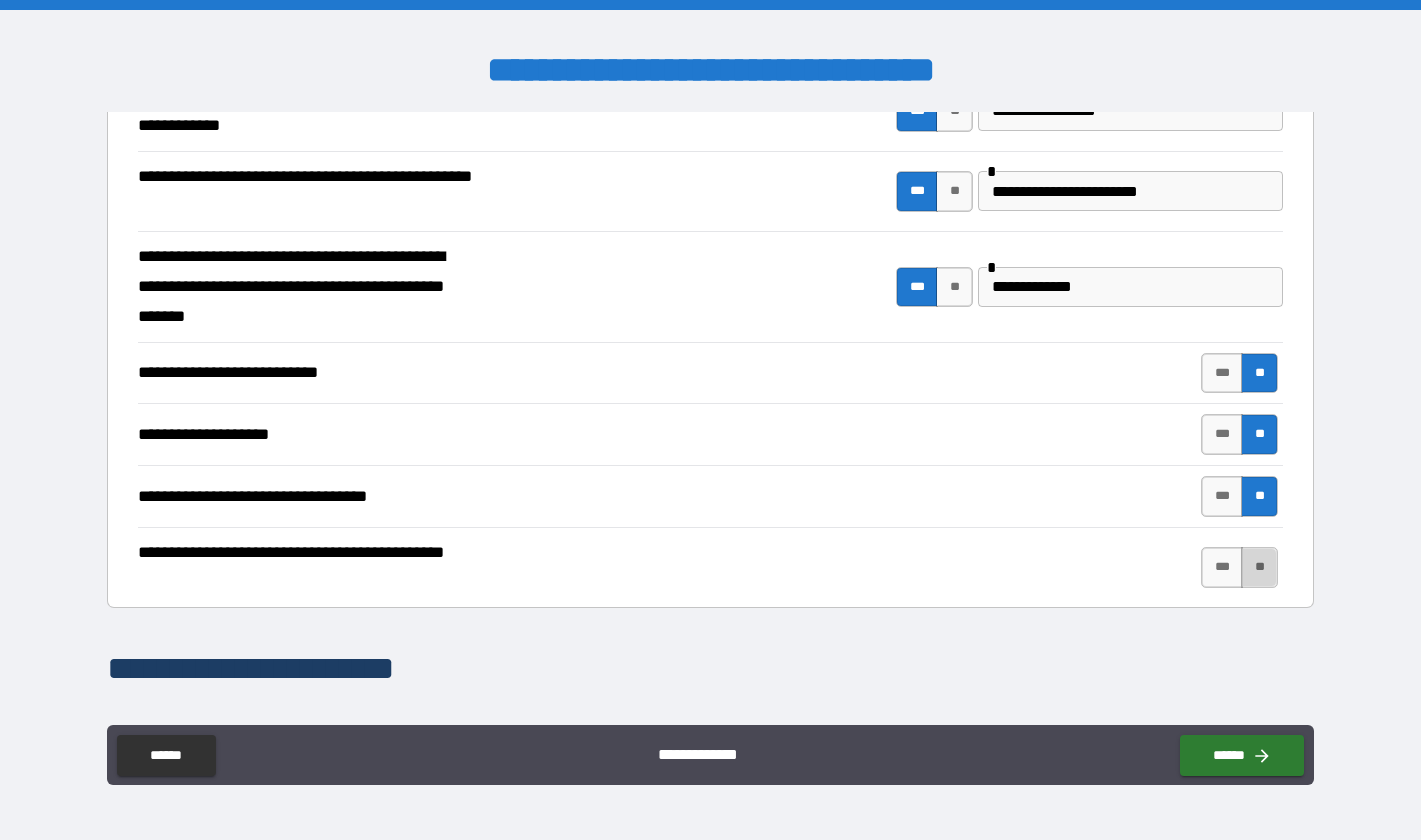 click on "**" at bounding box center (1259, 567) 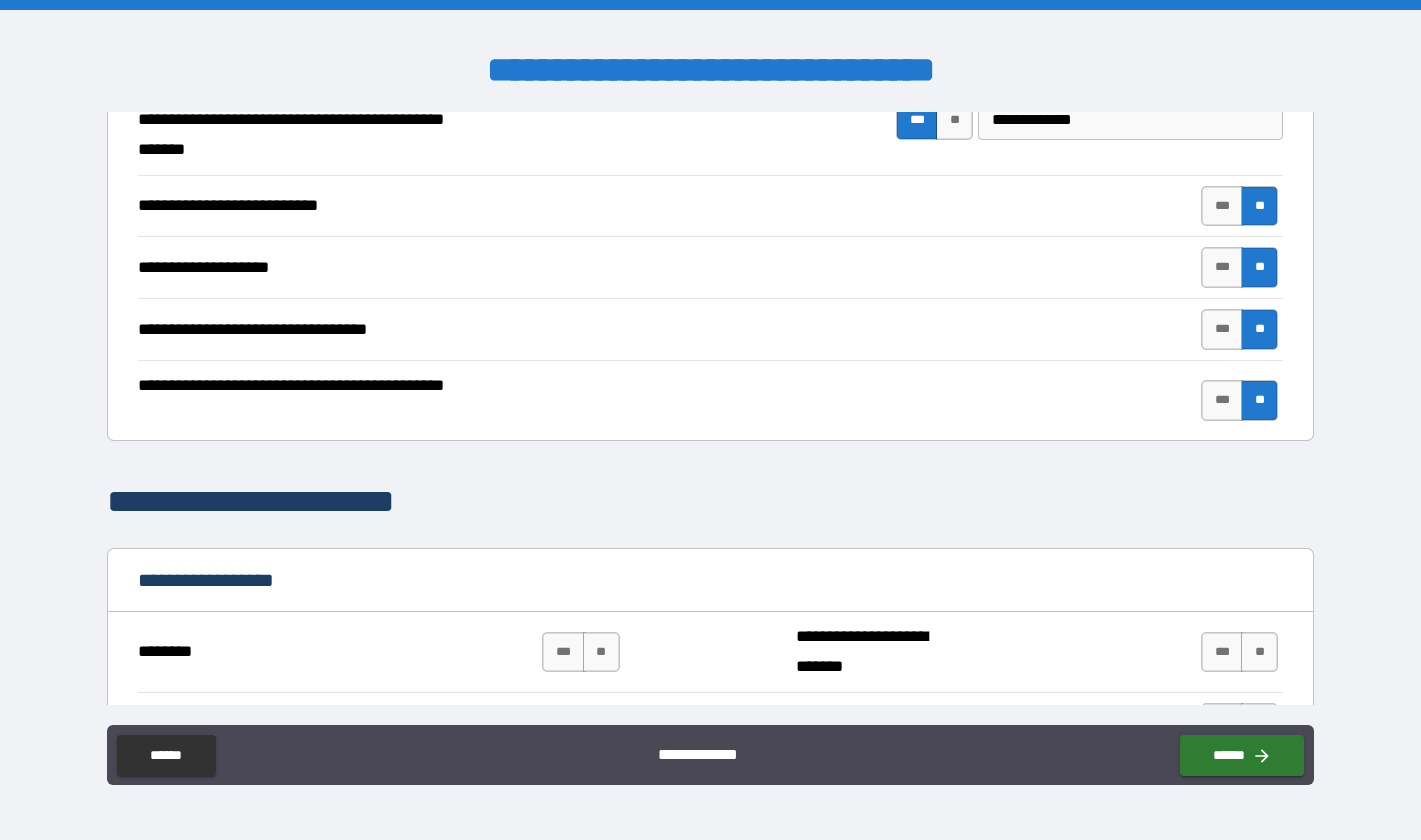 scroll, scrollTop: 900, scrollLeft: 0, axis: vertical 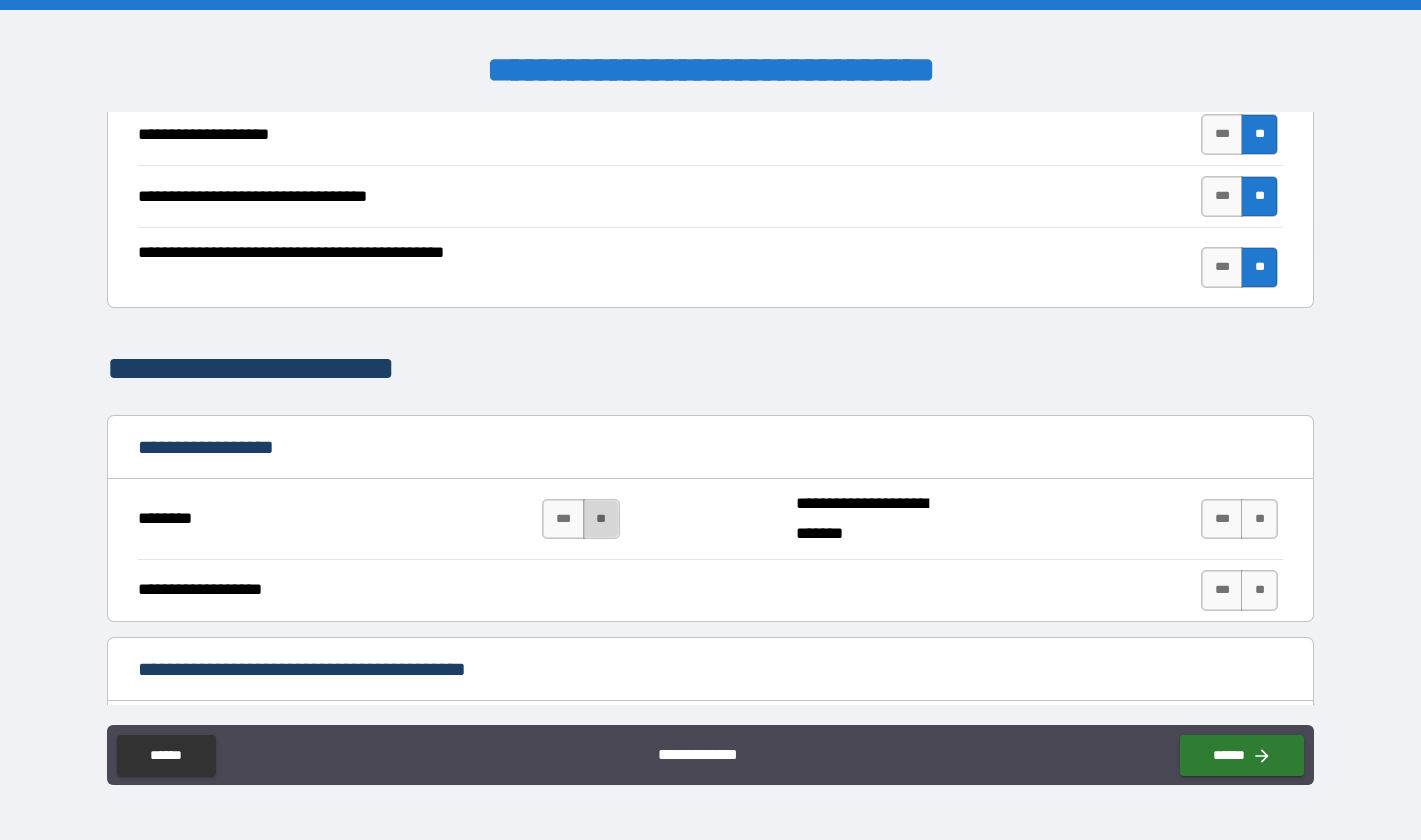 click on "**" at bounding box center (601, 519) 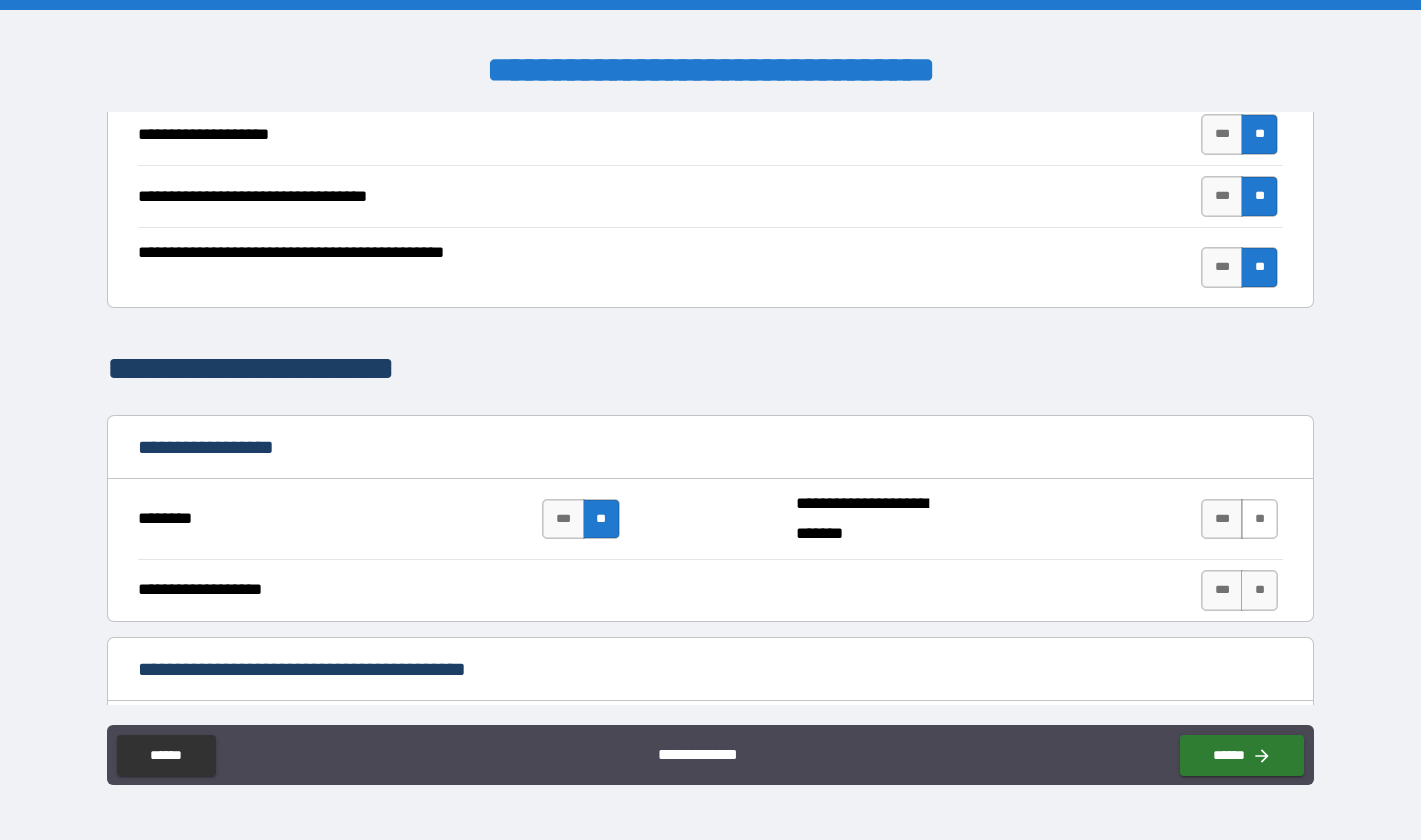 click on "**" at bounding box center [1259, 519] 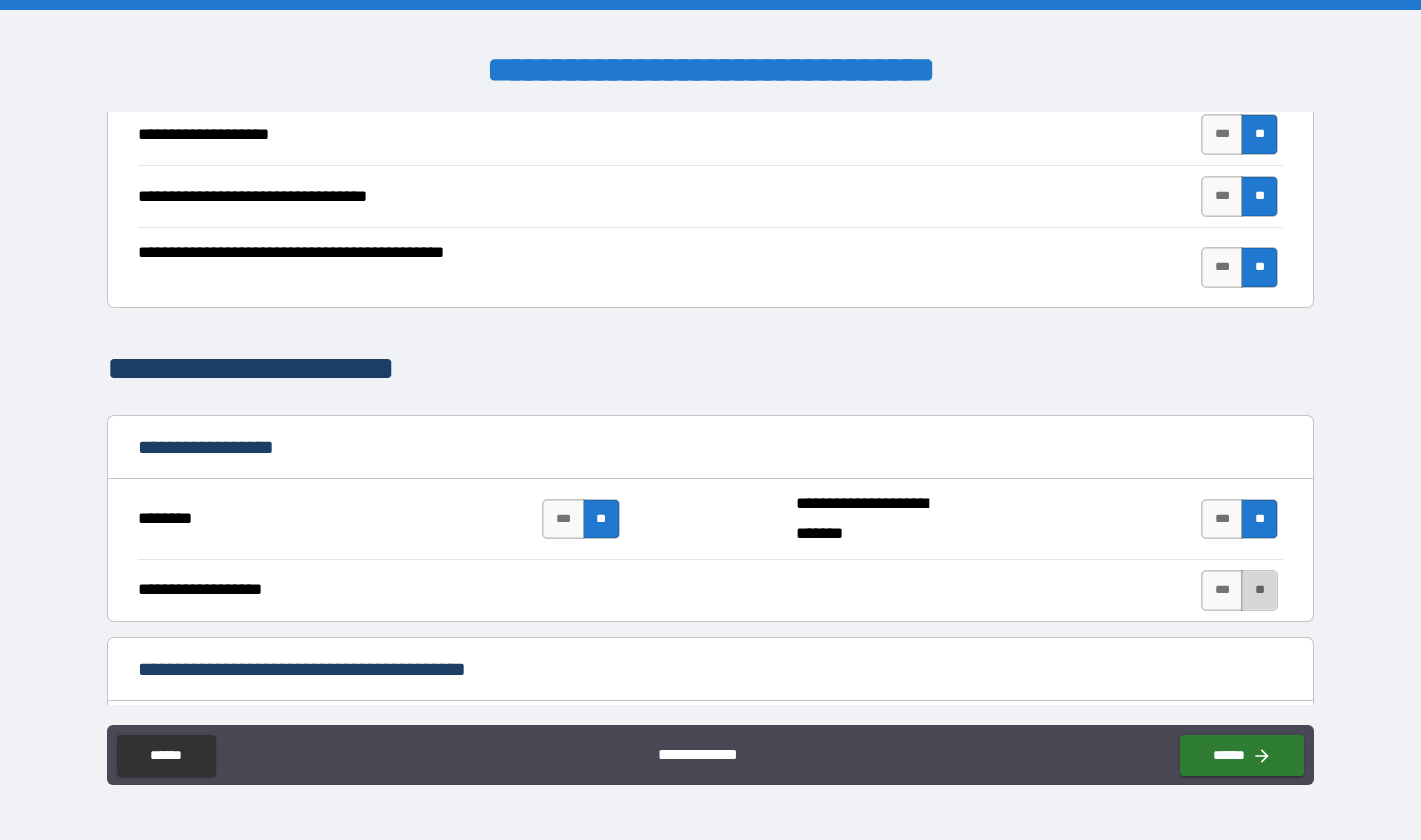 click on "**" at bounding box center (1259, 590) 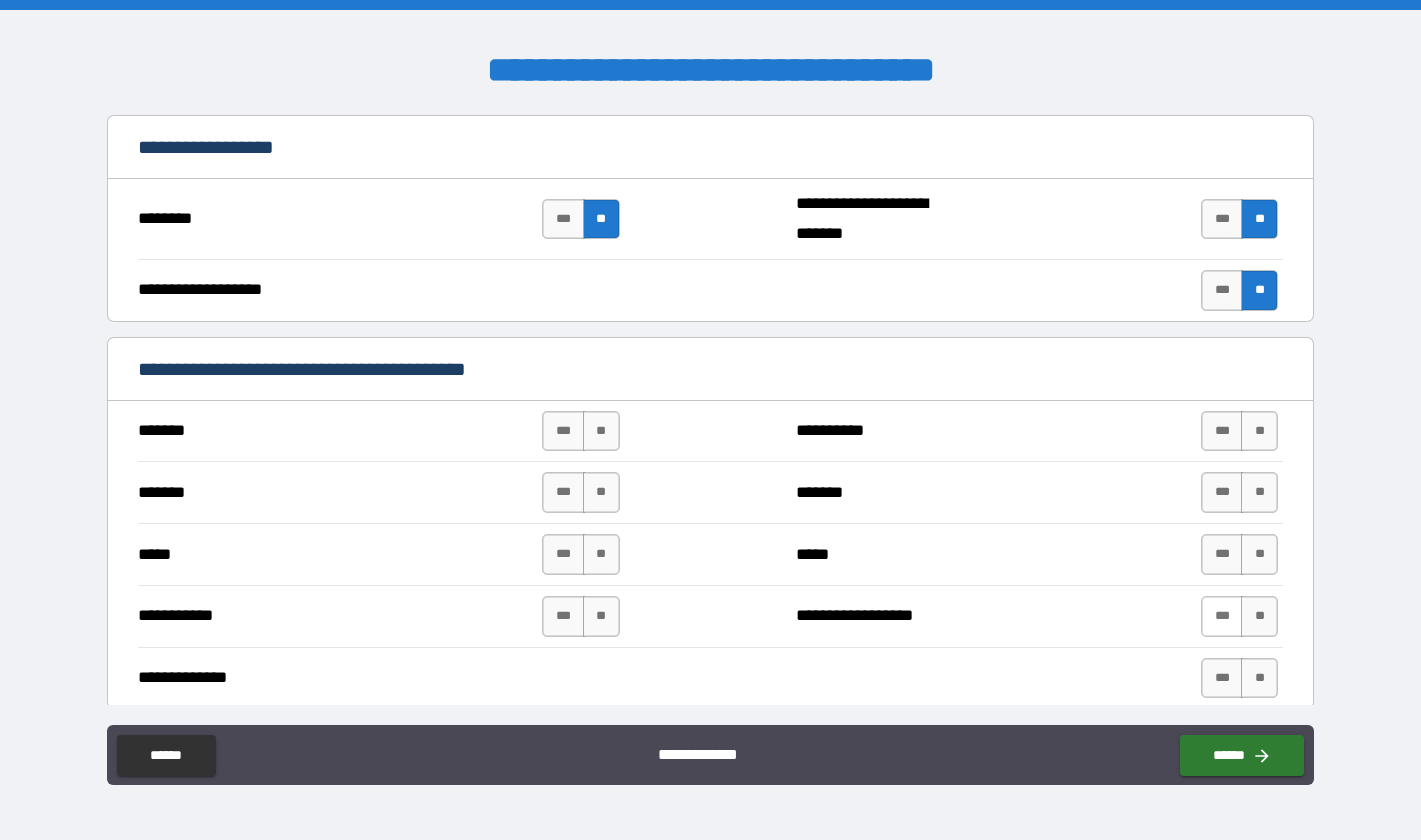 scroll, scrollTop: 1300, scrollLeft: 0, axis: vertical 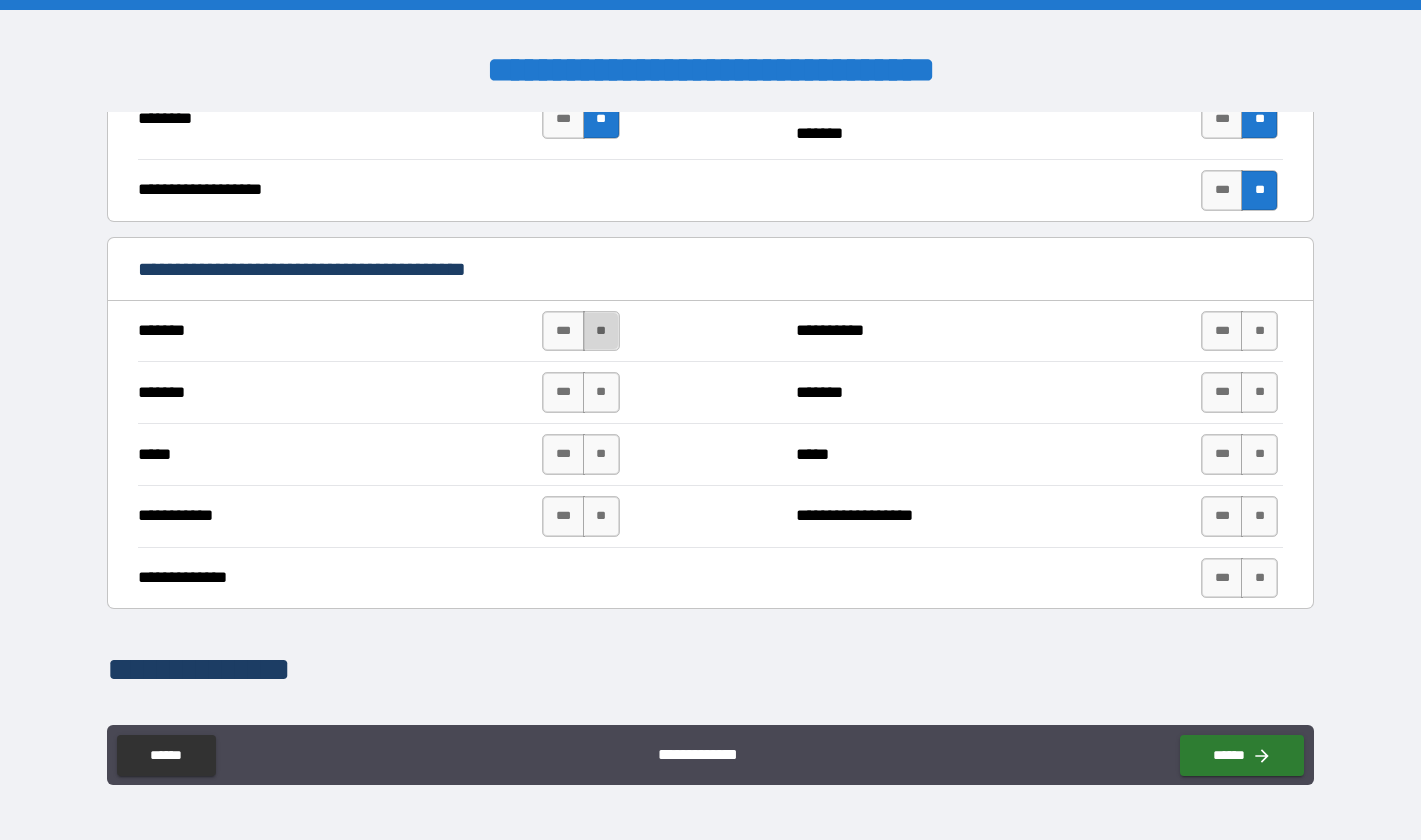 click on "**" at bounding box center [601, 331] 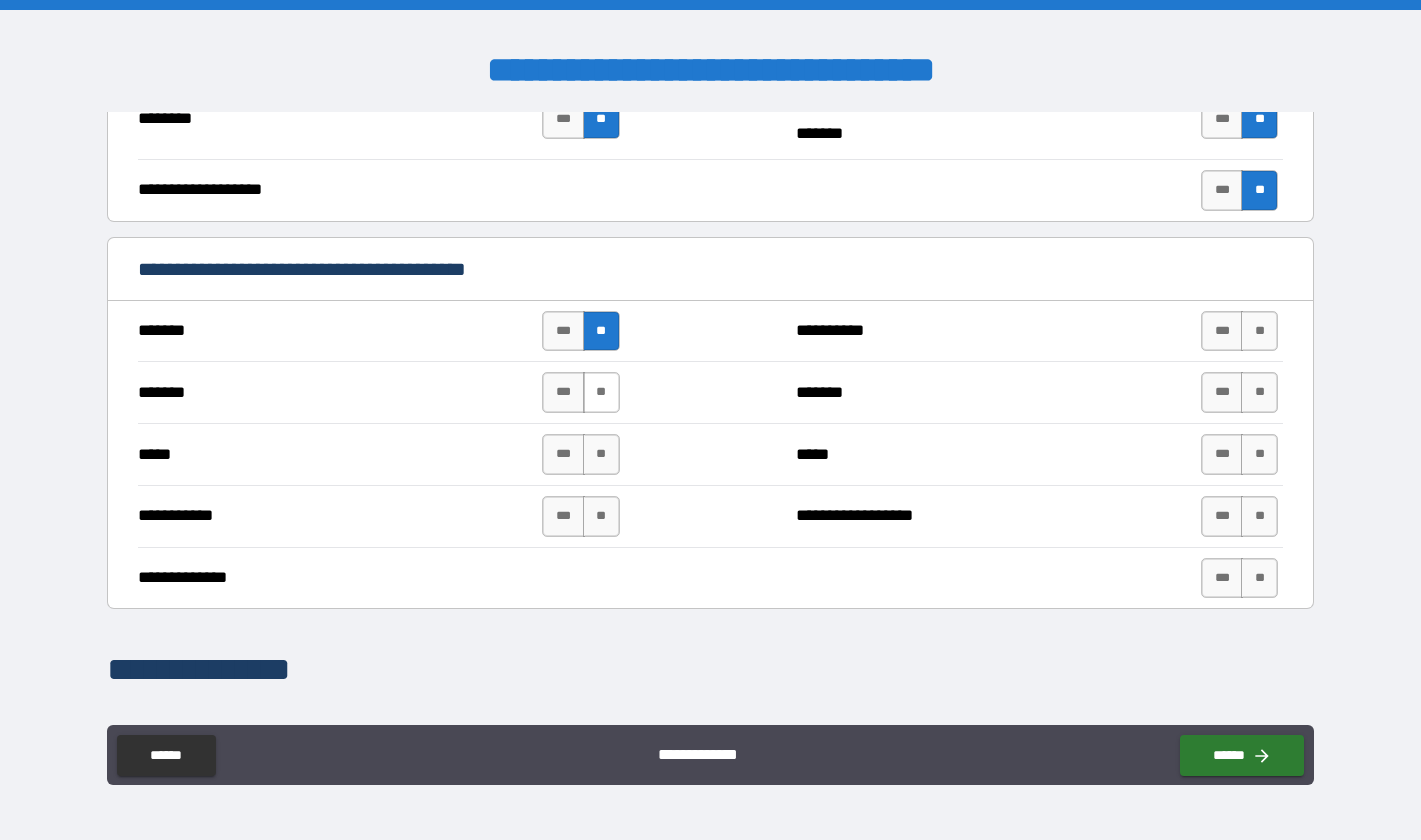 click on "**" at bounding box center (601, 392) 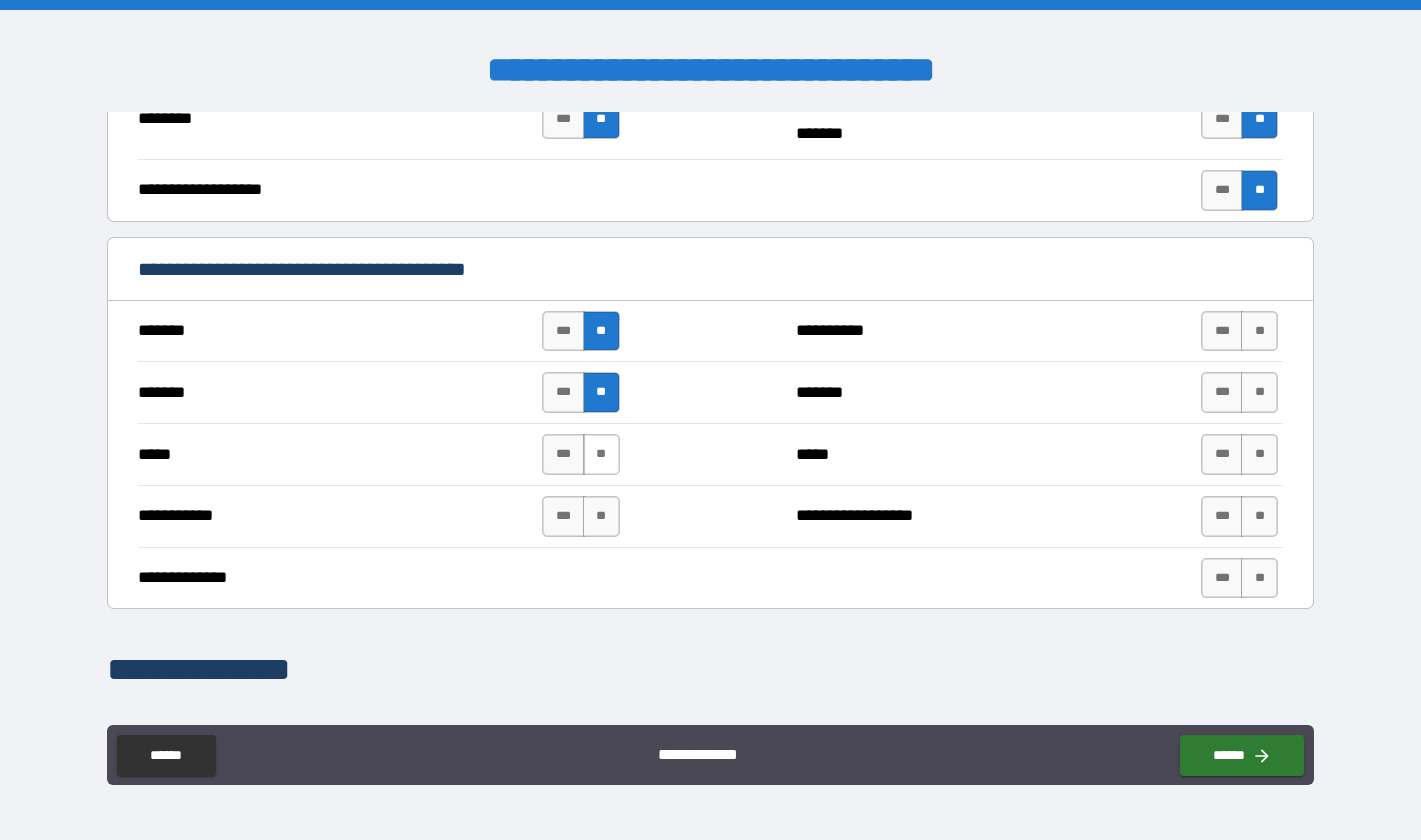 click on "**" at bounding box center (601, 454) 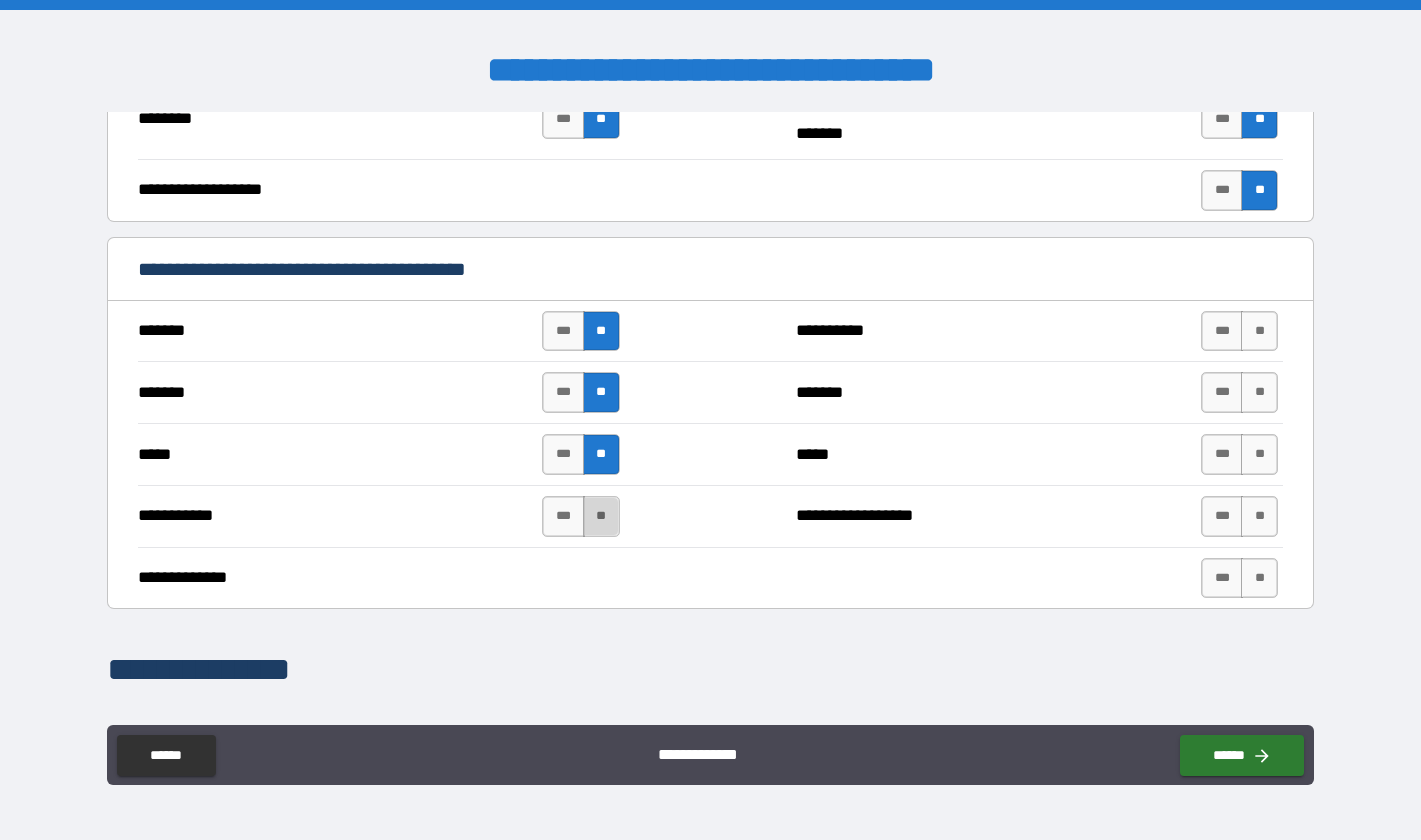 click on "**" at bounding box center [601, 516] 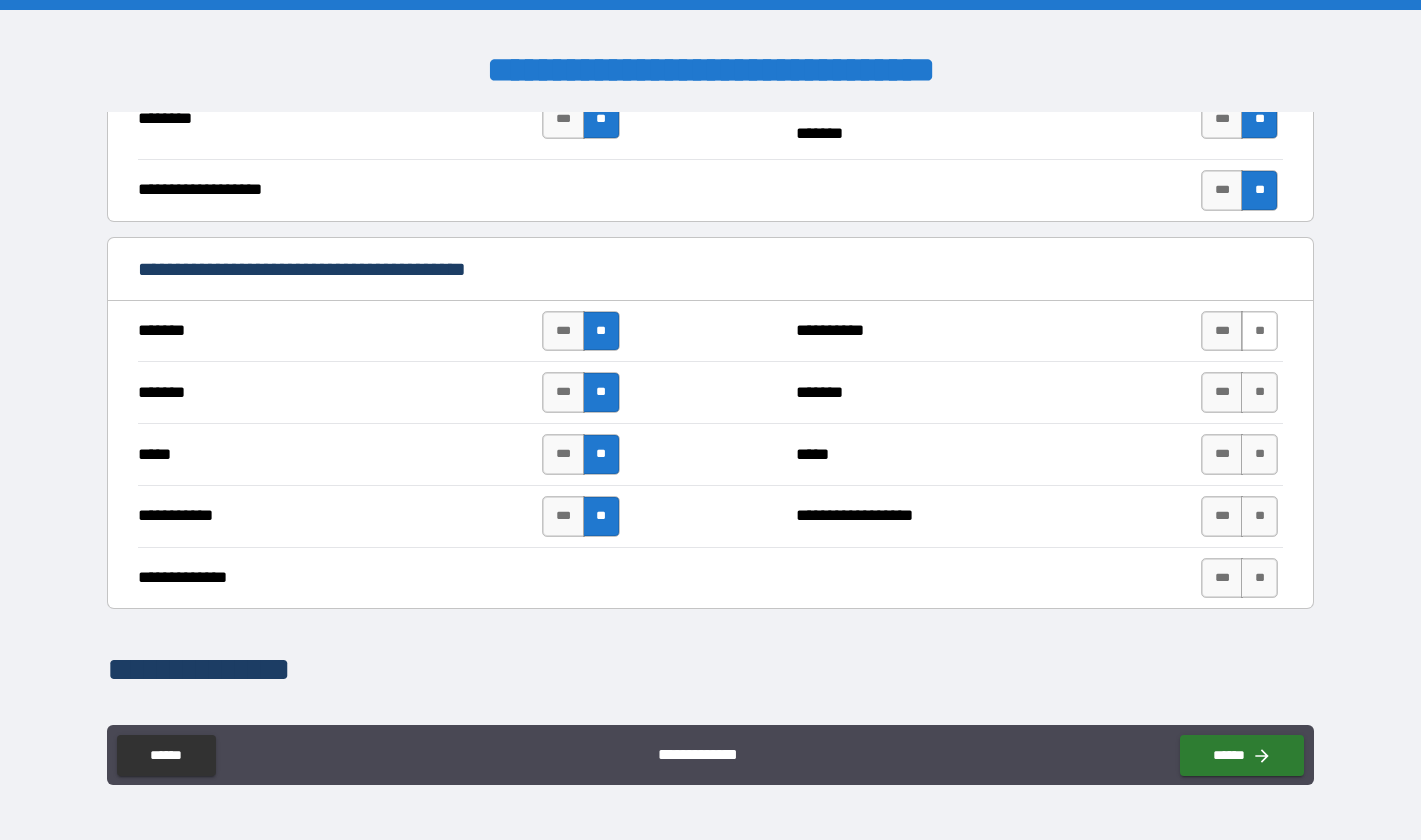 click on "**" at bounding box center (1259, 331) 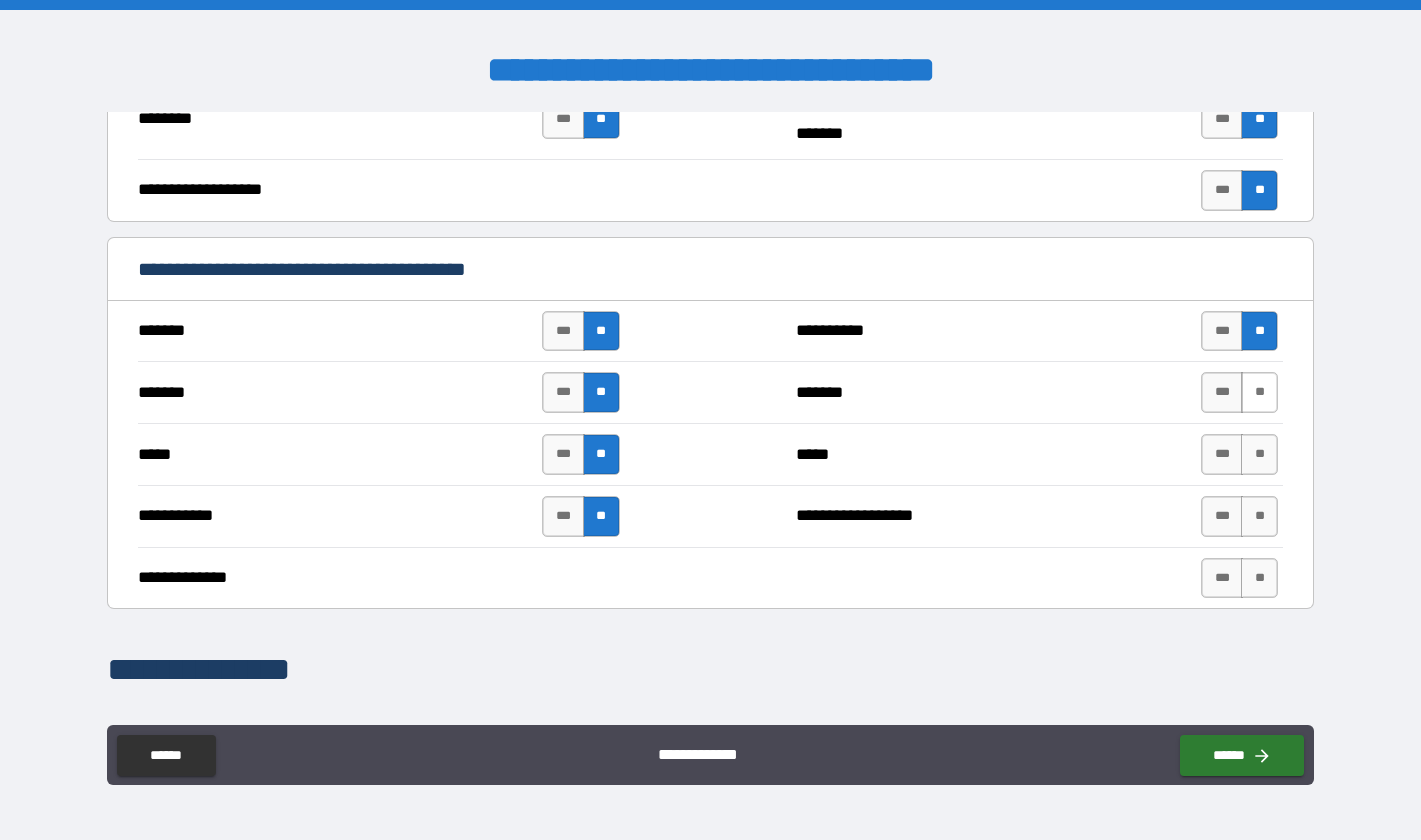 click on "**" at bounding box center (1259, 392) 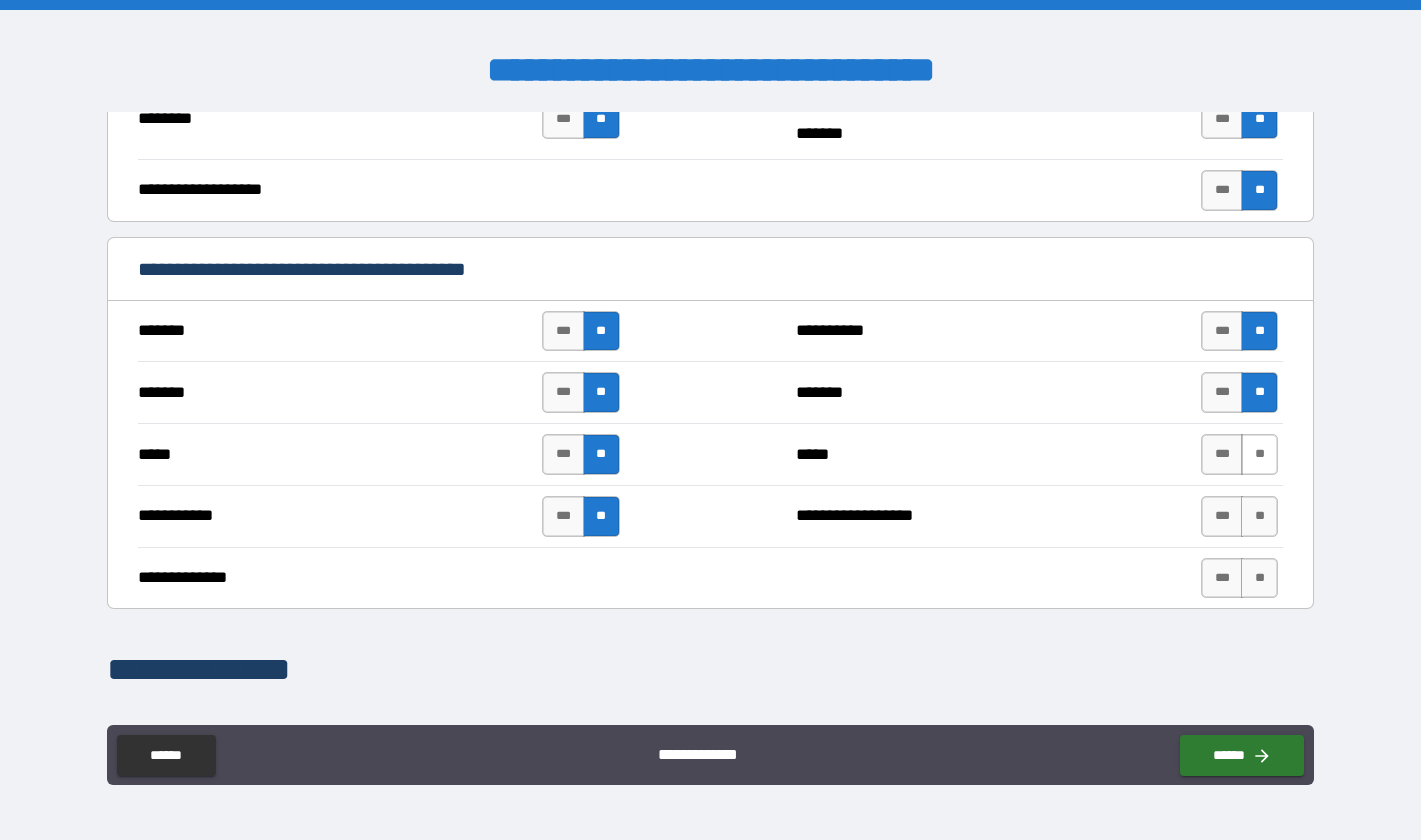 click on "**" at bounding box center [1259, 454] 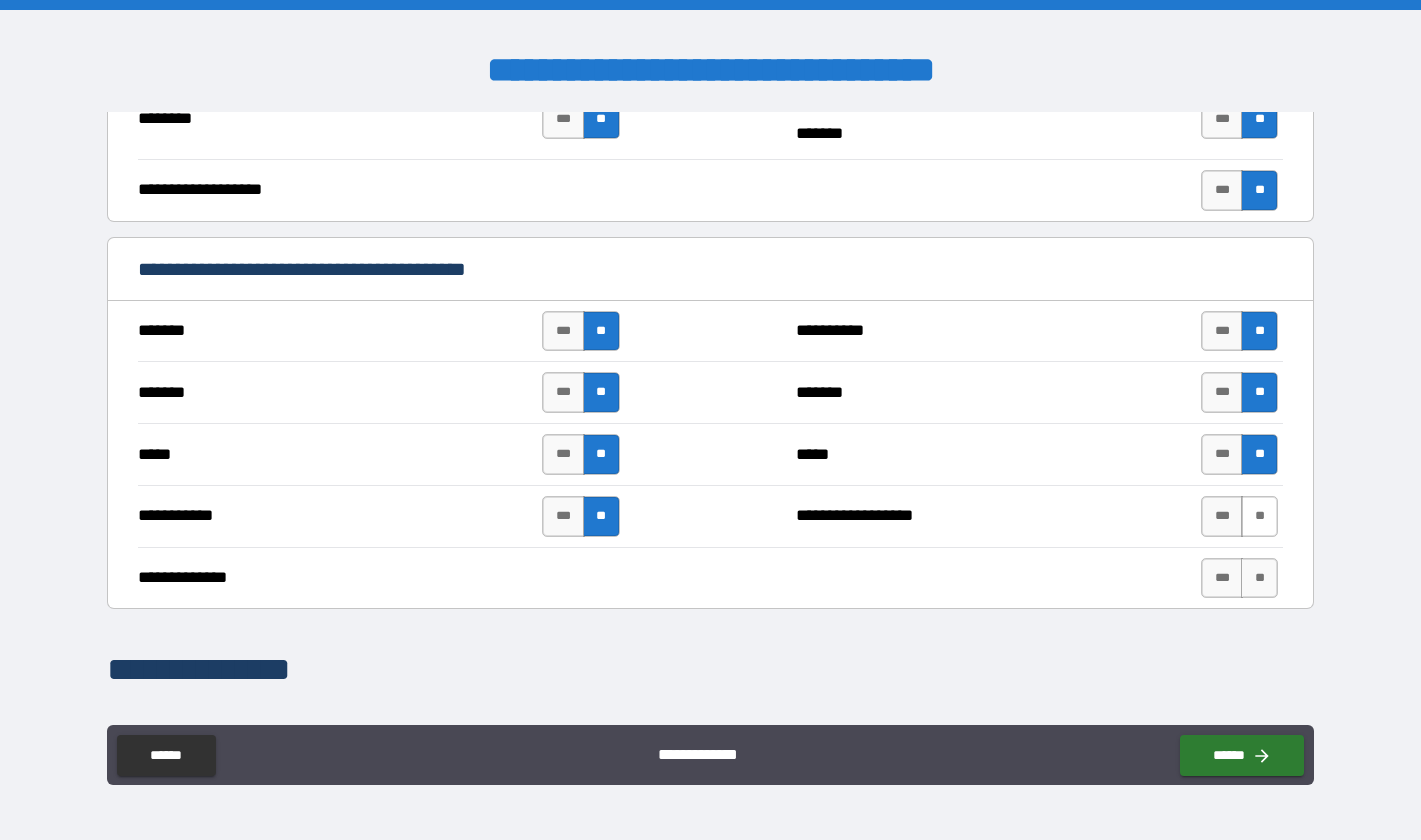 click on "**" at bounding box center [1259, 516] 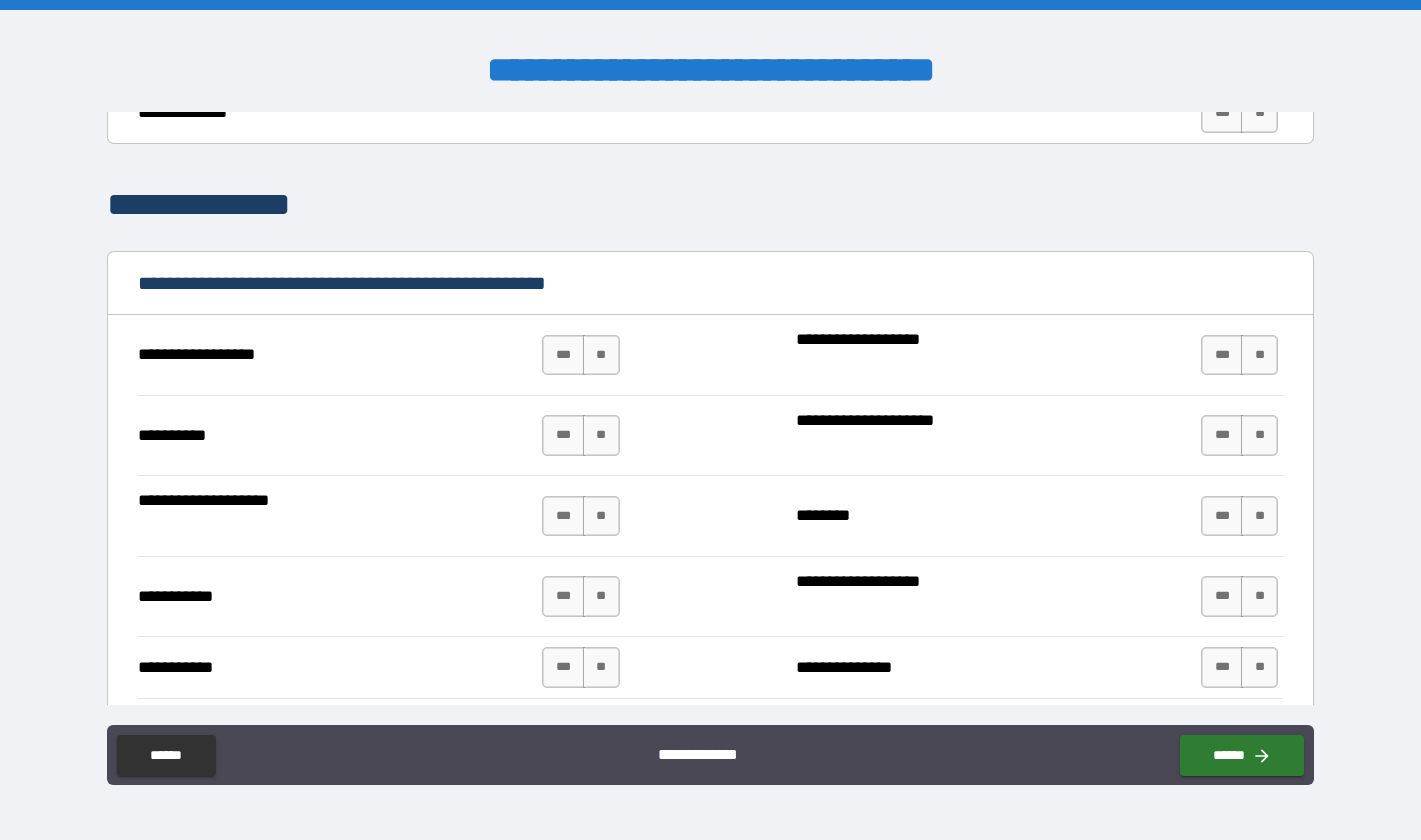 scroll, scrollTop: 1800, scrollLeft: 0, axis: vertical 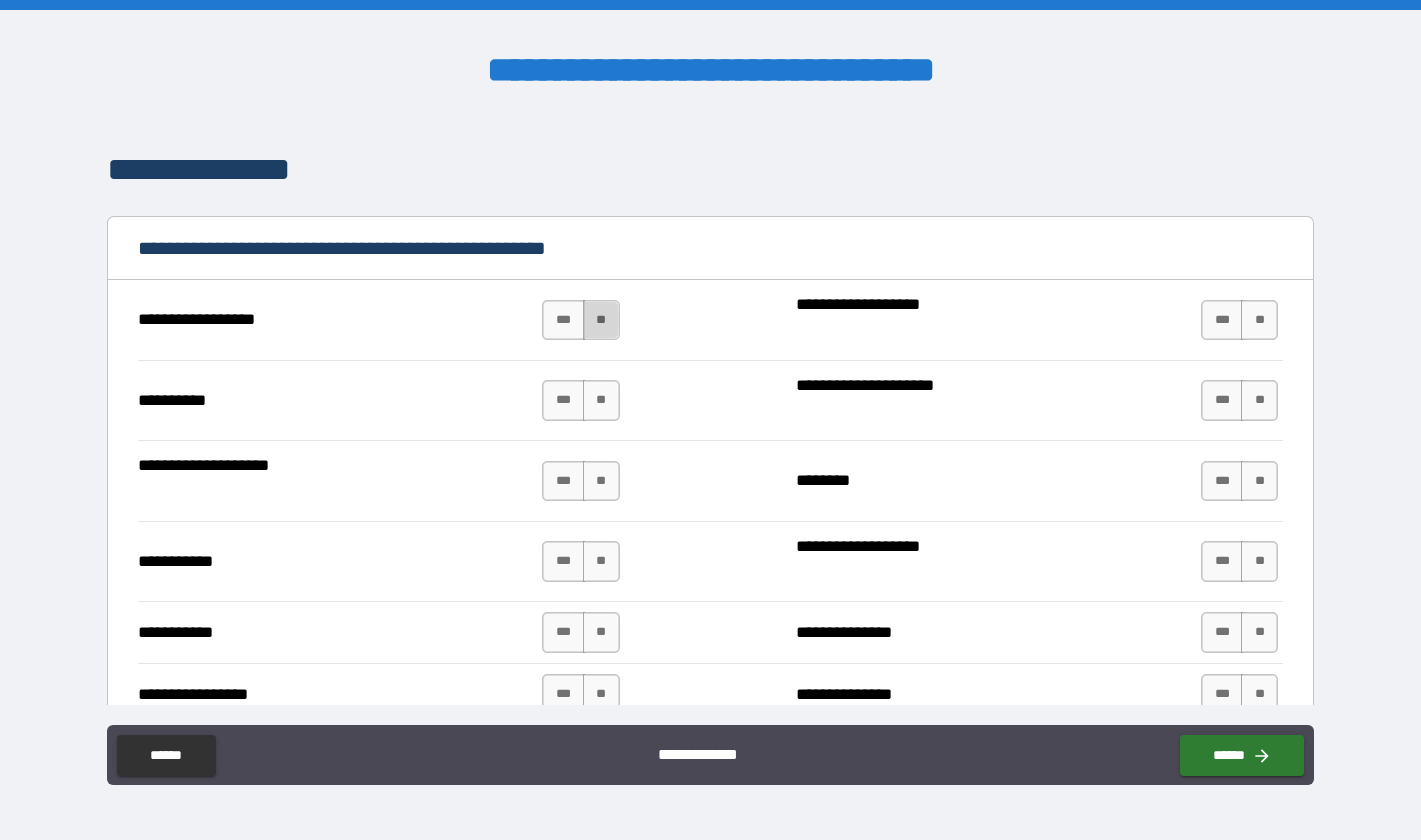 click on "**" at bounding box center [601, 320] 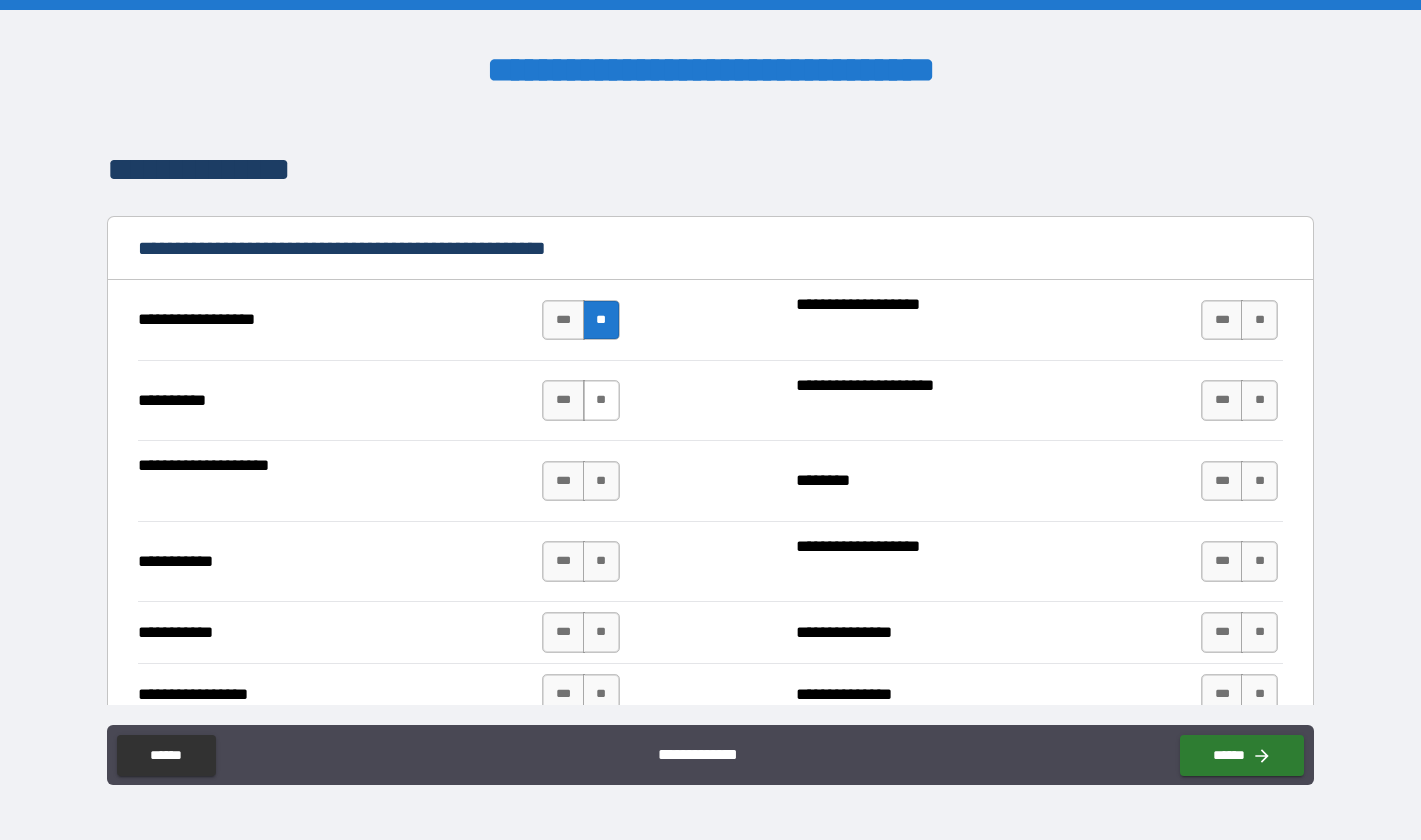 click on "**" at bounding box center [601, 400] 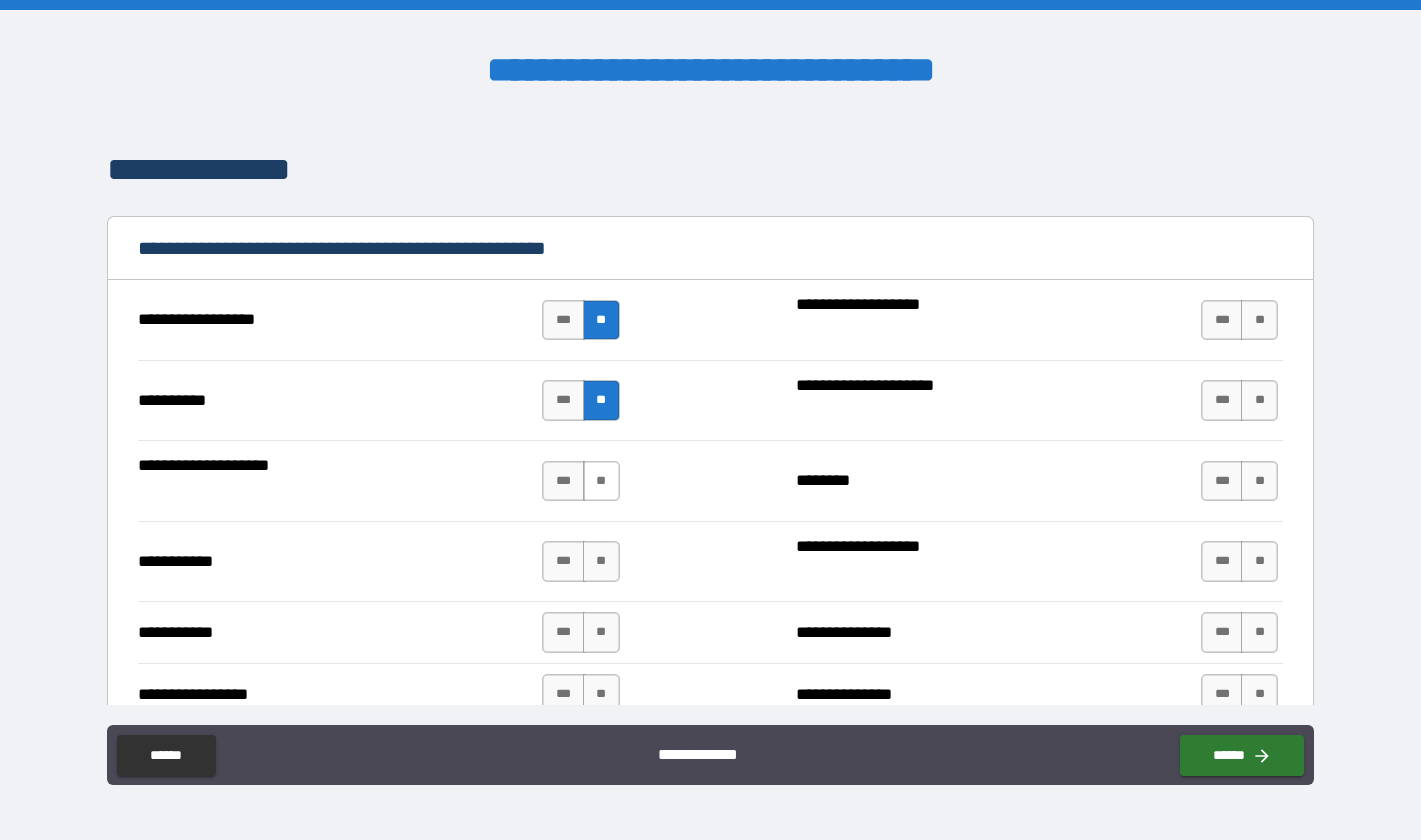 click on "**" at bounding box center (601, 481) 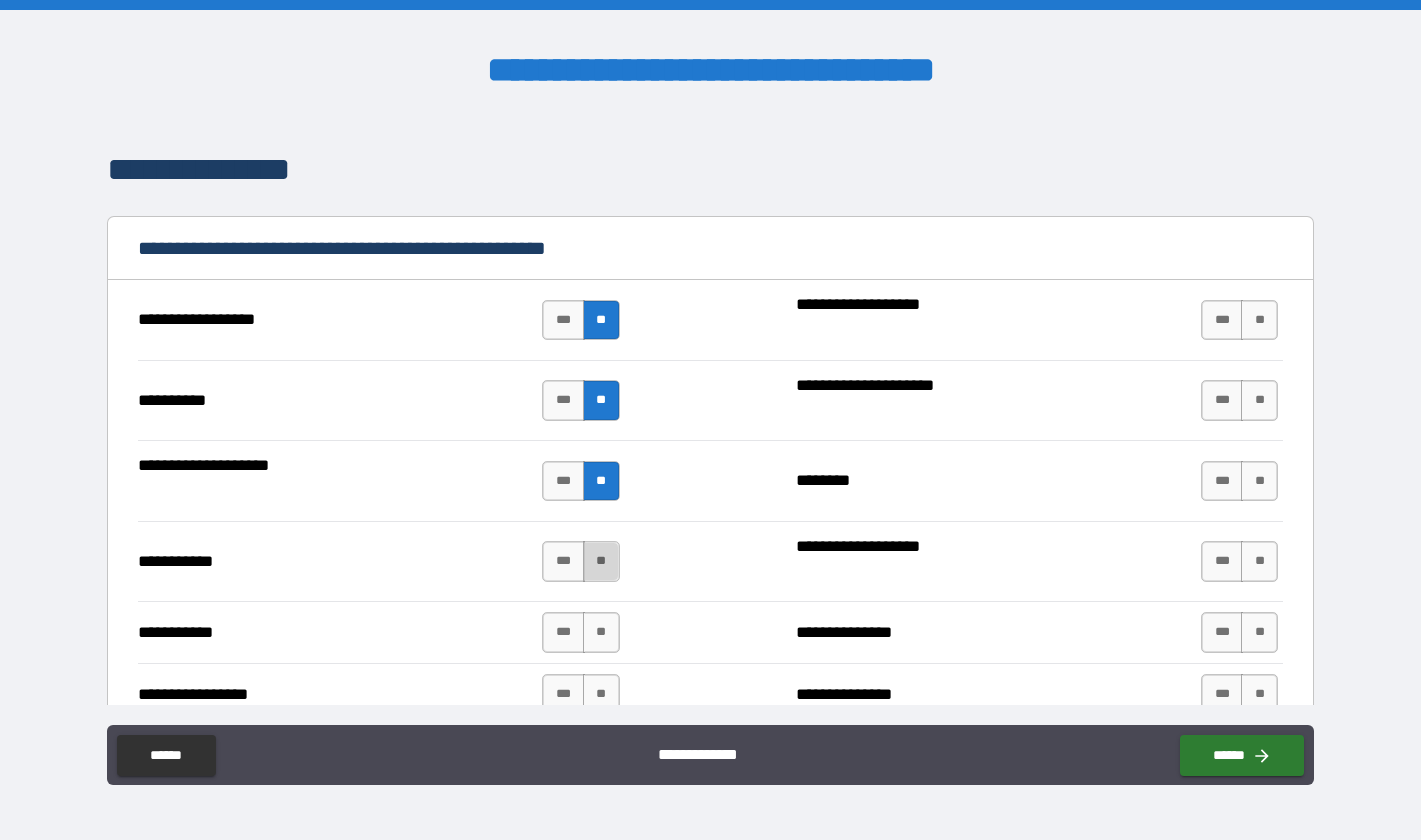 click on "**" at bounding box center (601, 561) 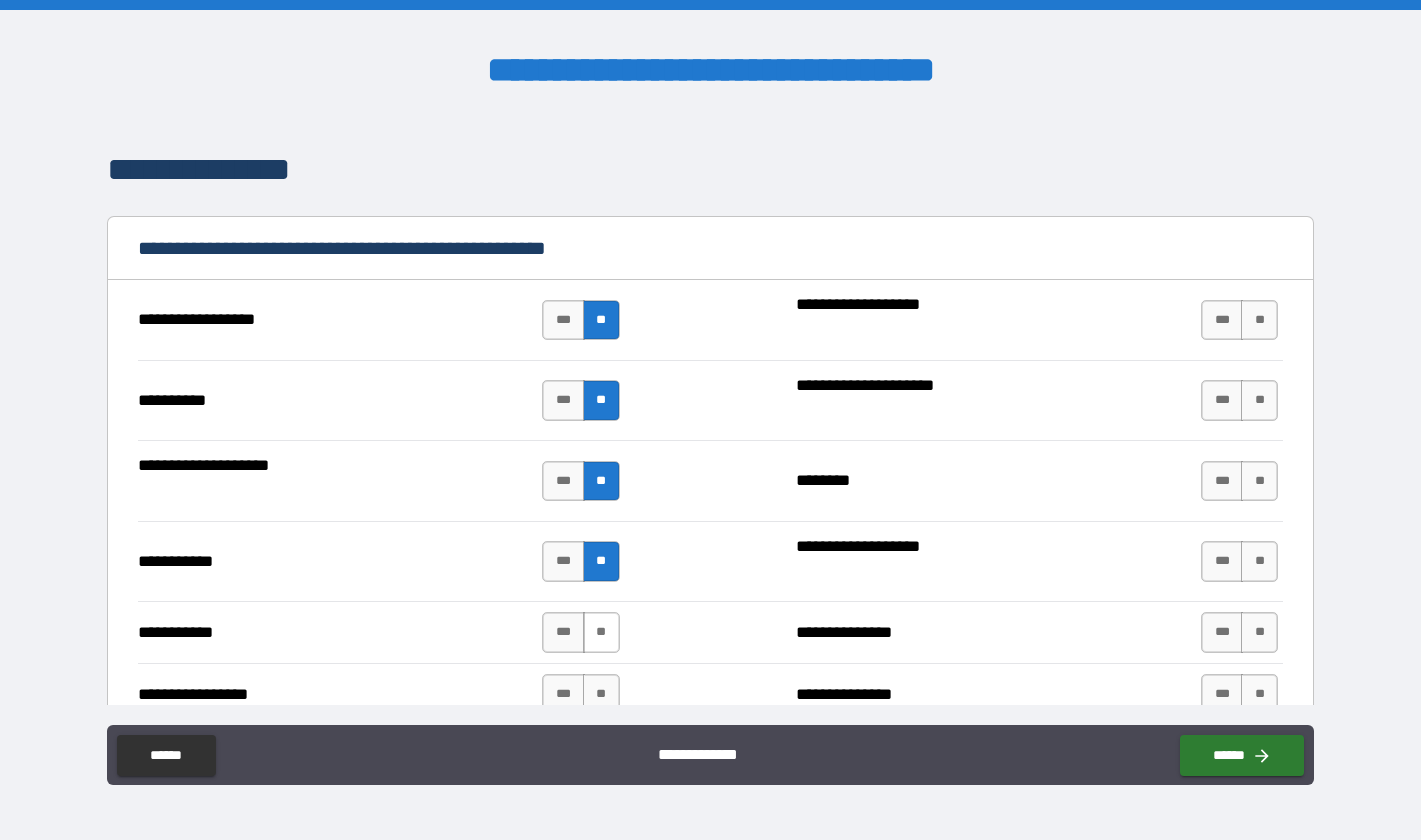 click on "**" at bounding box center [601, 632] 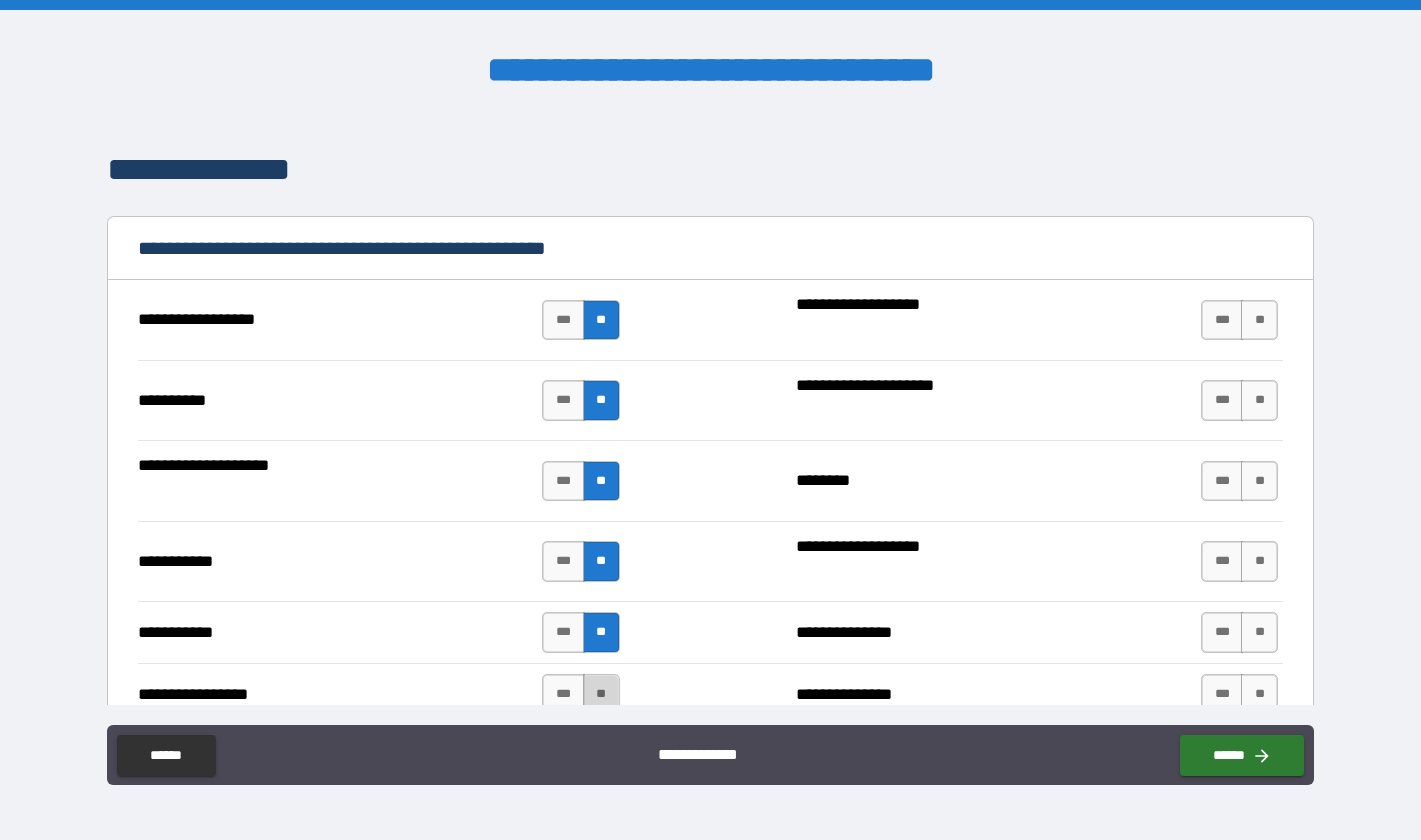 click on "**" at bounding box center [601, 694] 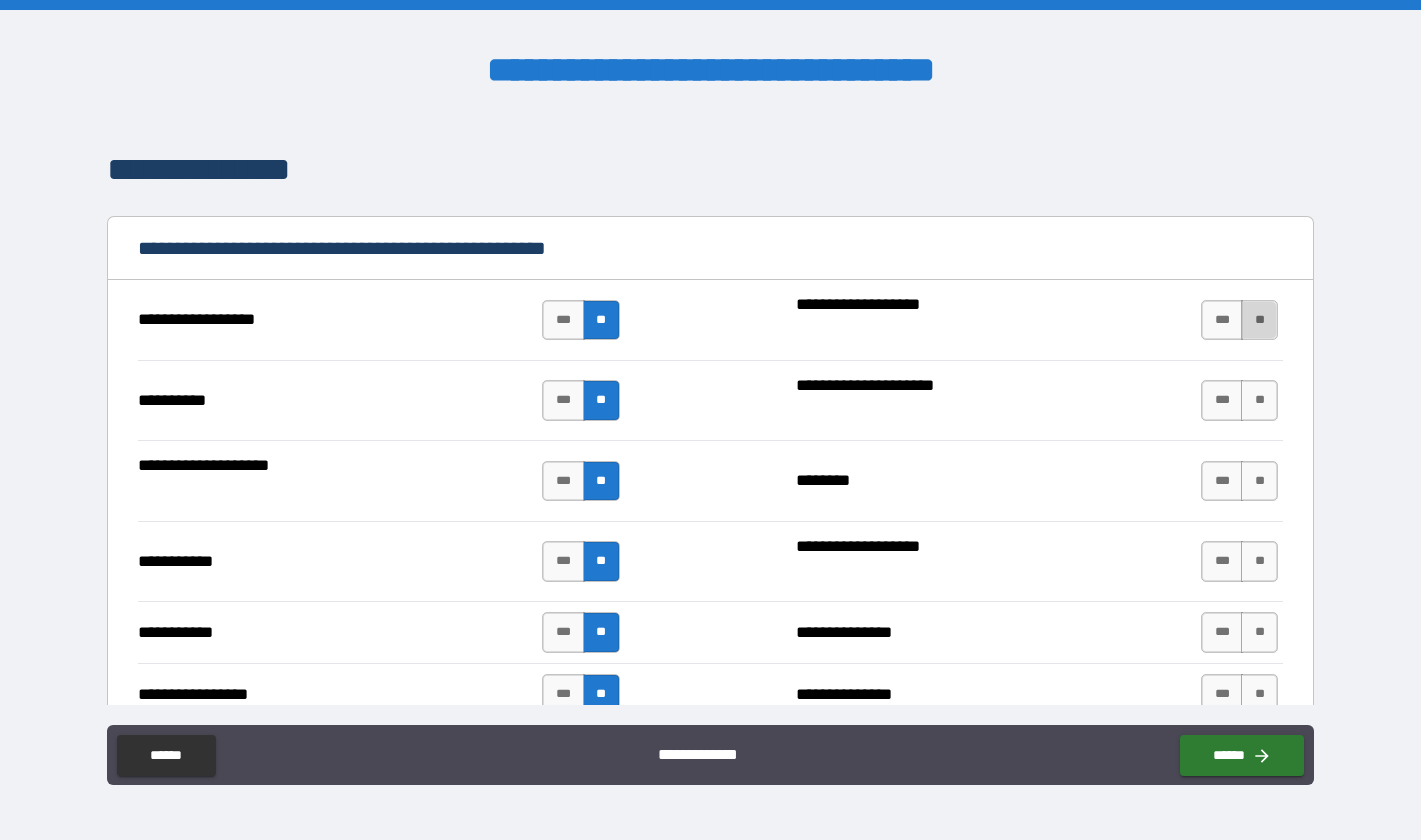 click on "**" at bounding box center [1259, 320] 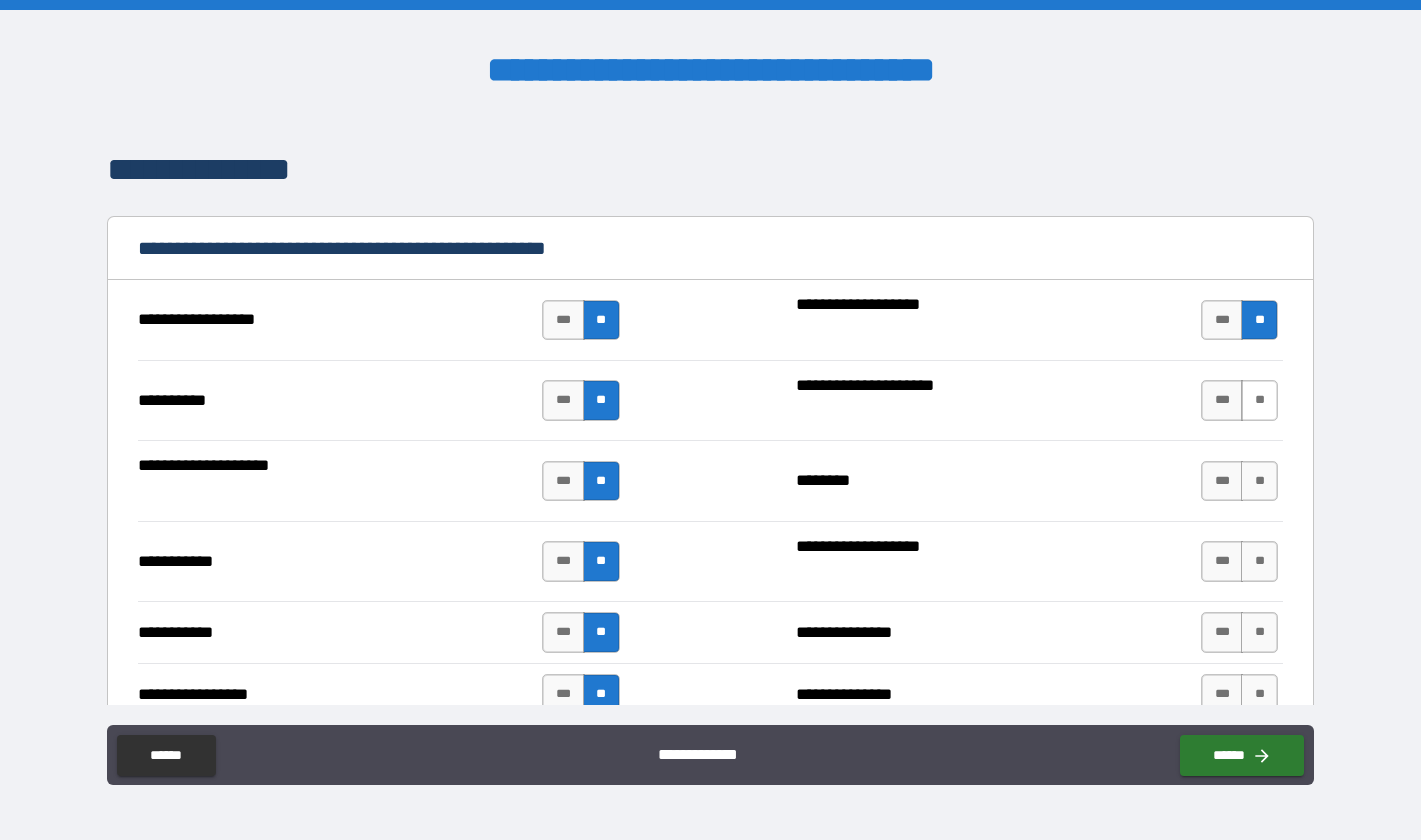 click on "**" at bounding box center (1259, 400) 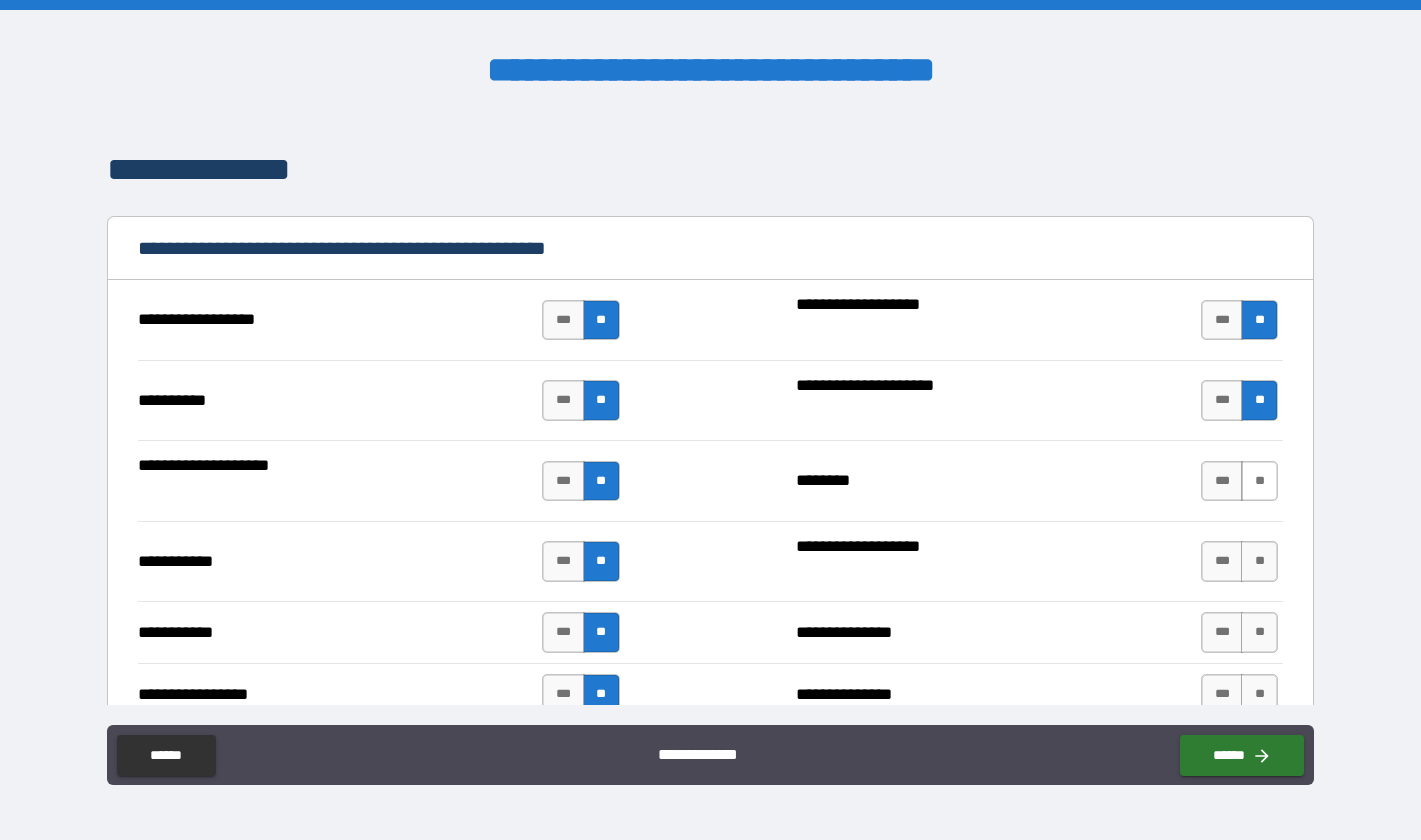 click on "**" at bounding box center [1259, 481] 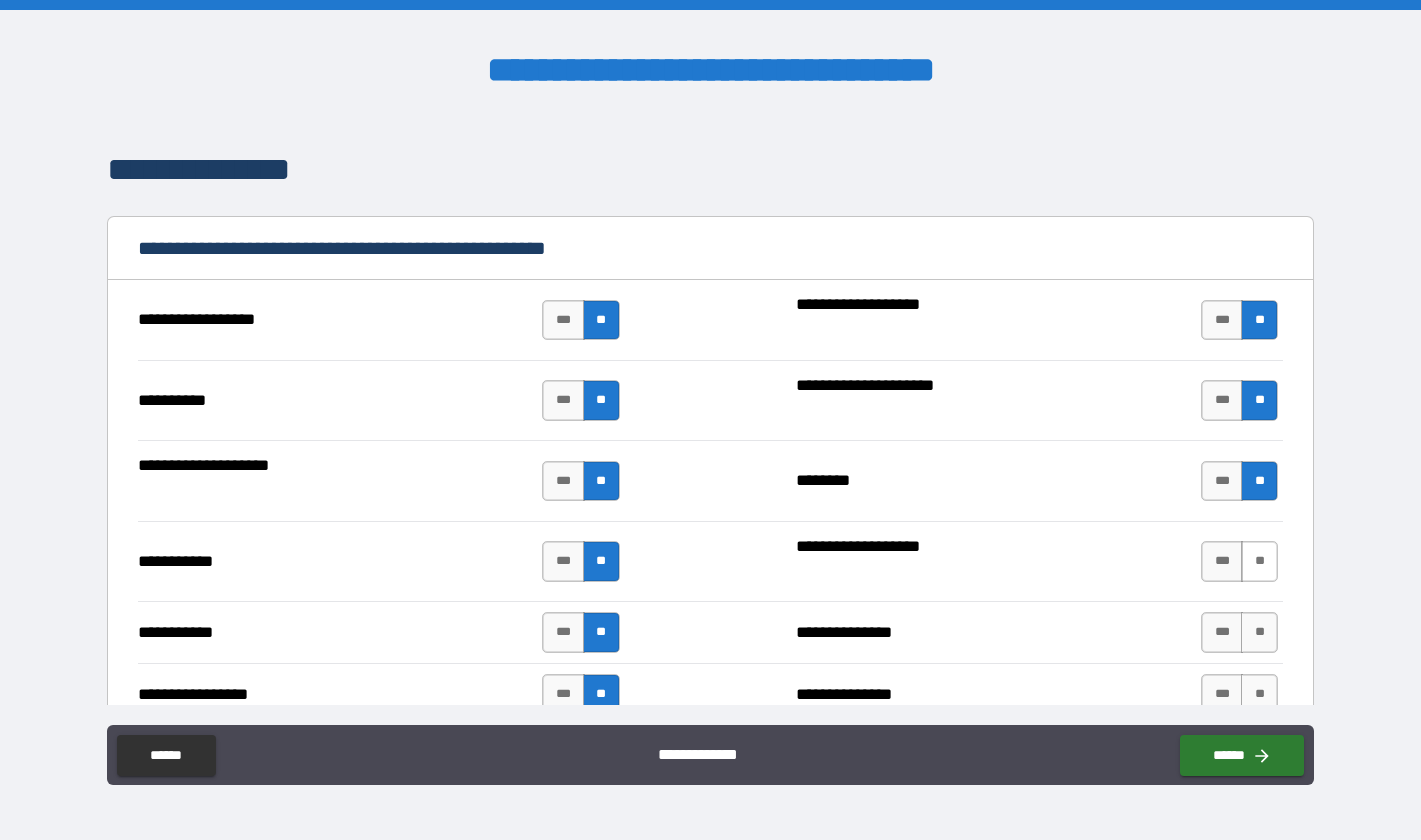 click on "**" at bounding box center [1259, 561] 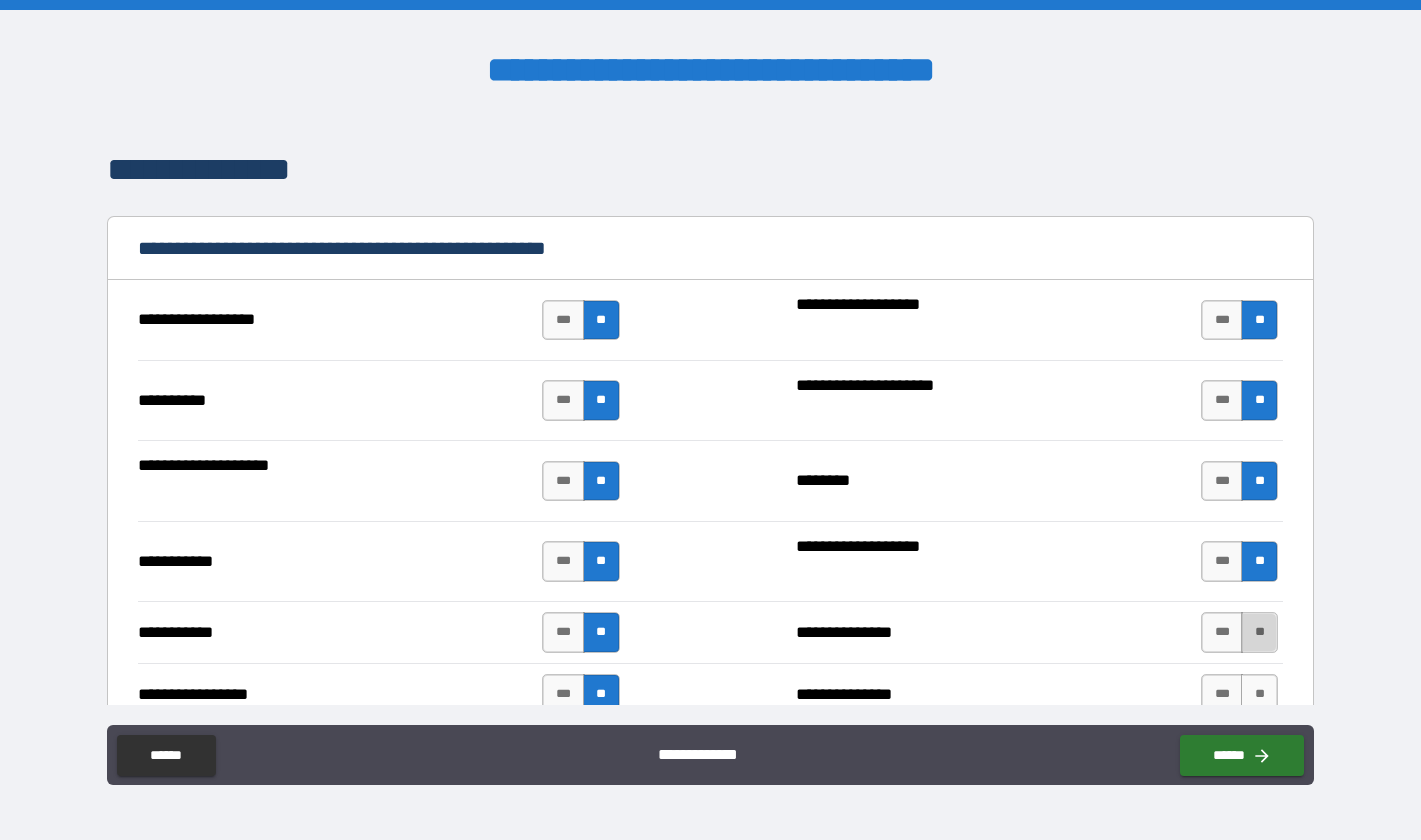 click on "**" at bounding box center (1259, 632) 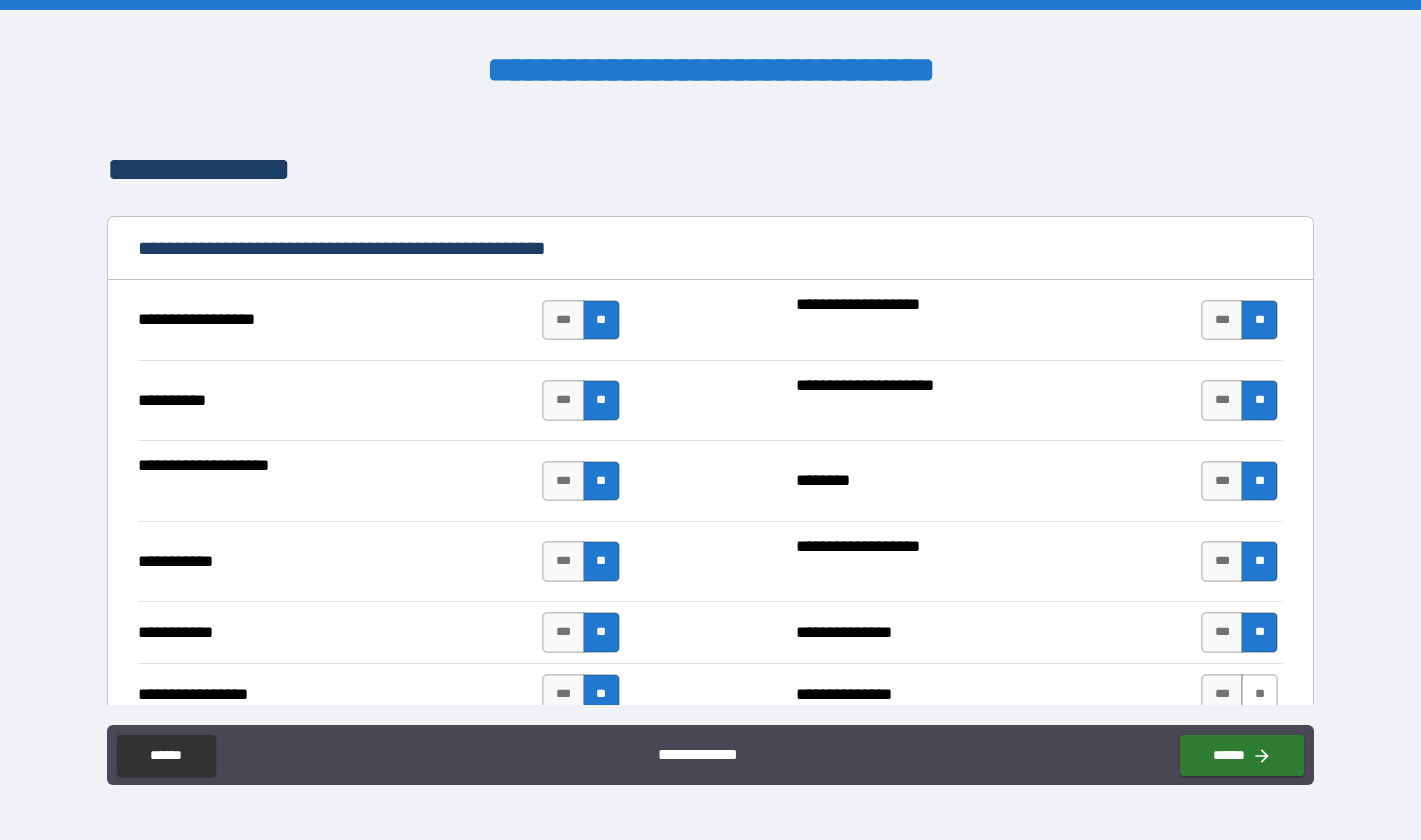 click on "**" at bounding box center [1259, 694] 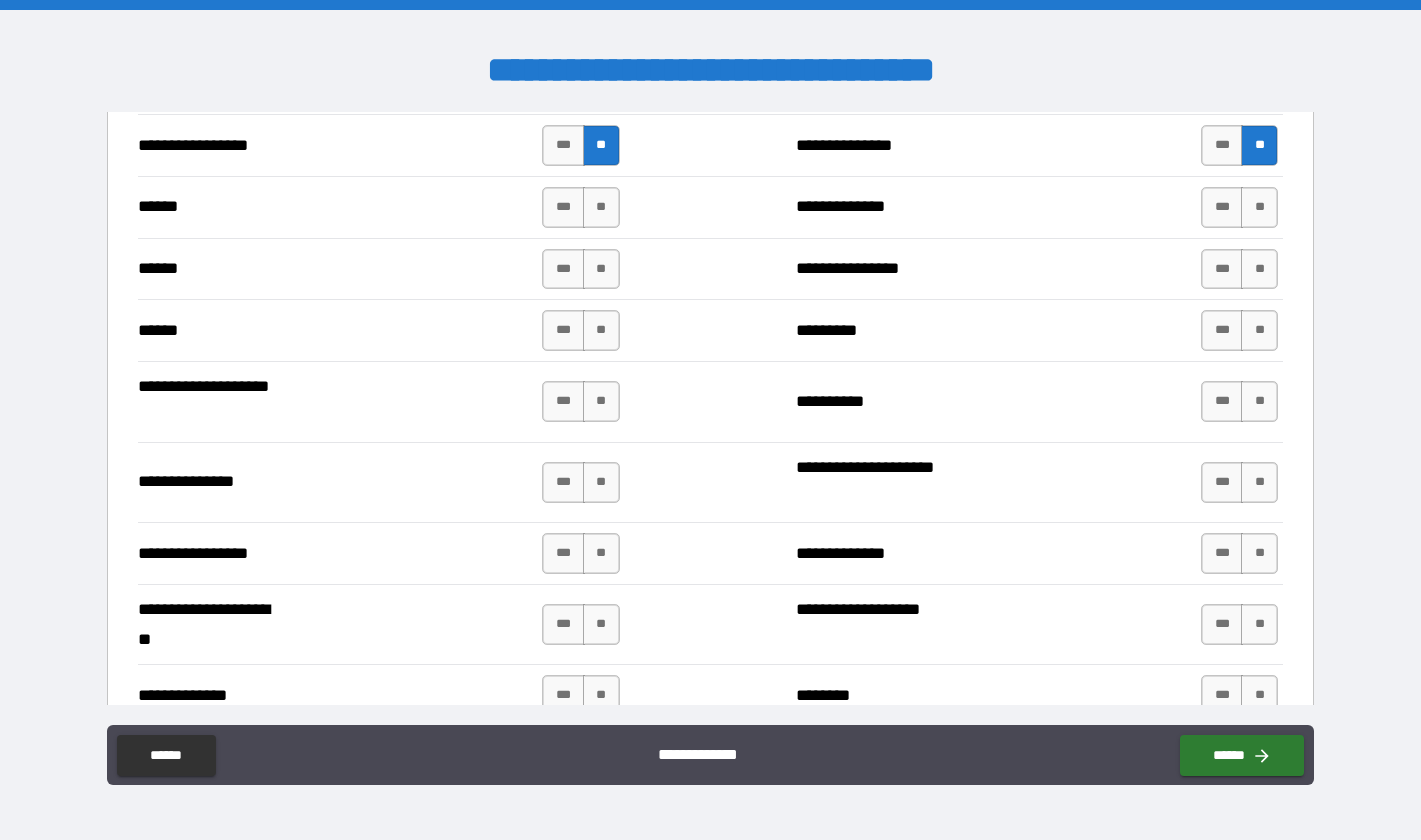 scroll, scrollTop: 2400, scrollLeft: 0, axis: vertical 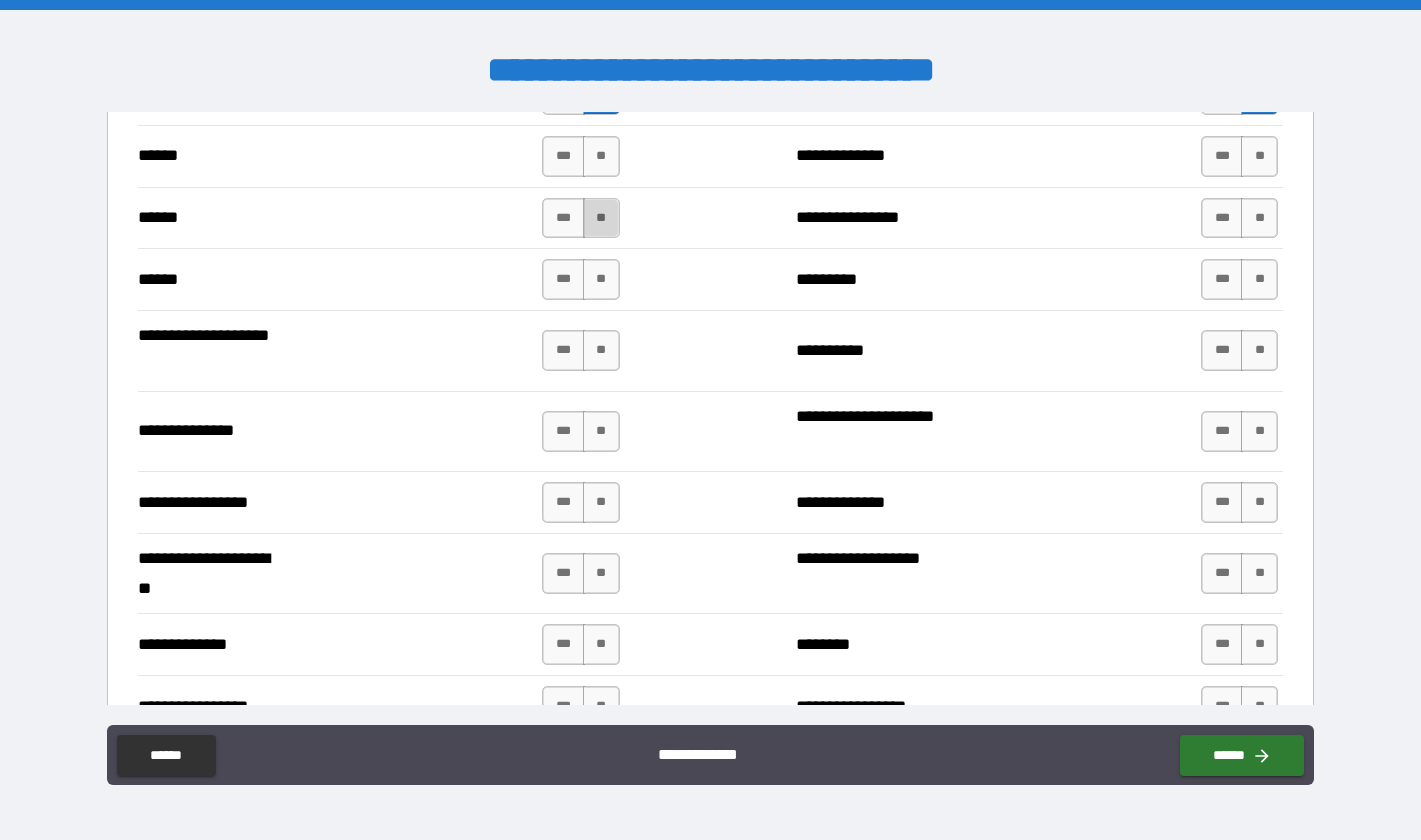 click on "**" at bounding box center [601, 218] 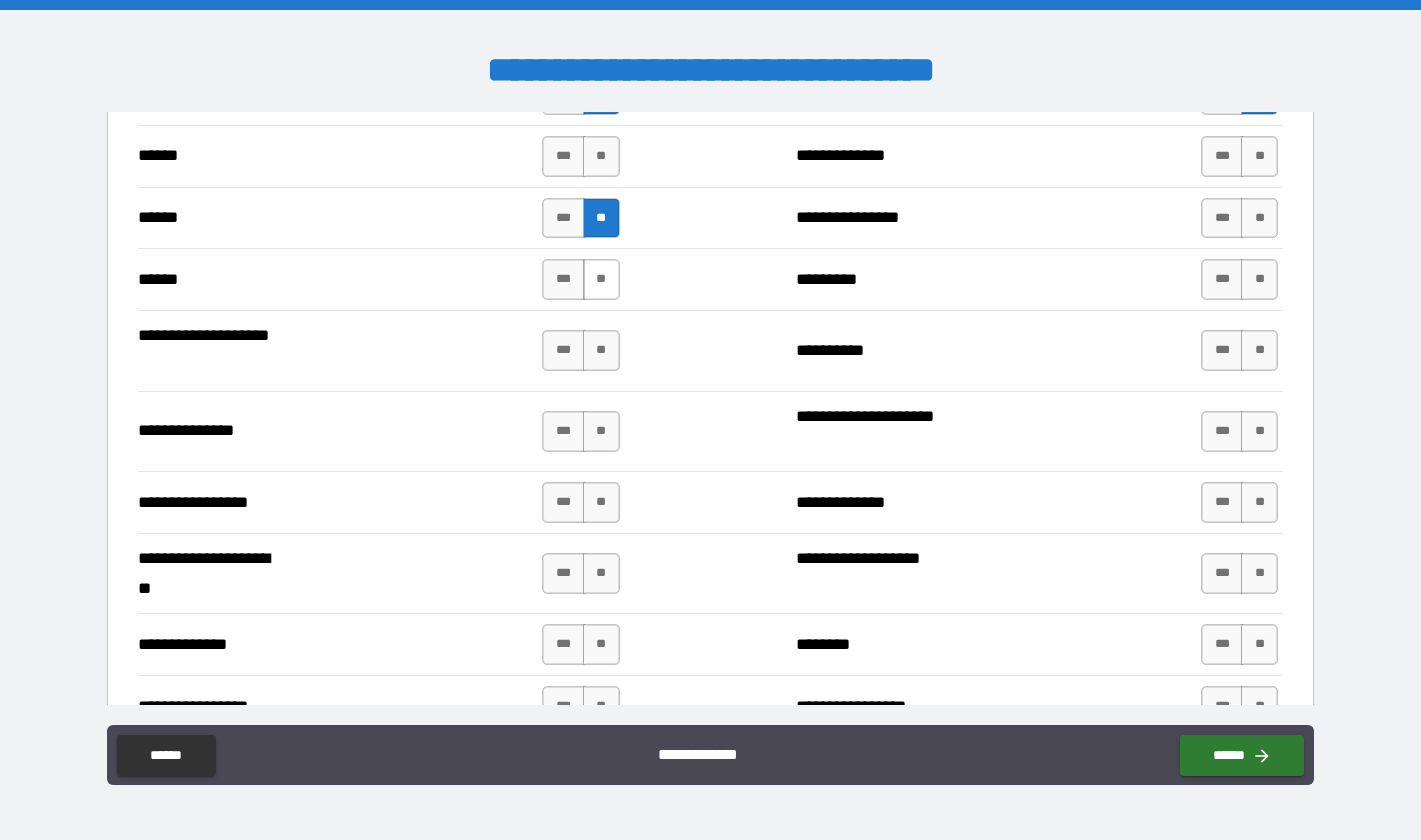 click on "**" at bounding box center (601, 279) 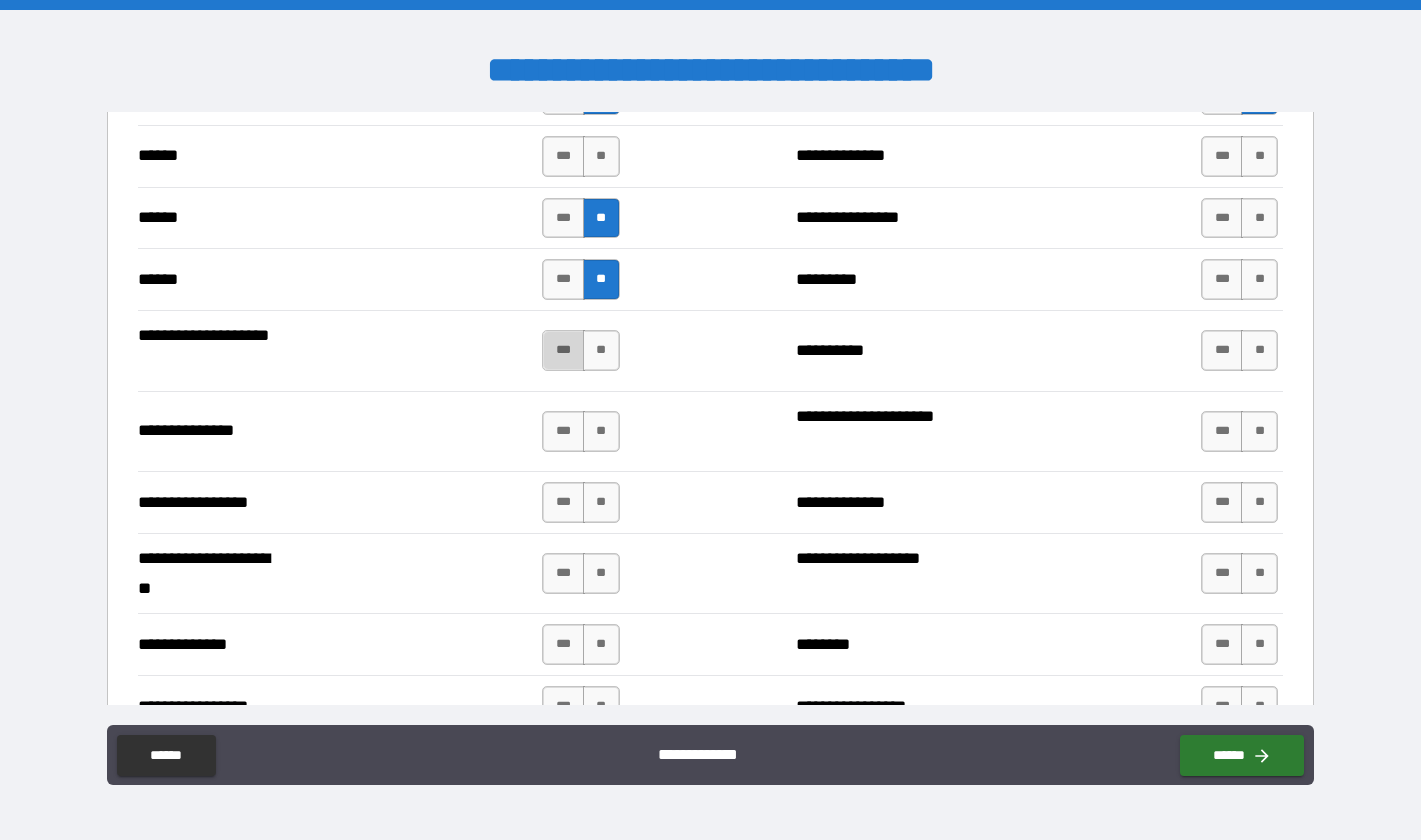 click on "***" at bounding box center [563, 350] 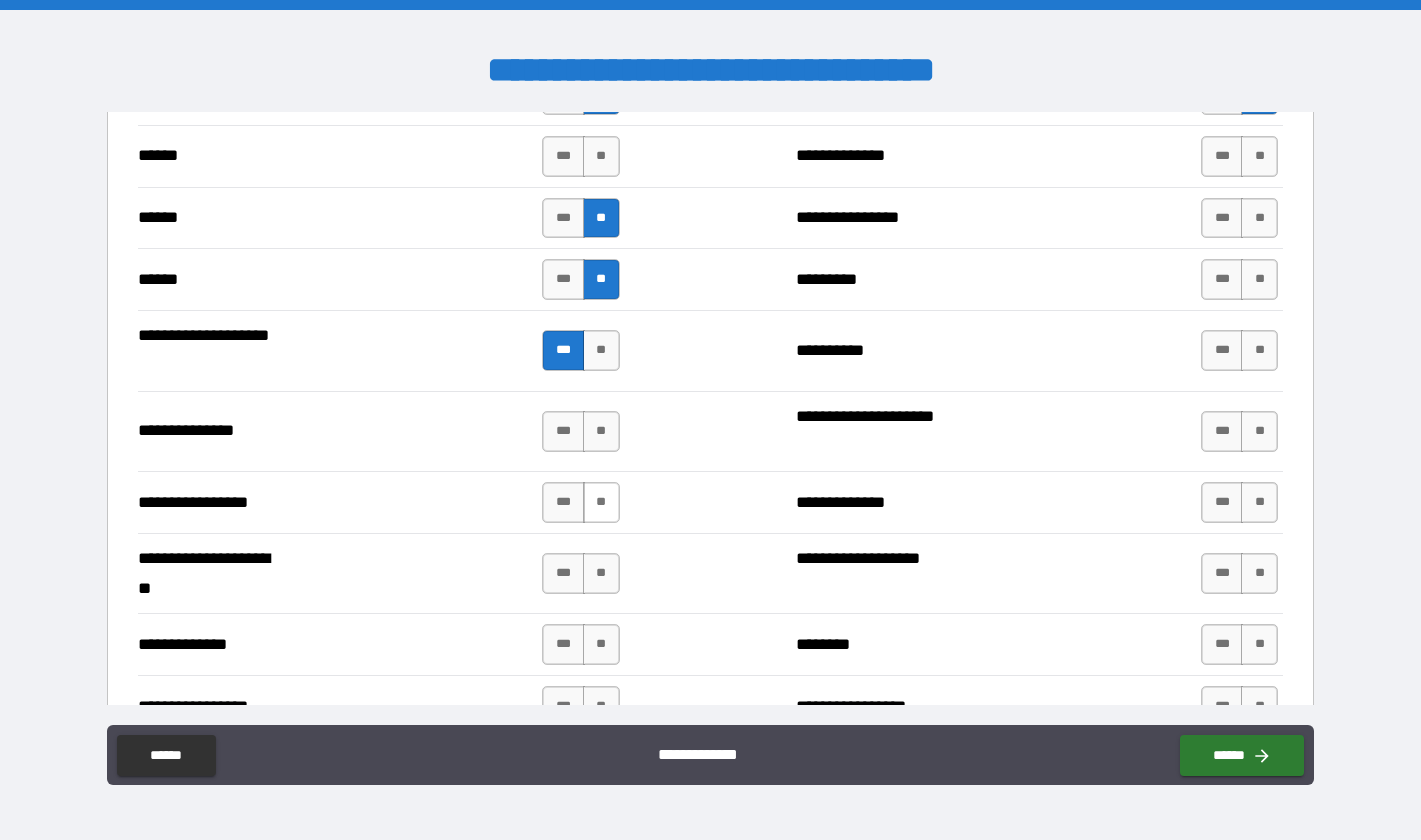 click on "**" at bounding box center [601, 502] 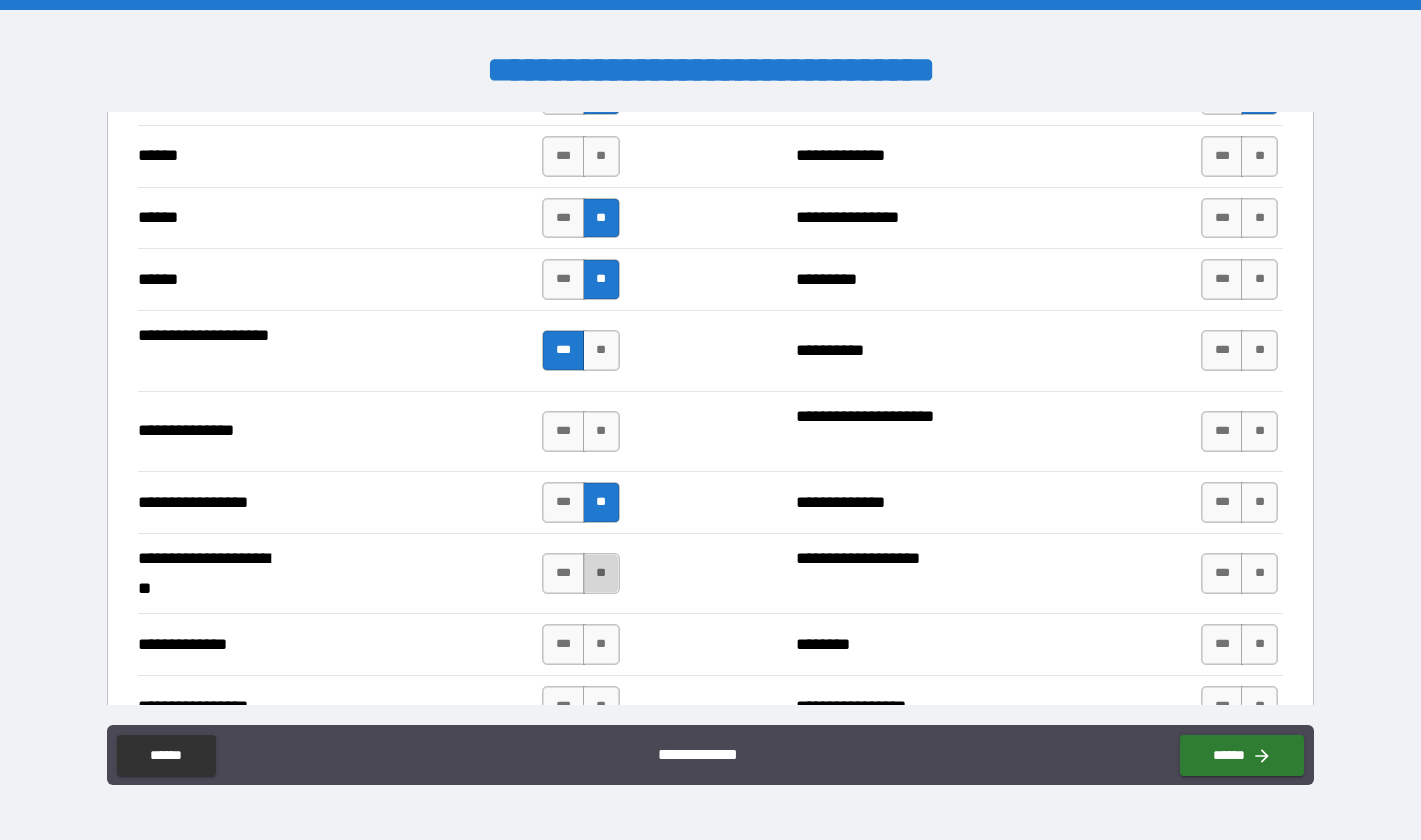 click on "**" at bounding box center [601, 573] 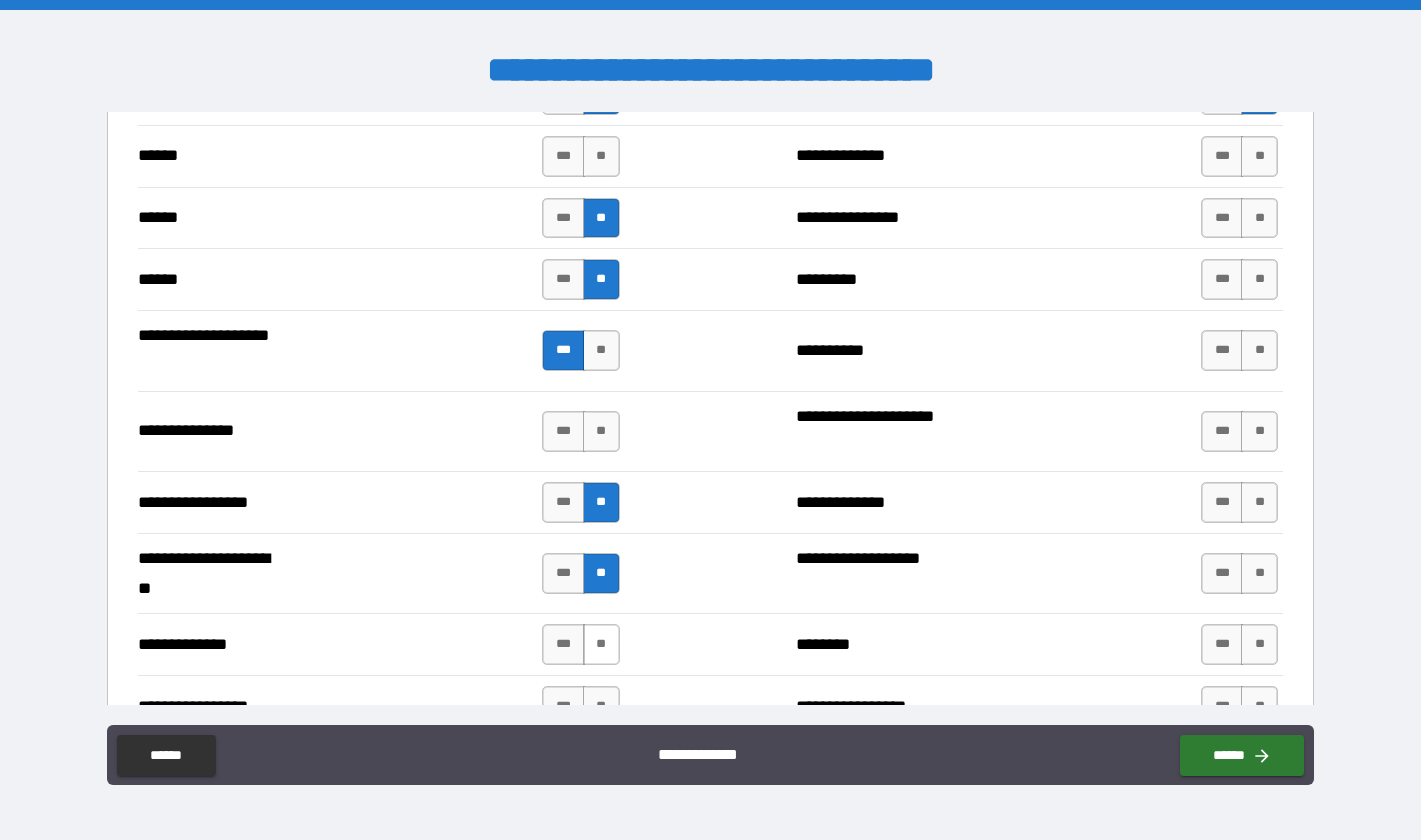 click on "**" at bounding box center (601, 644) 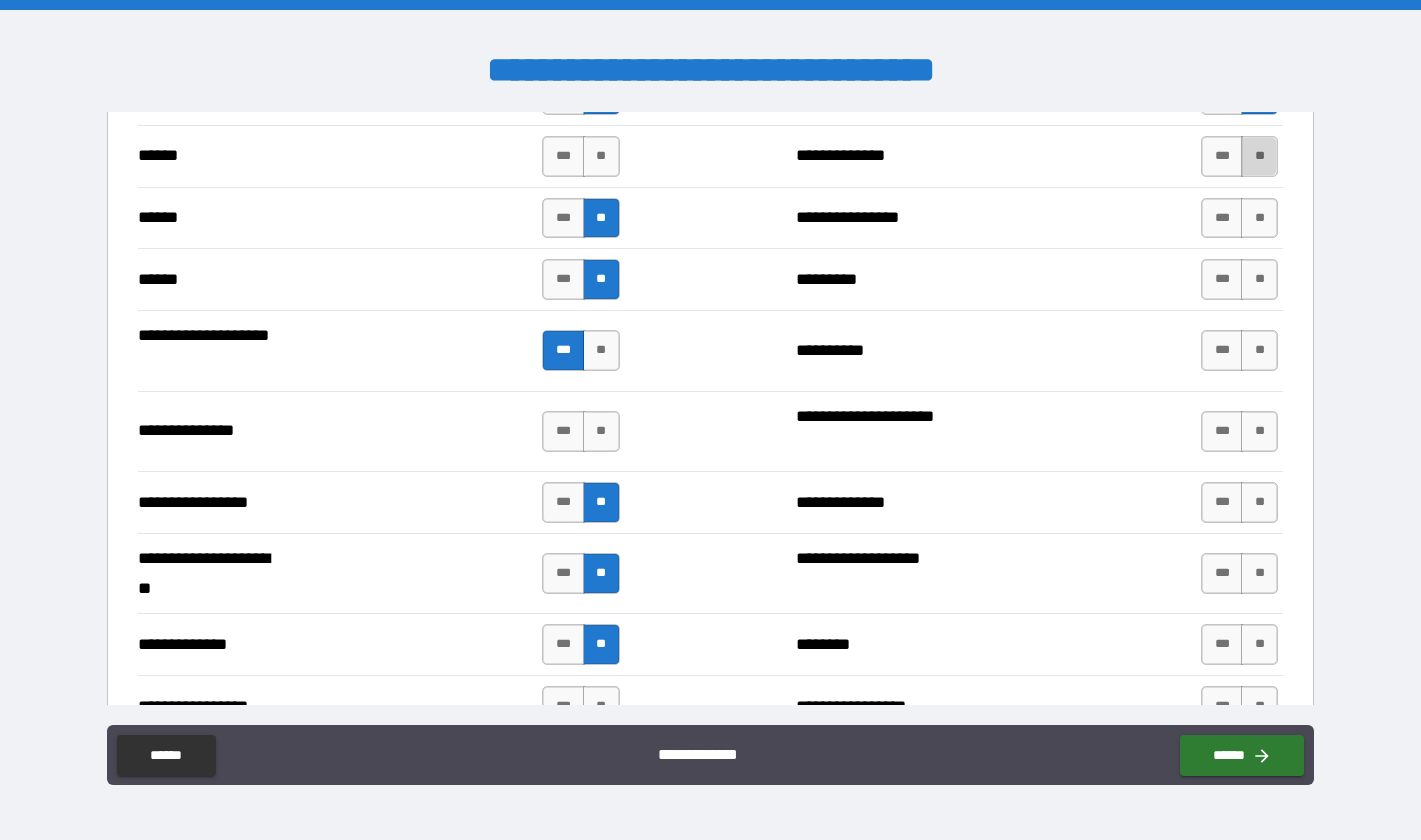 click on "**" at bounding box center [1259, 156] 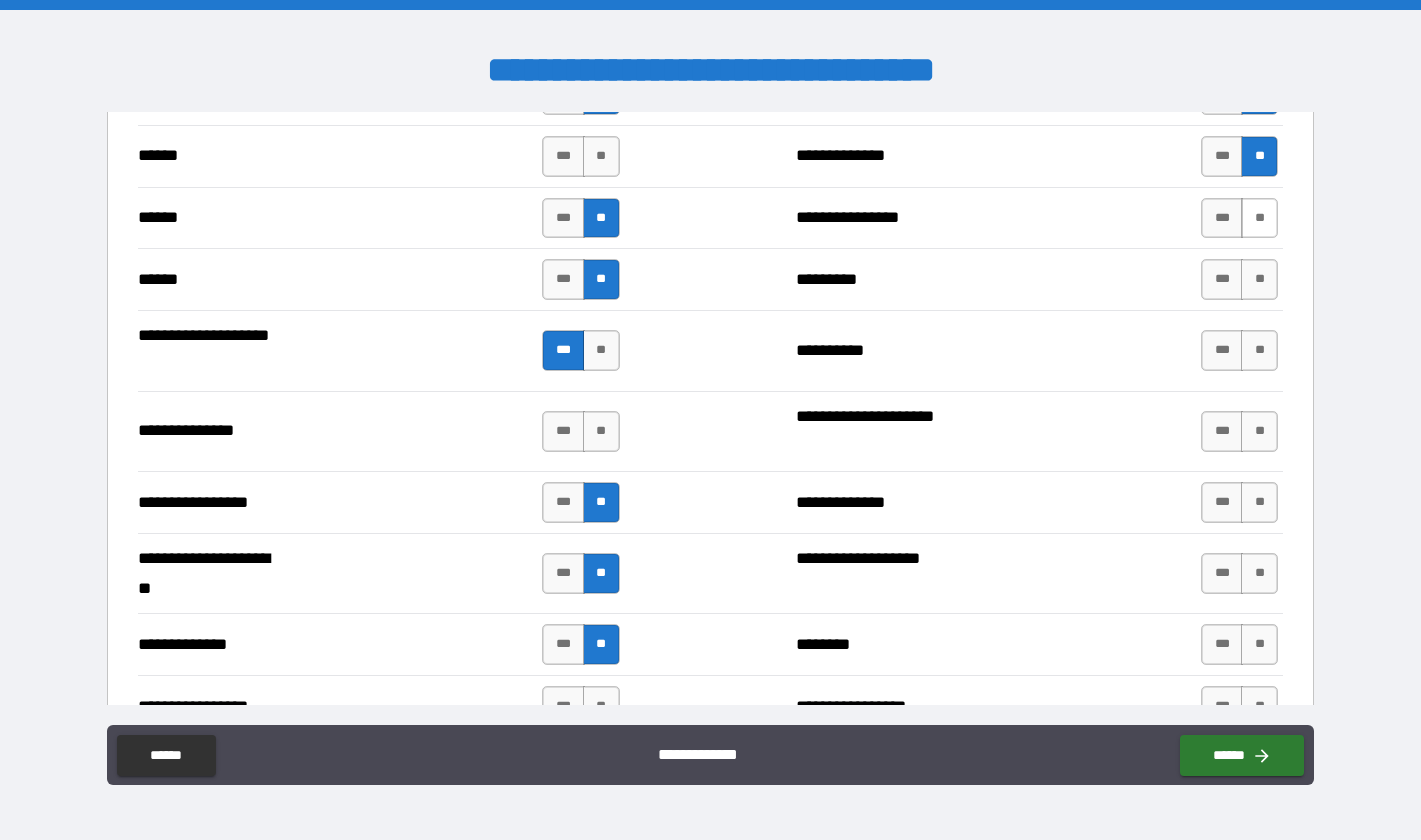 click on "**" at bounding box center (1259, 218) 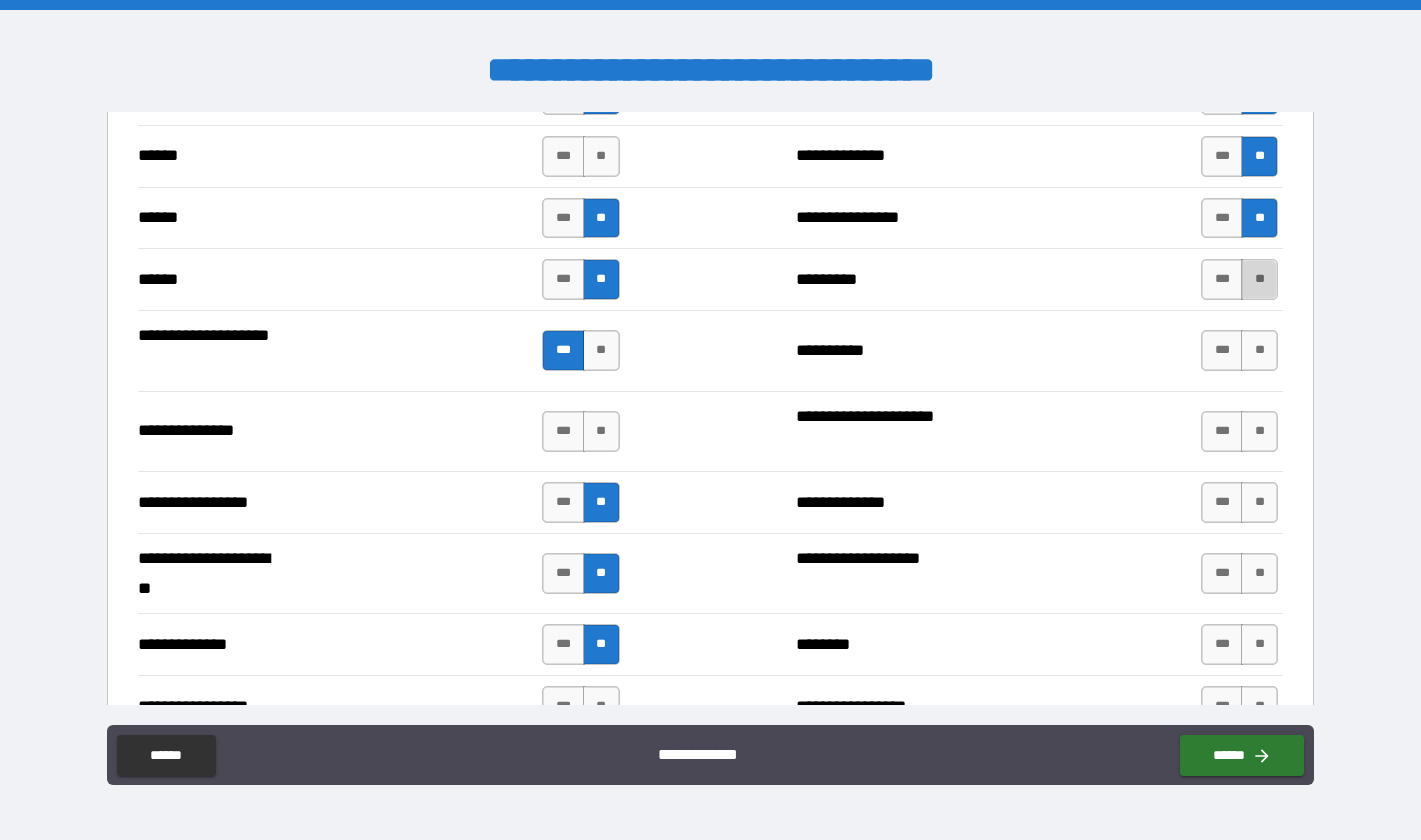 click on "**" at bounding box center (1259, 279) 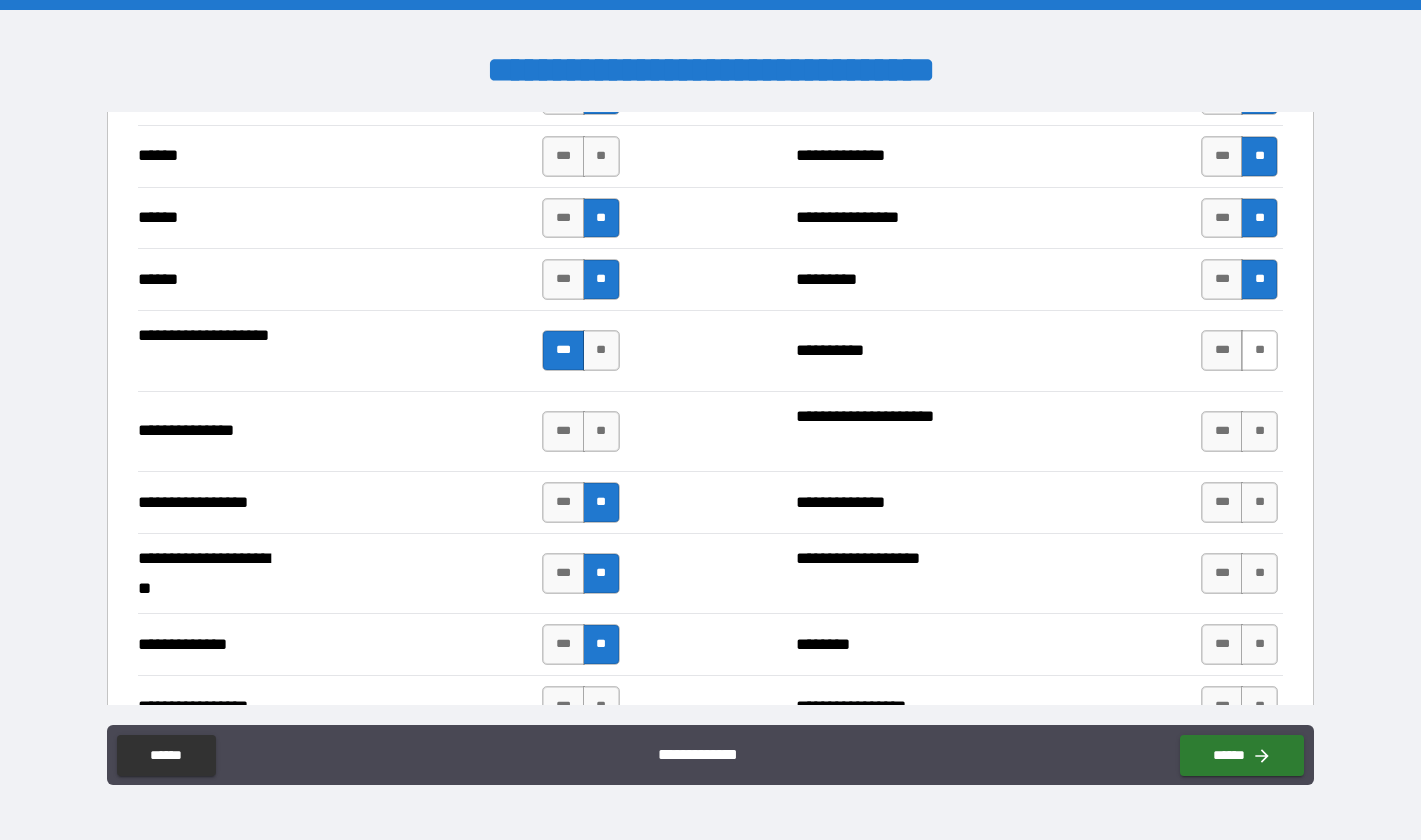 click on "**" at bounding box center [1259, 350] 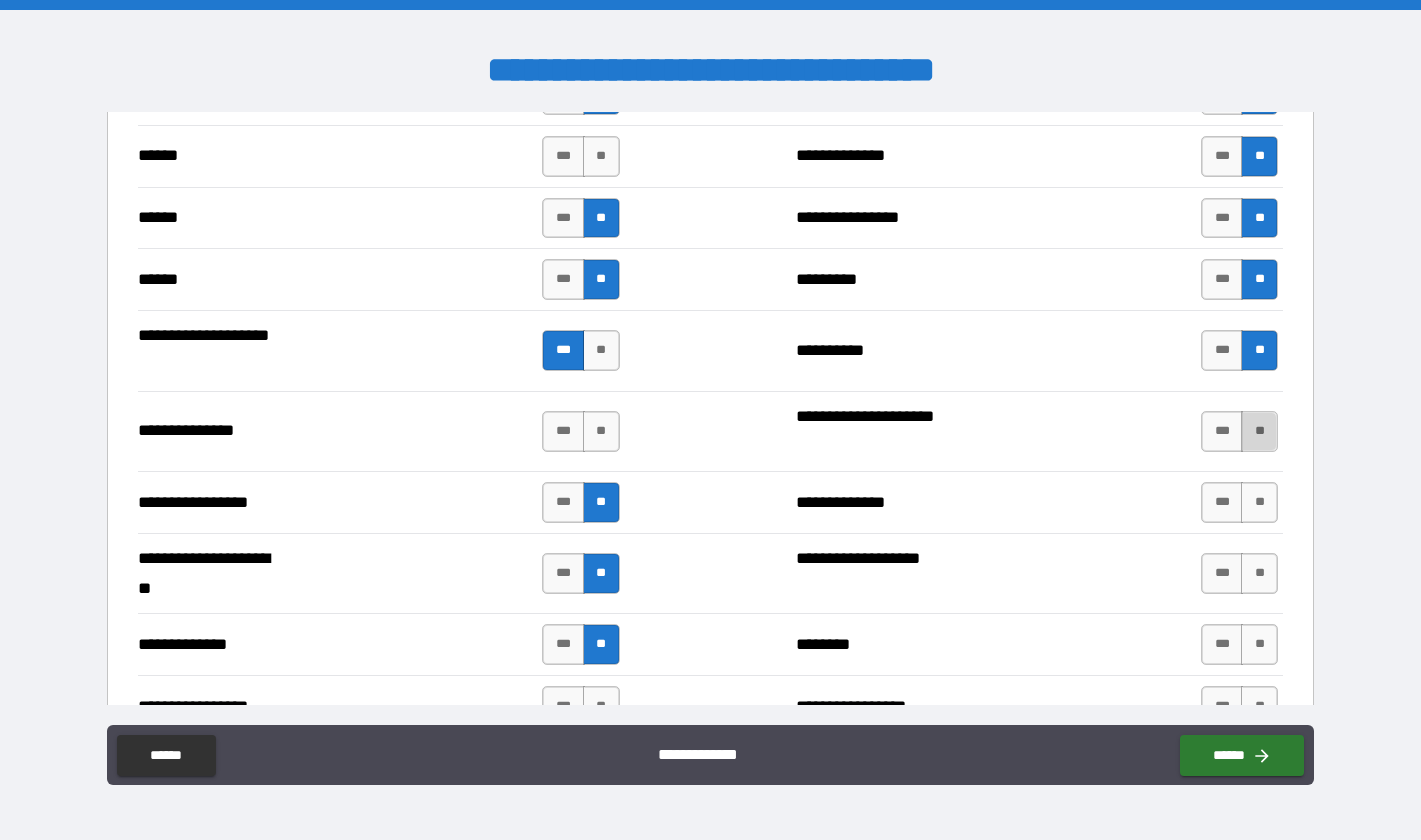 click on "**" at bounding box center [1259, 431] 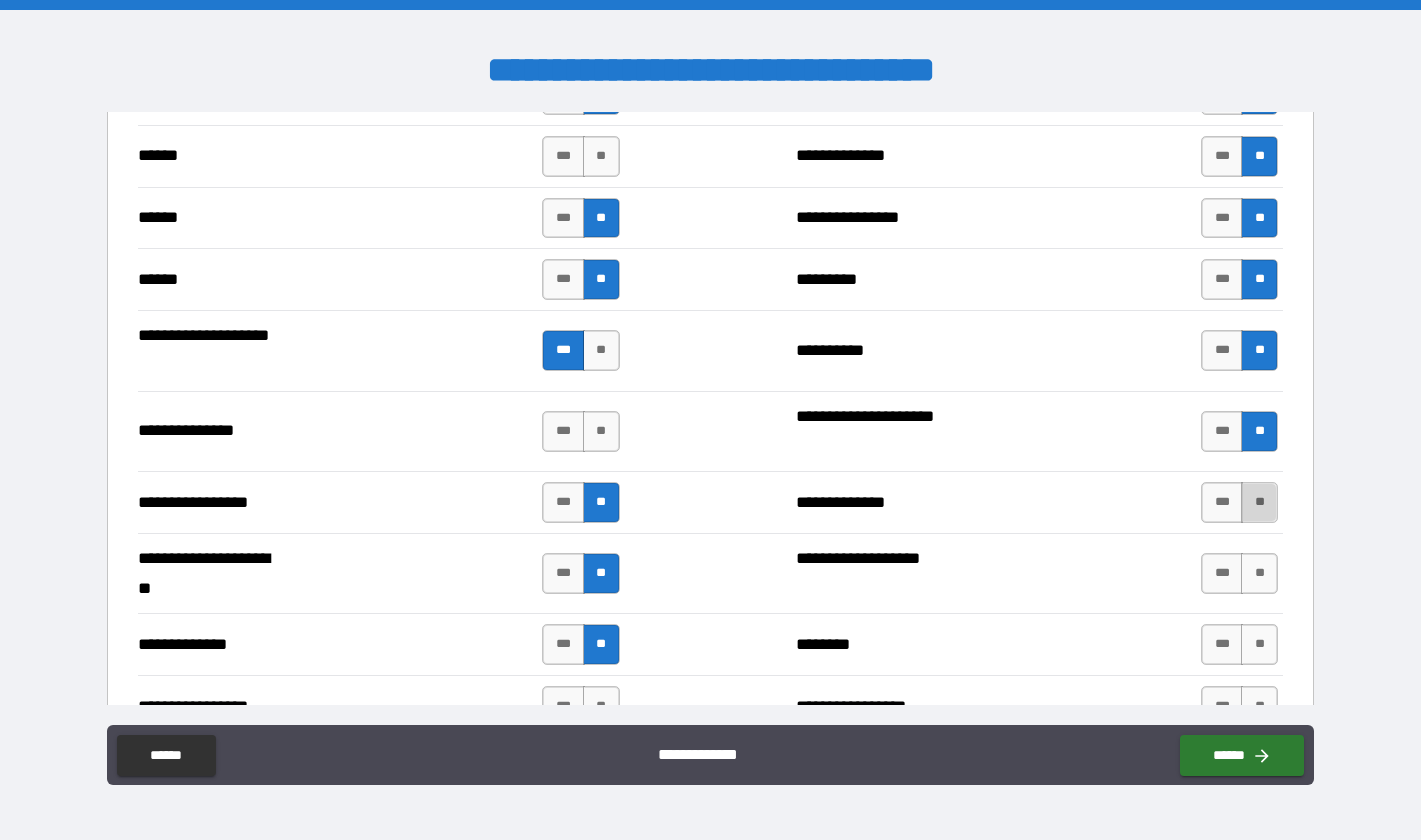 click on "**" at bounding box center [1259, 502] 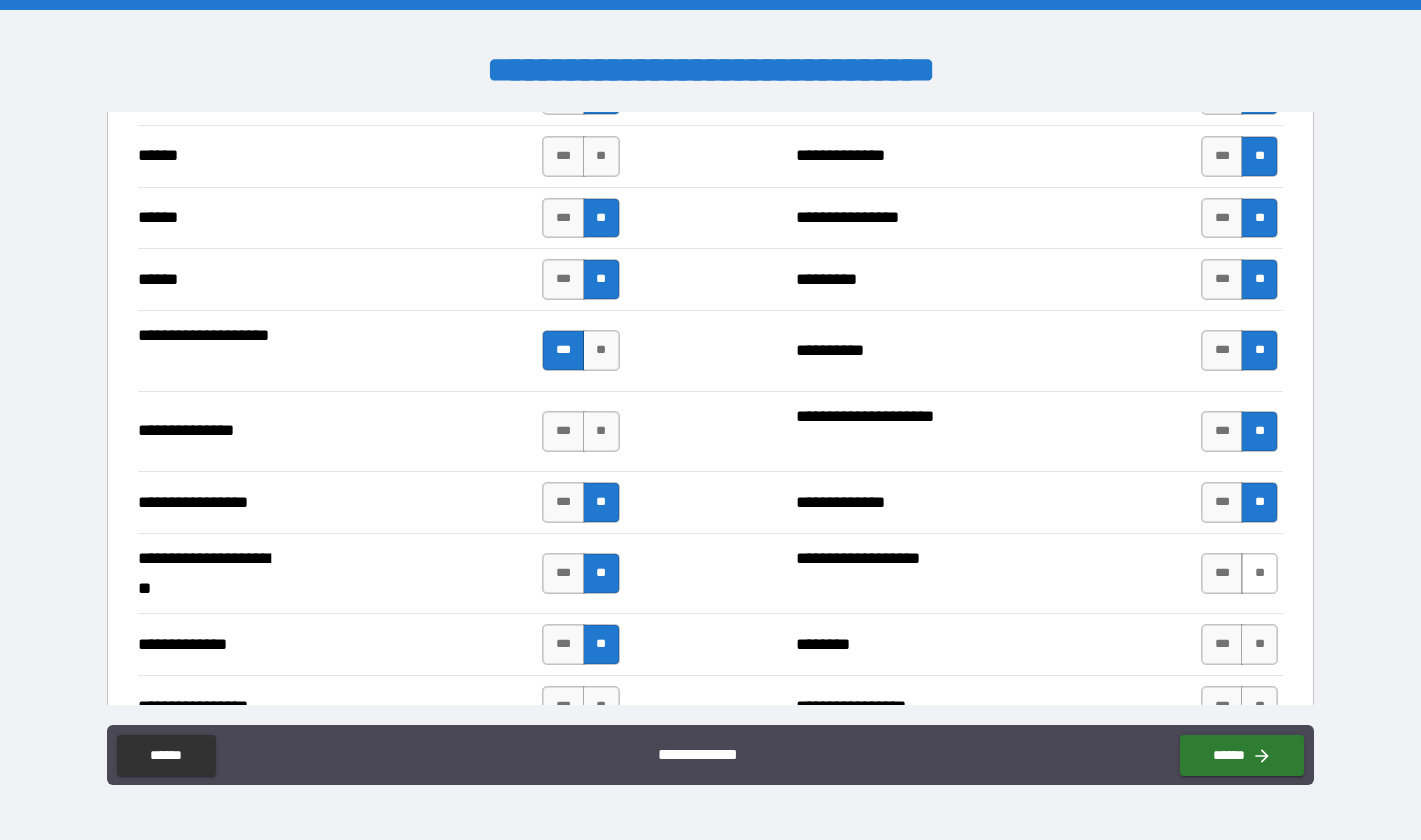 click on "**" at bounding box center (1259, 573) 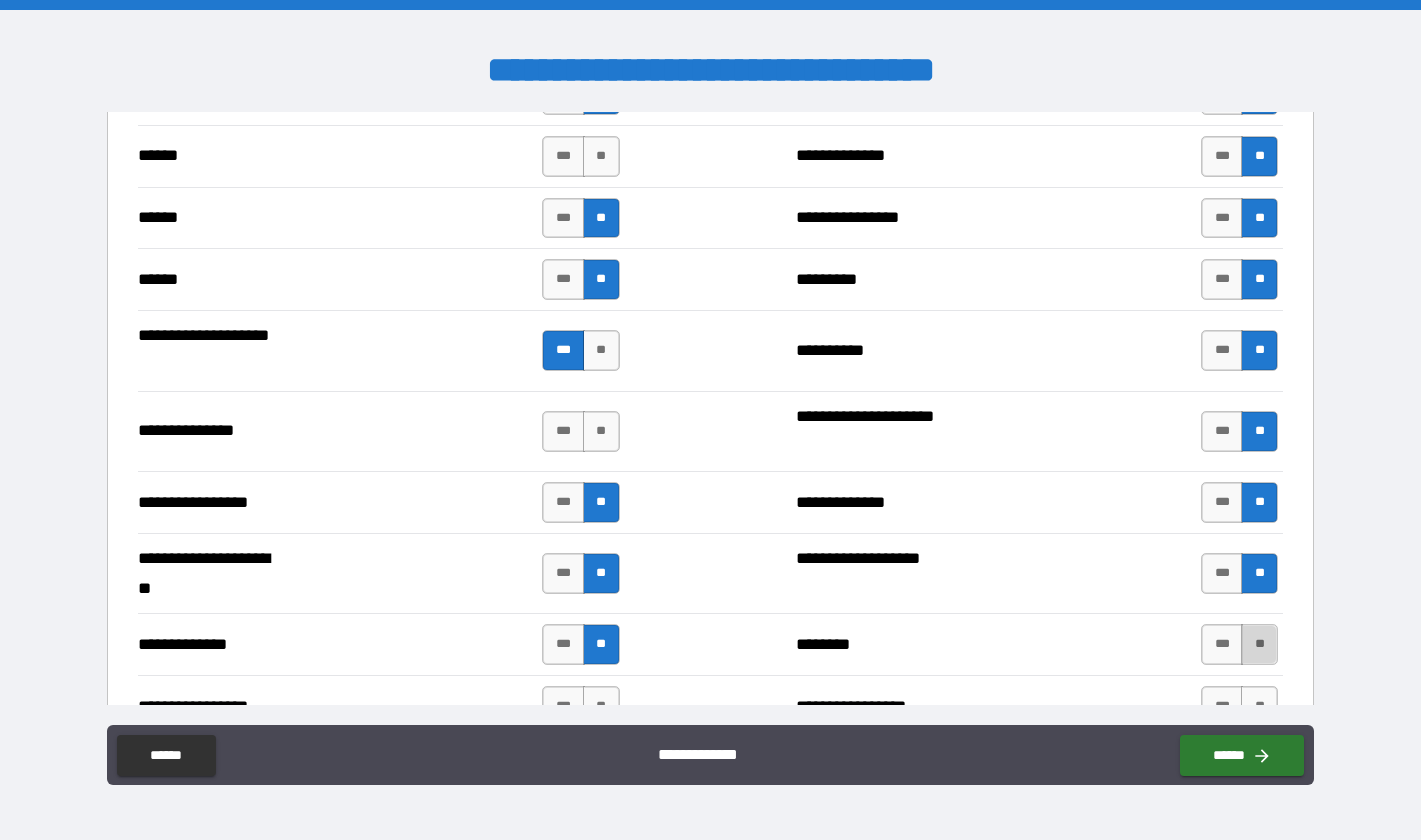 click on "**" at bounding box center (1259, 644) 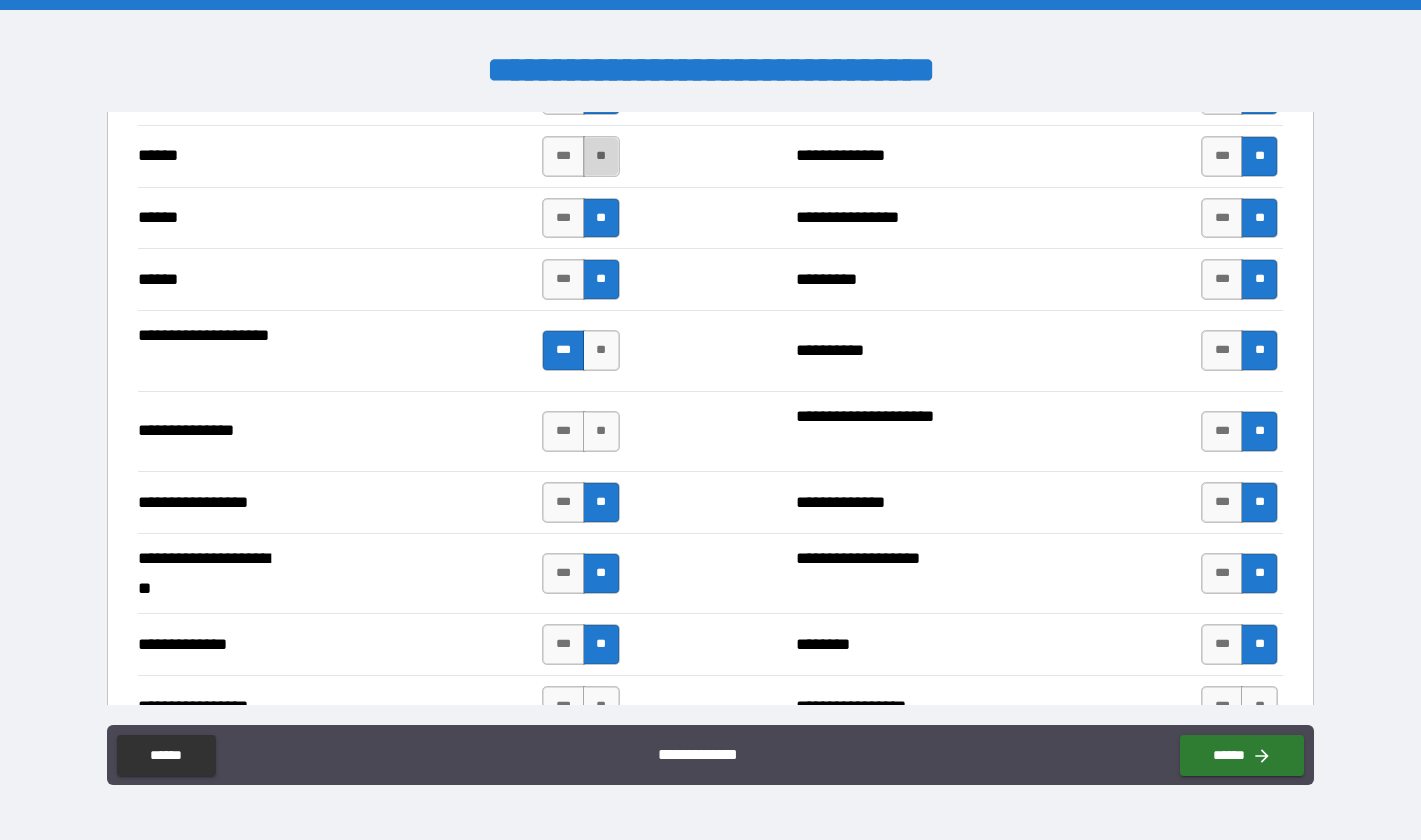 drag, startPoint x: 589, startPoint y: 142, endPoint x: 582, endPoint y: 157, distance: 16.552946 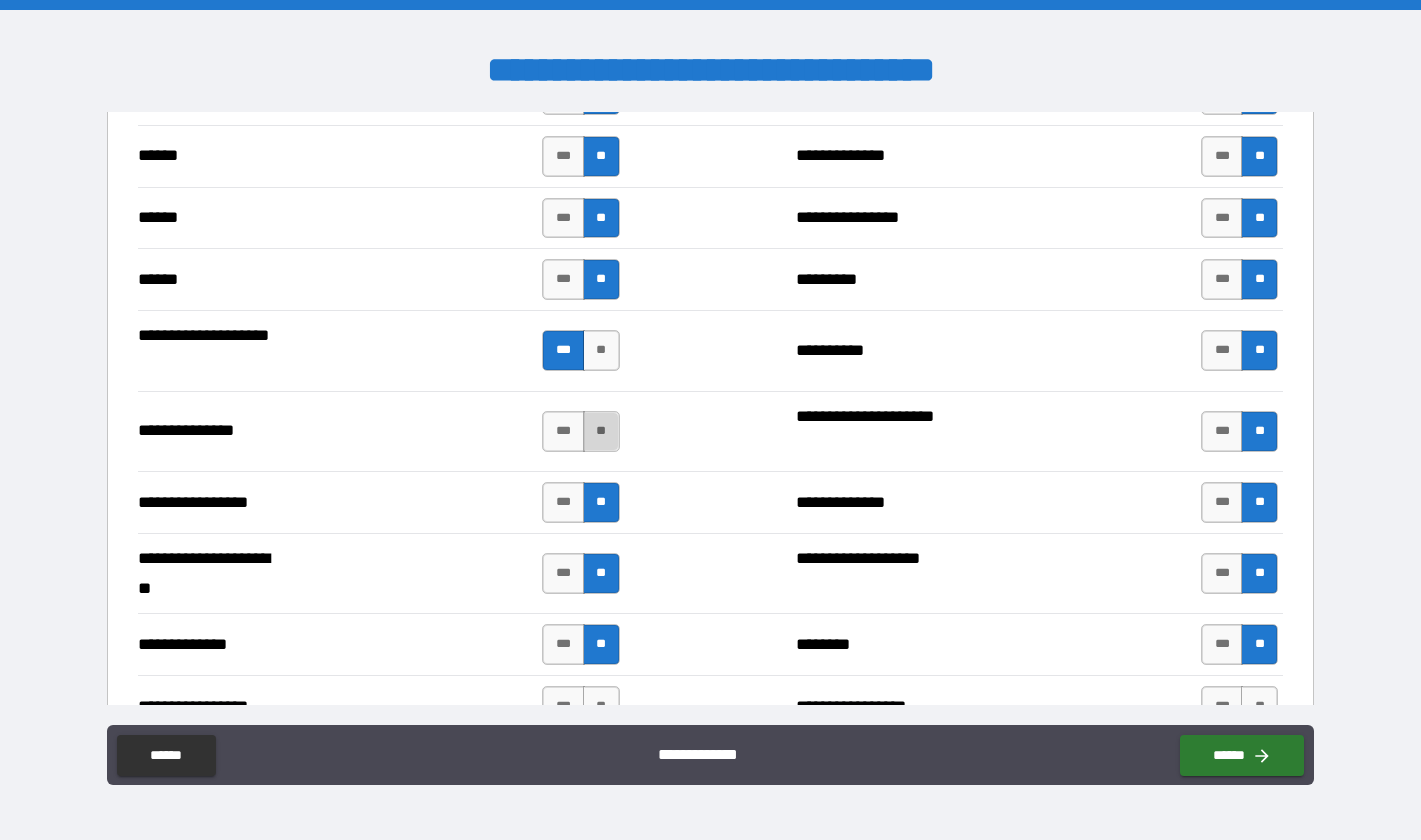 click on "**" at bounding box center [601, 431] 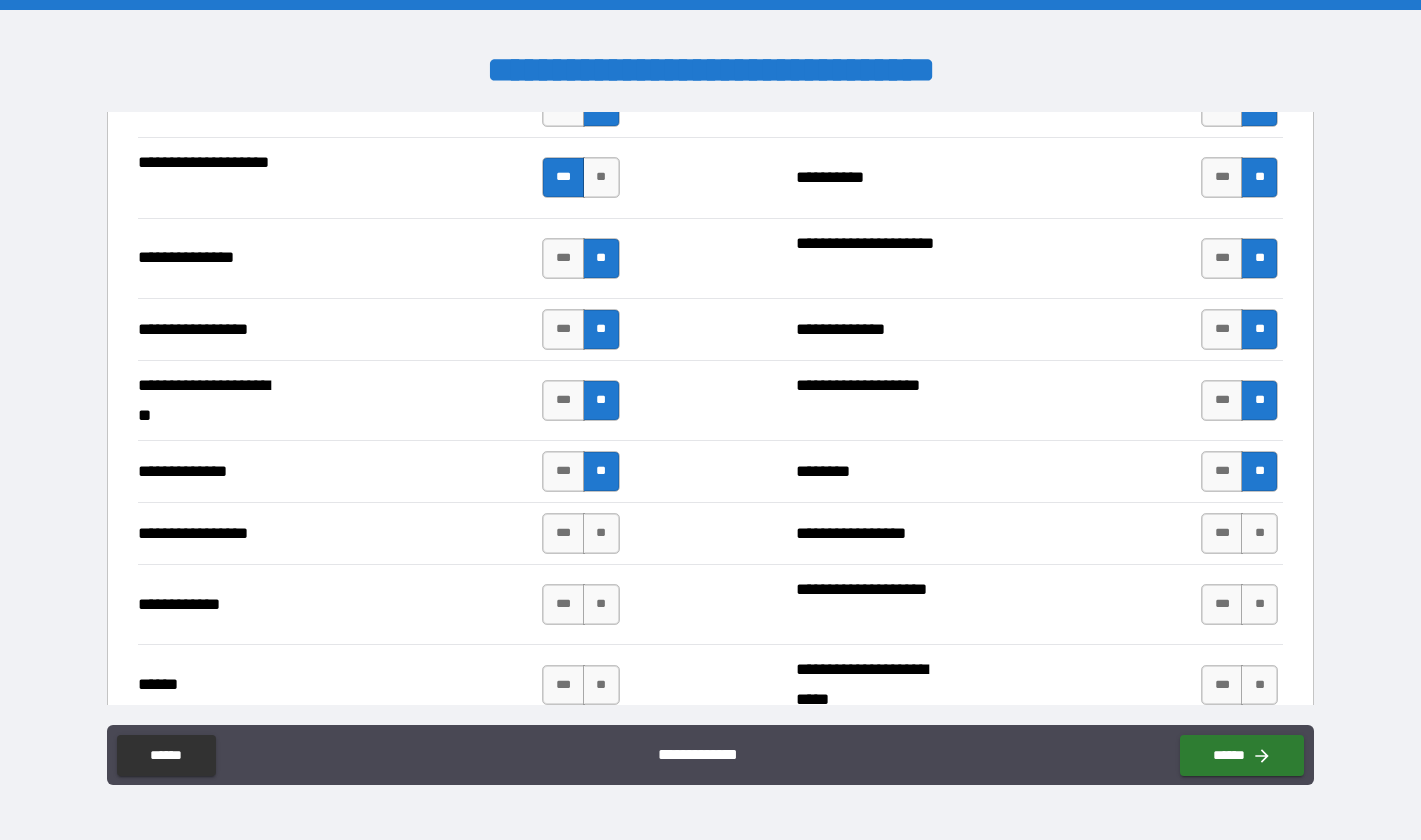 scroll, scrollTop: 2600, scrollLeft: 0, axis: vertical 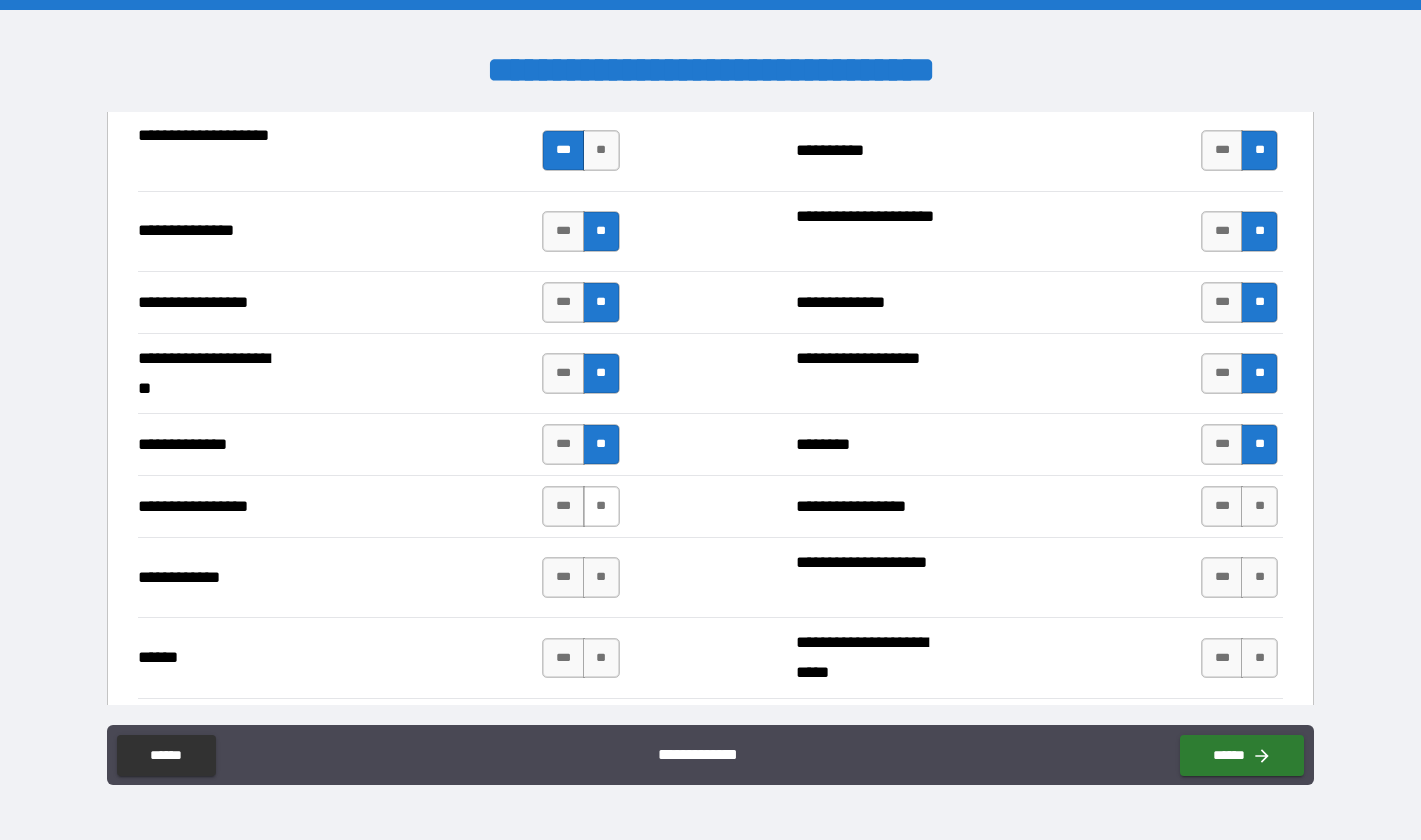 click on "**" at bounding box center (601, 506) 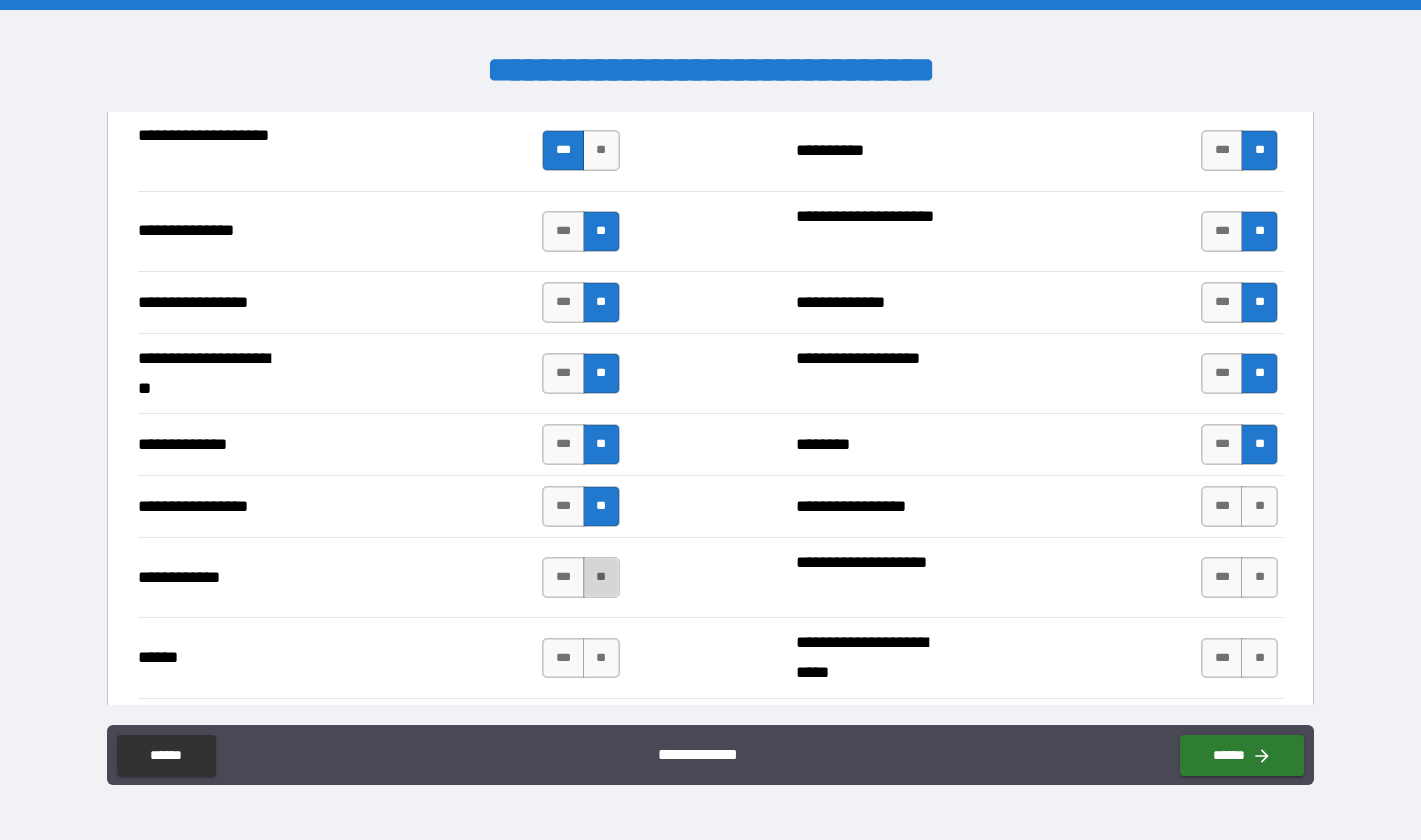 click on "**" at bounding box center (601, 577) 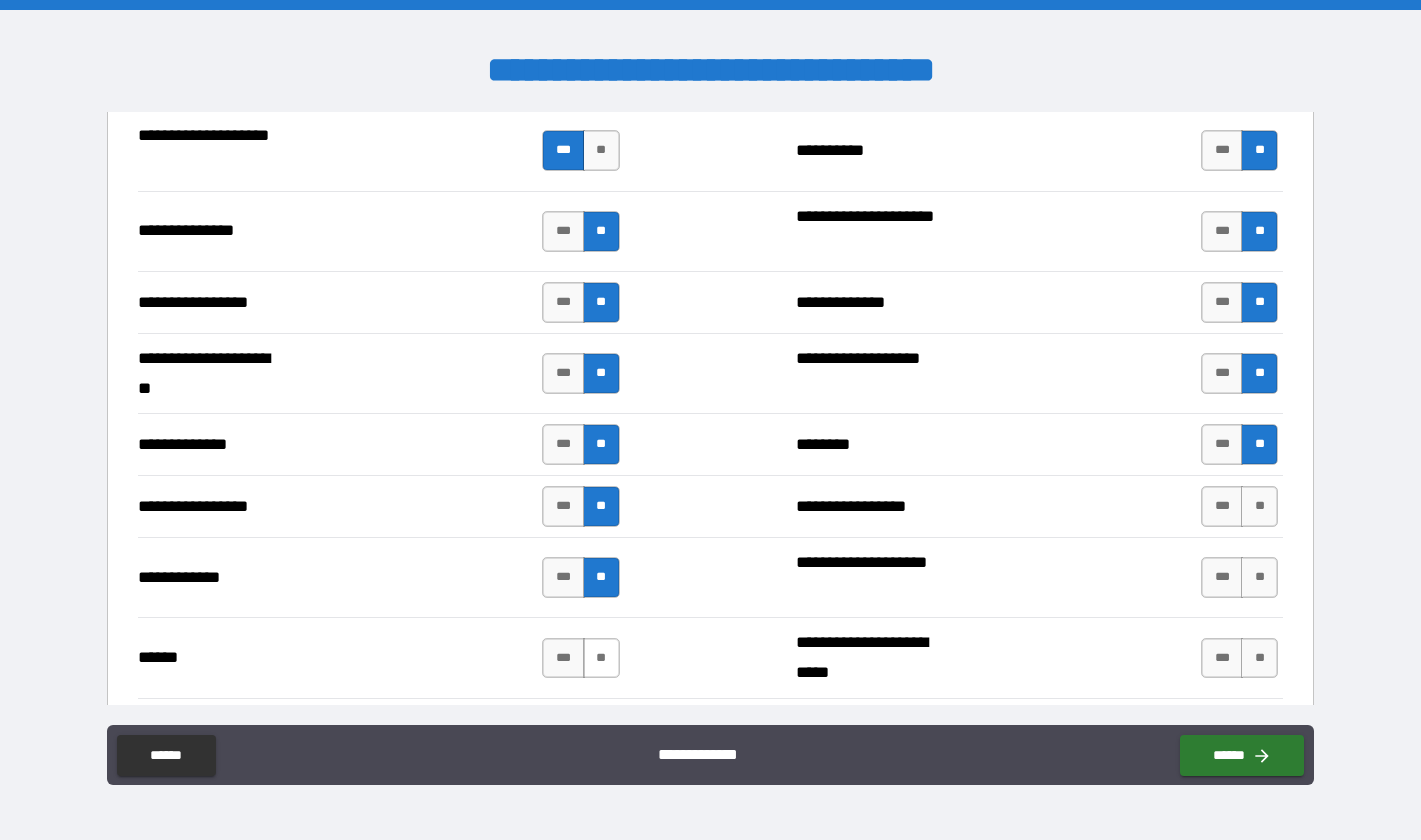 click on "**" at bounding box center (601, 658) 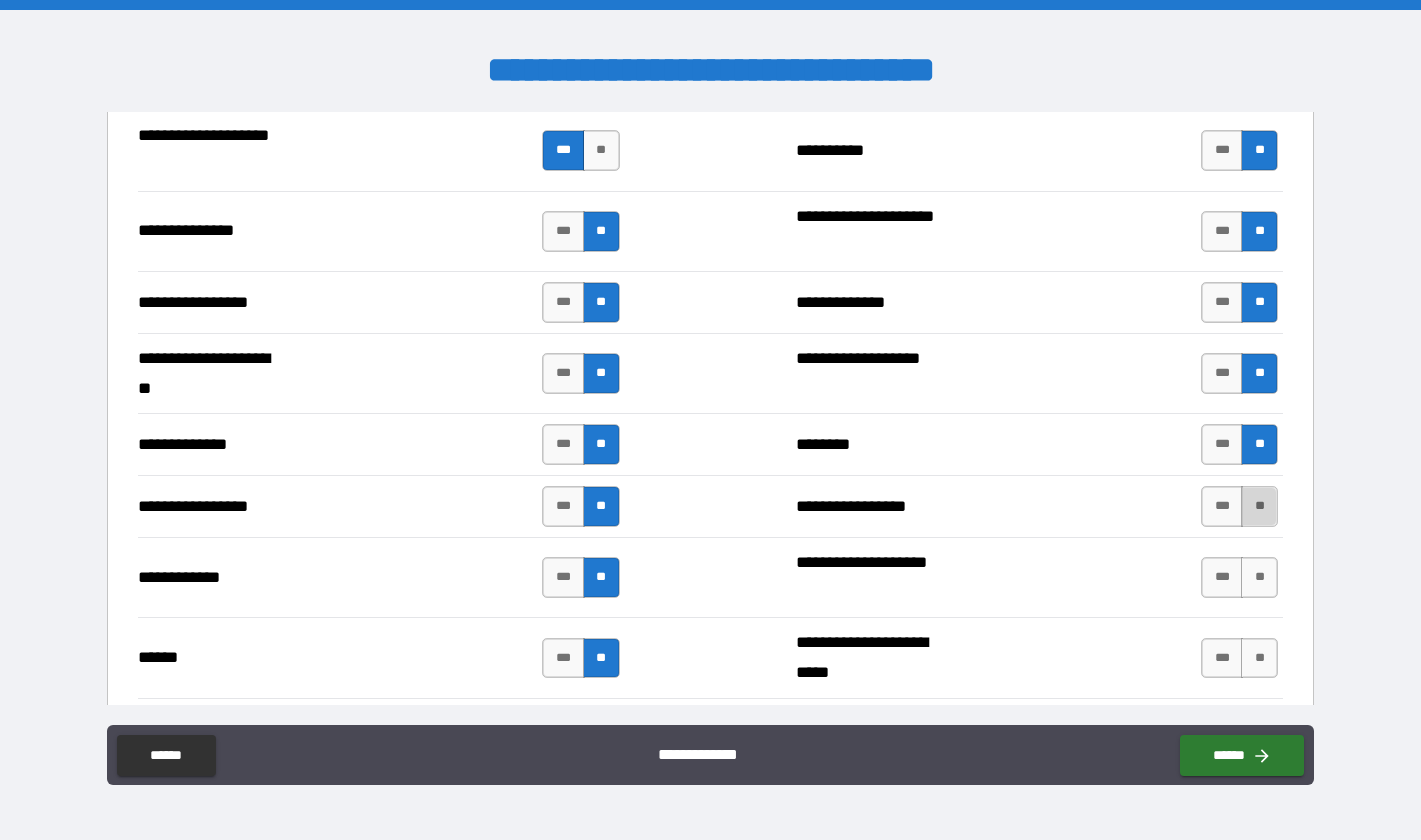 click on "**" at bounding box center (1259, 506) 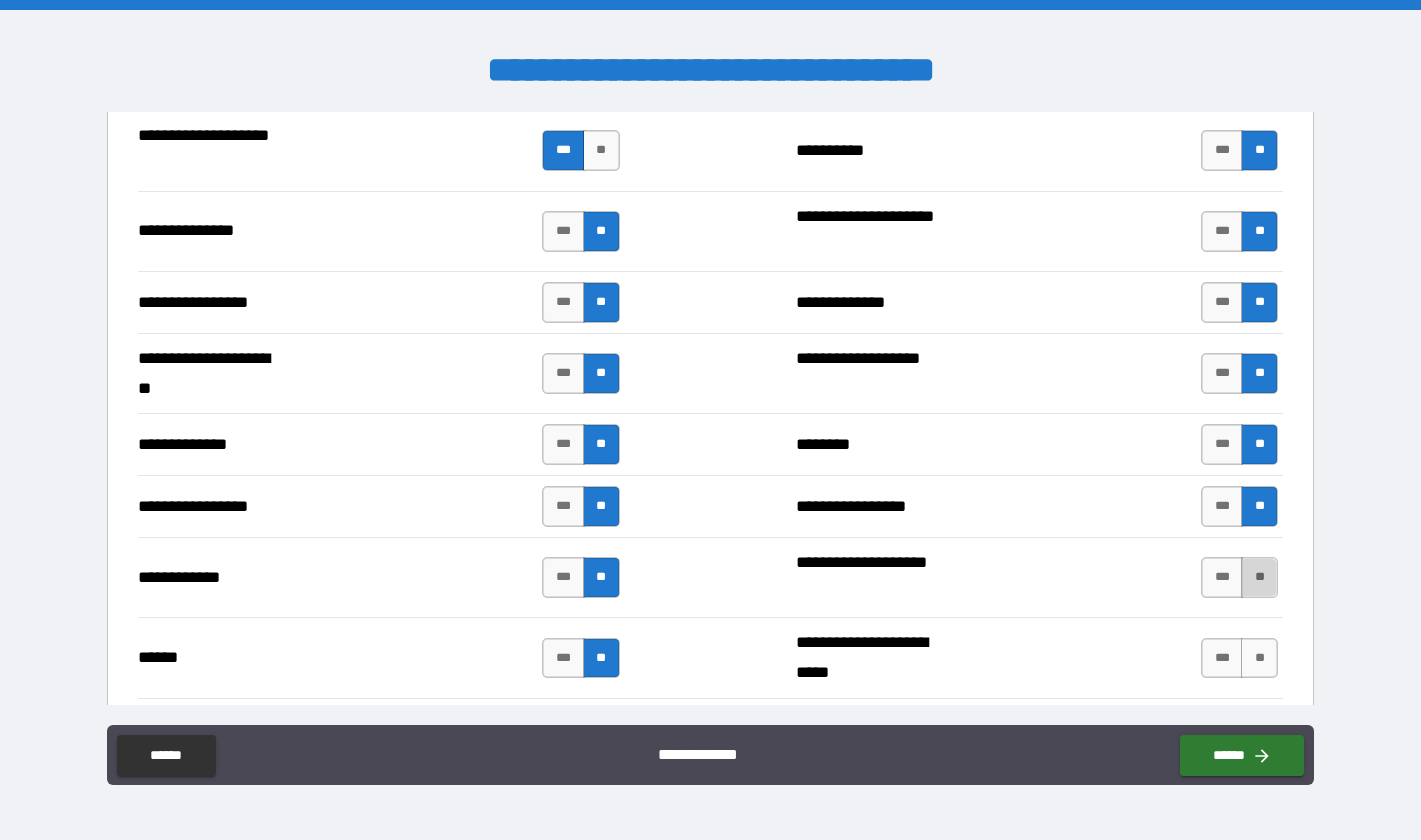 click on "**" at bounding box center (1259, 577) 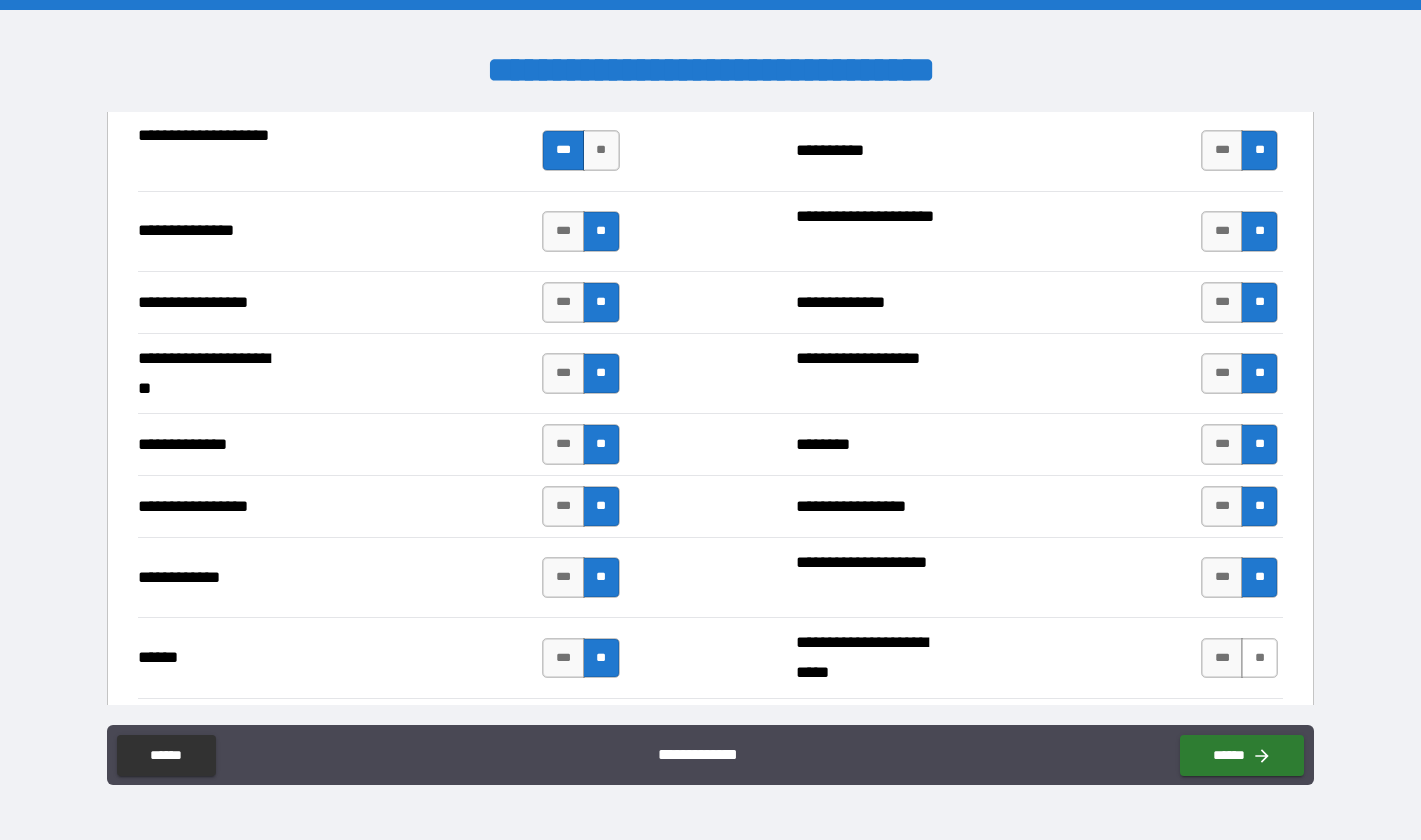 click on "**" at bounding box center (1259, 658) 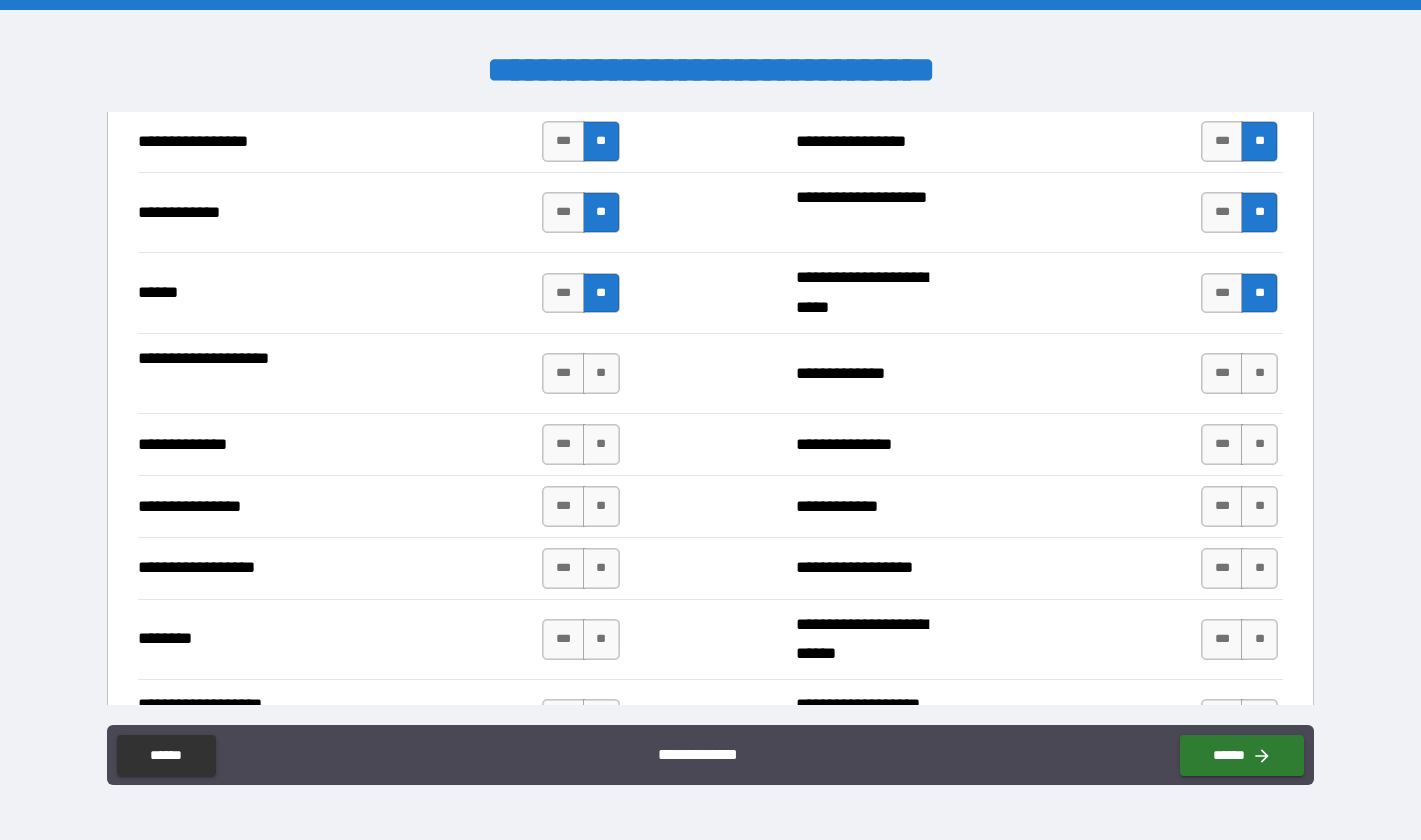 scroll, scrollTop: 3000, scrollLeft: 0, axis: vertical 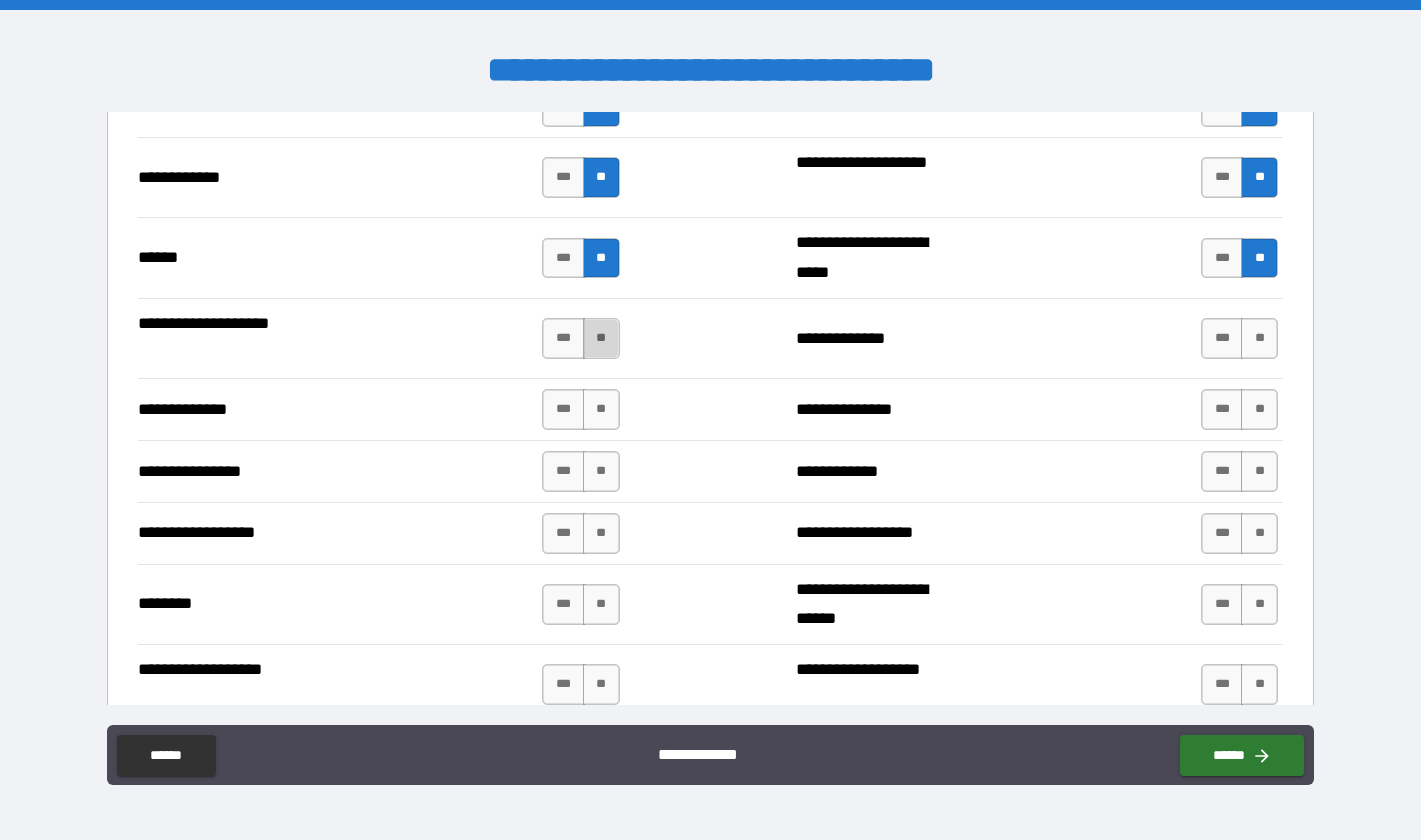click on "**" at bounding box center (601, 338) 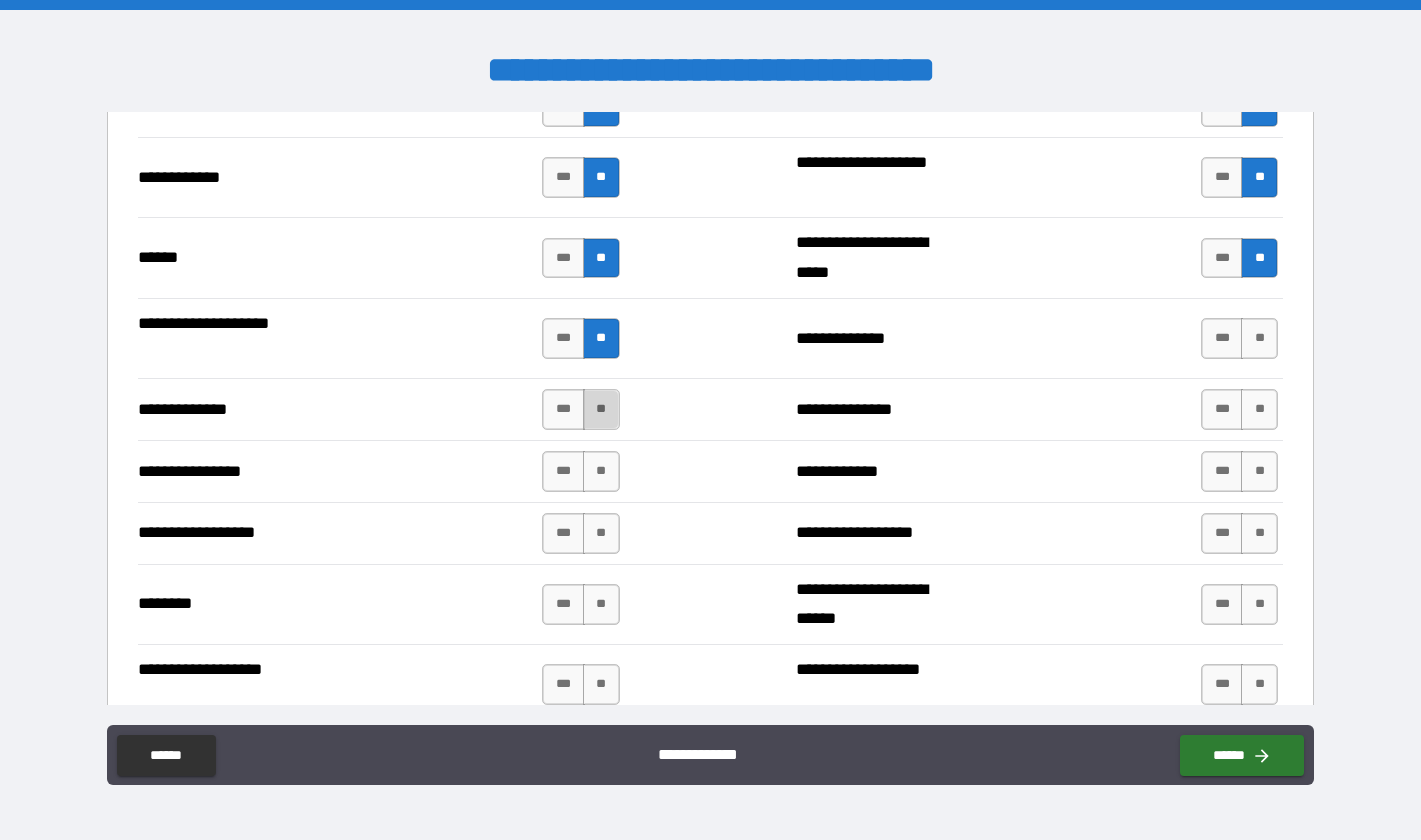 click on "**" at bounding box center (601, 409) 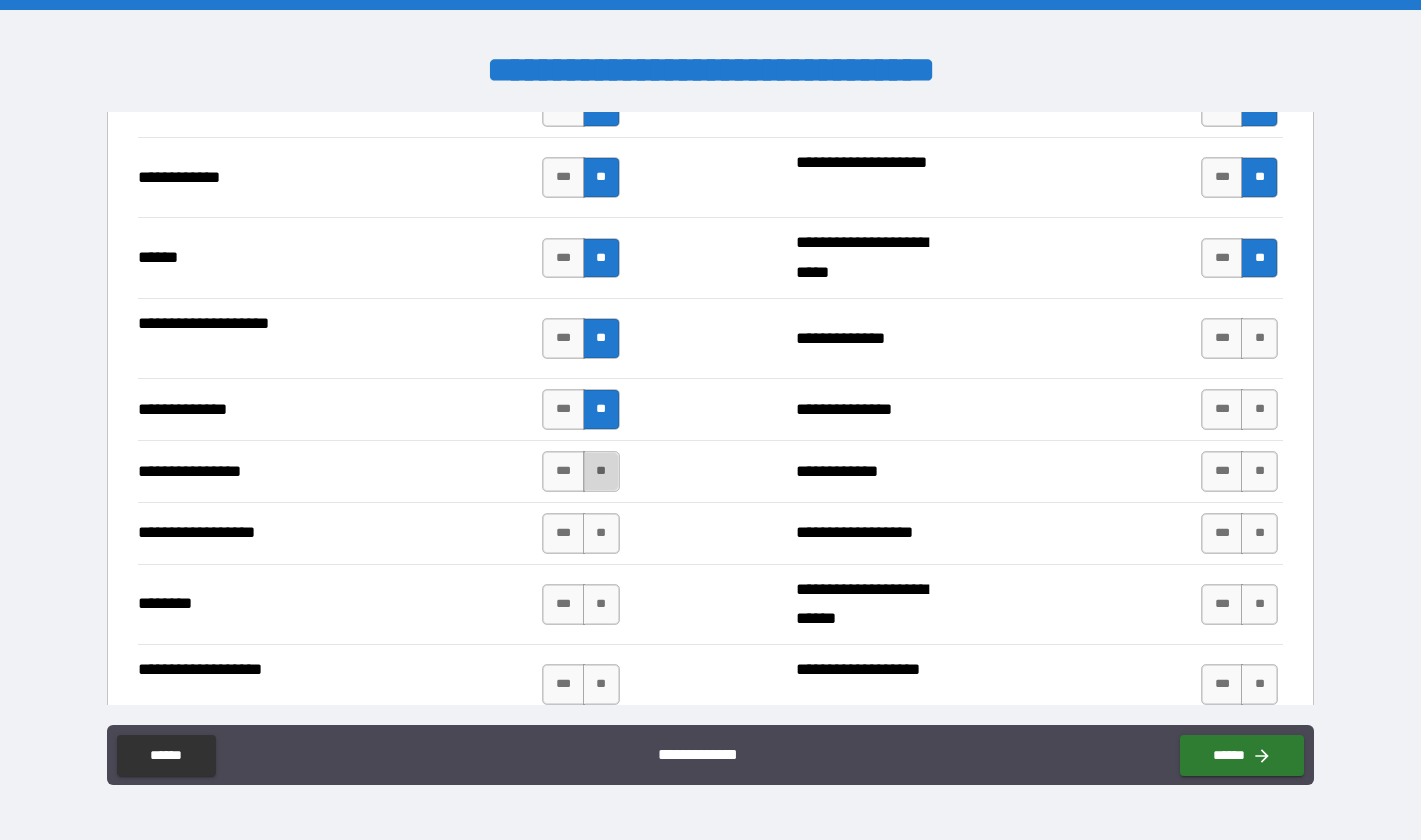 click on "**" at bounding box center [601, 471] 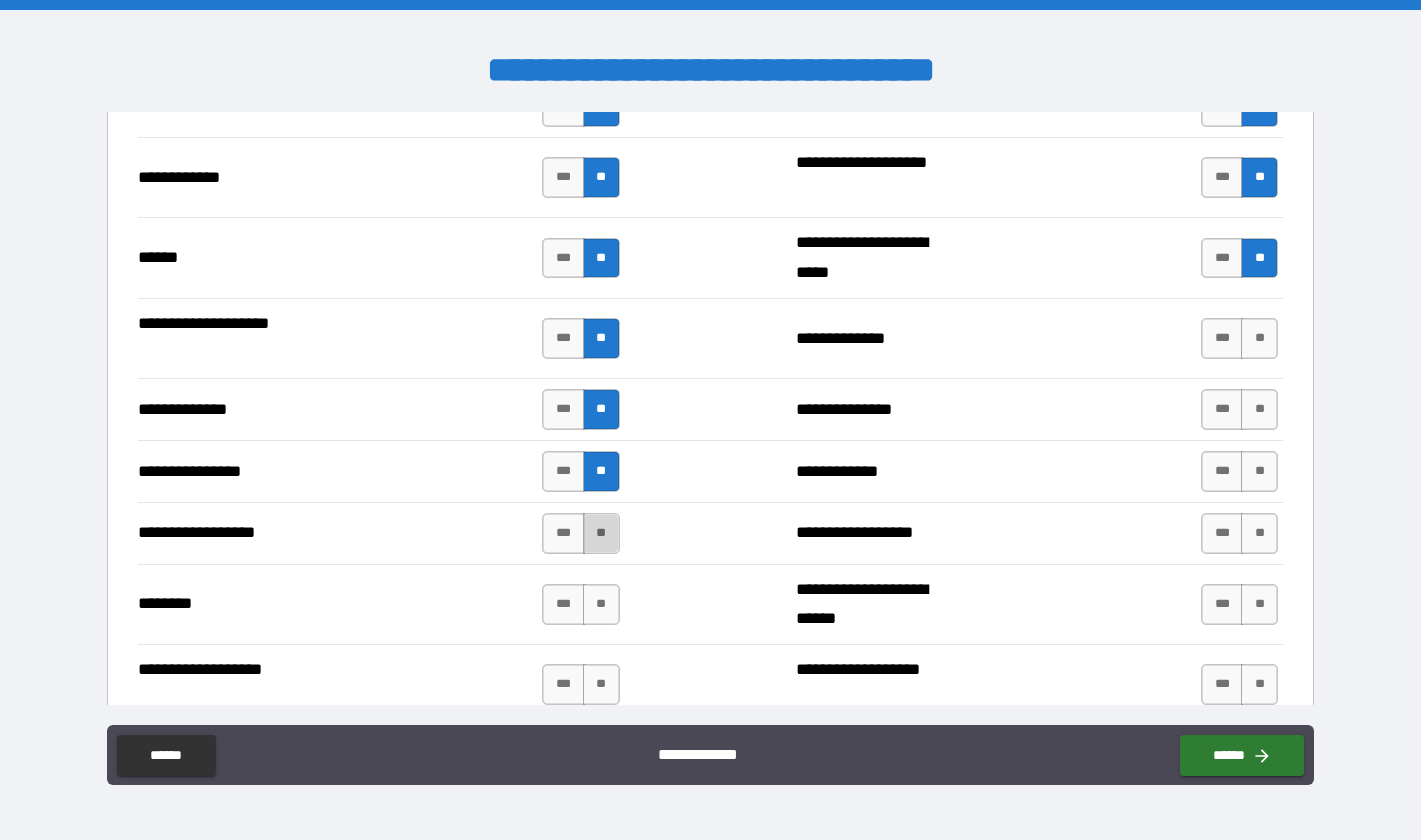 click on "**" at bounding box center [601, 533] 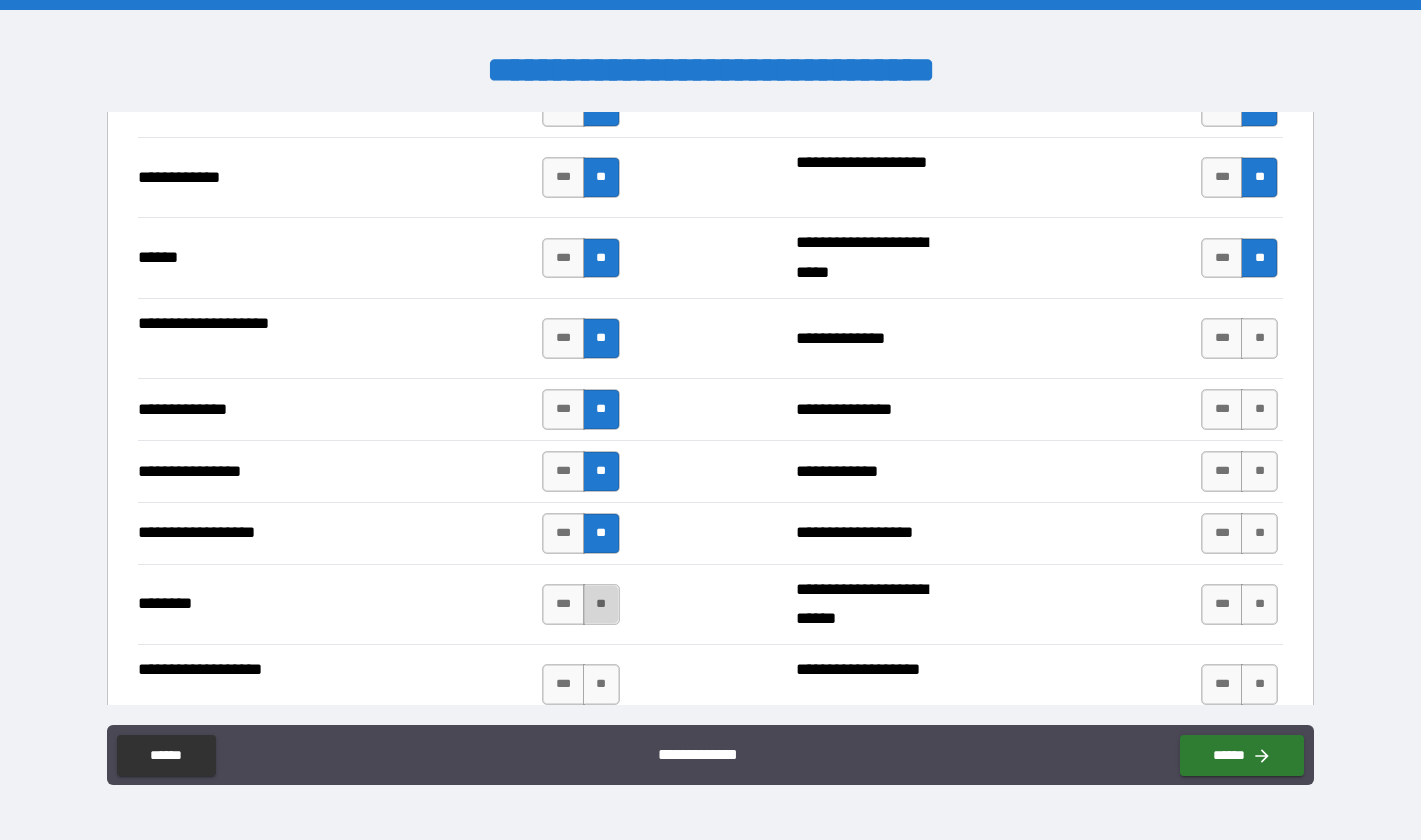 click on "**" at bounding box center (601, 604) 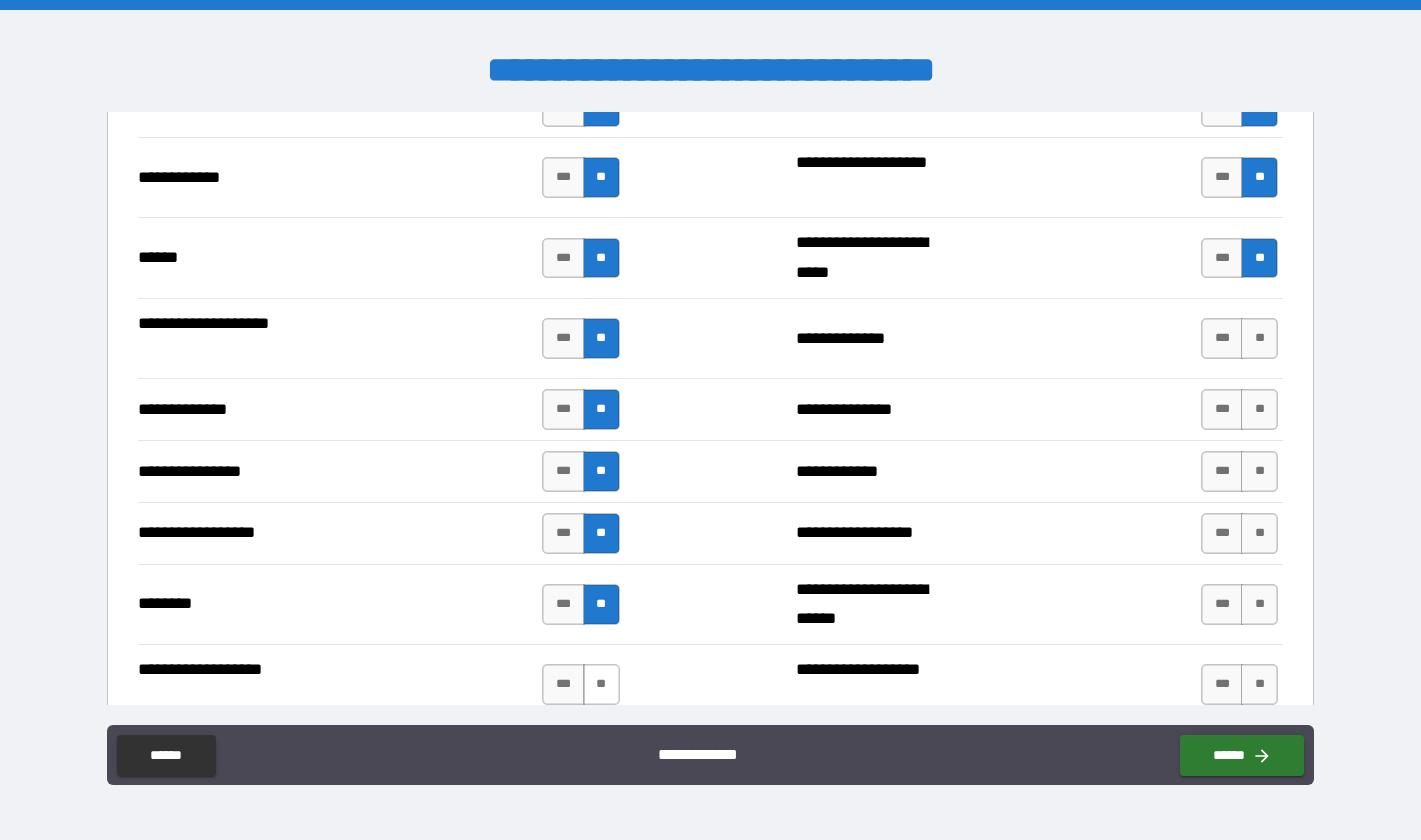 click on "**" at bounding box center [601, 684] 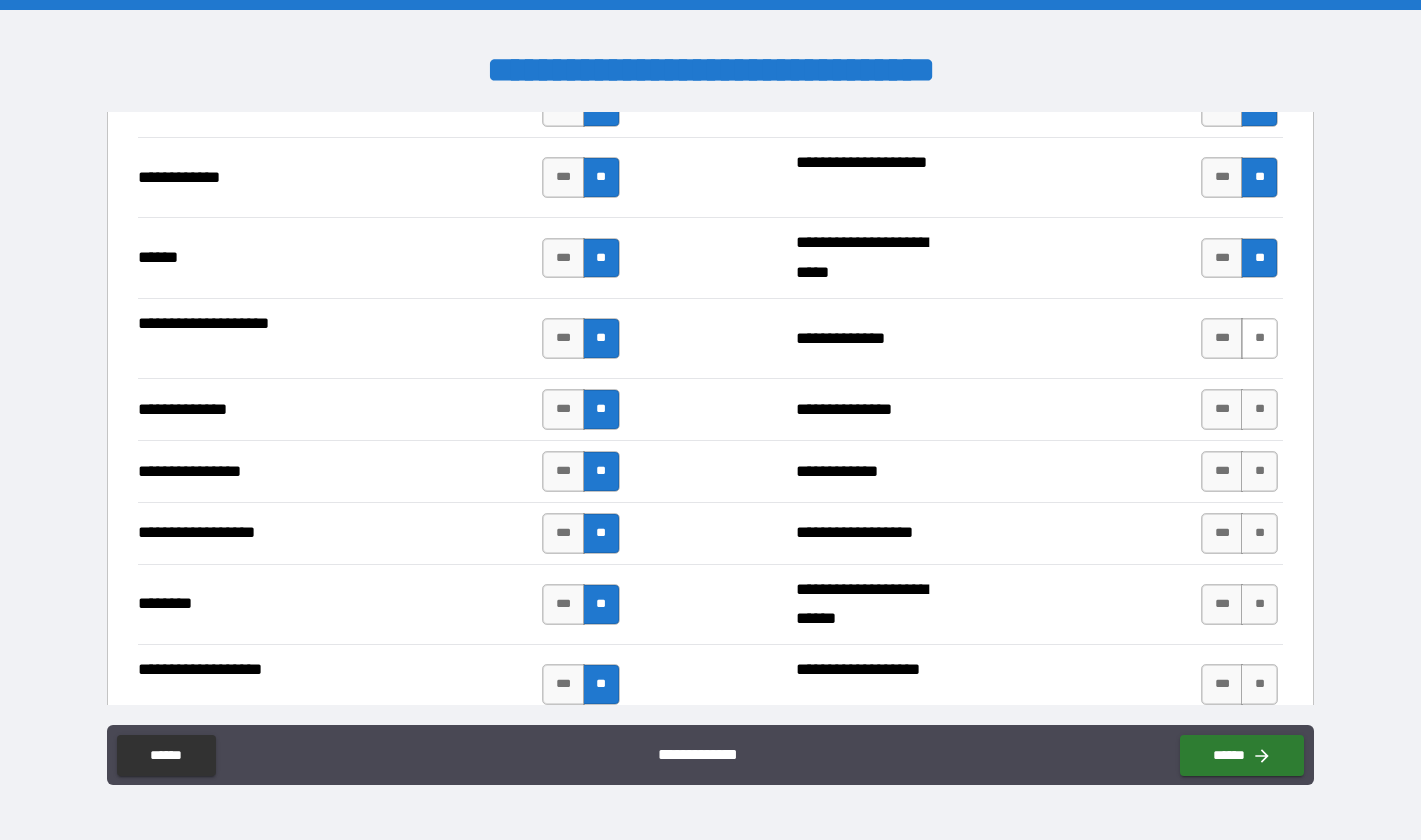click on "**" at bounding box center (1259, 338) 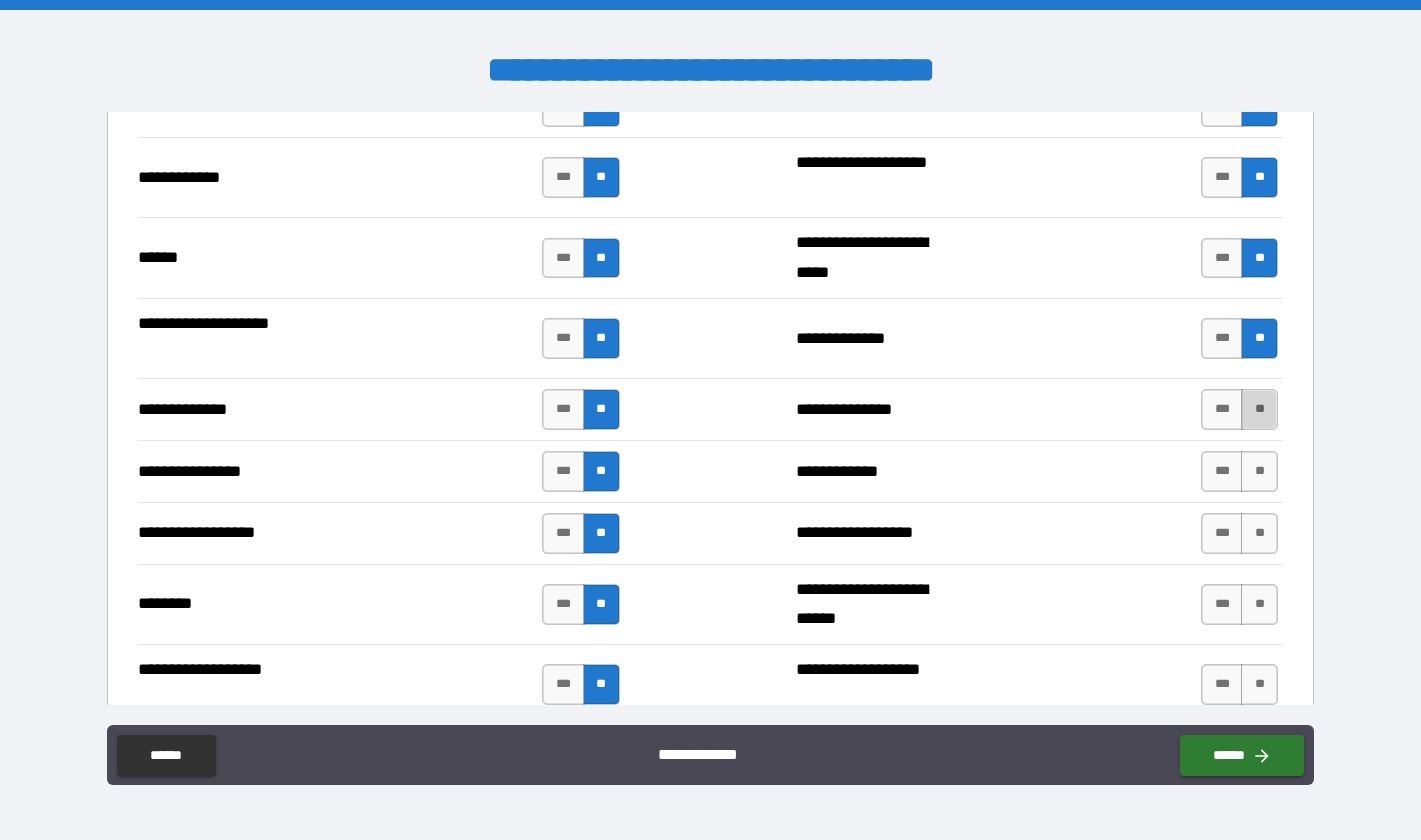 click on "**" at bounding box center [1259, 409] 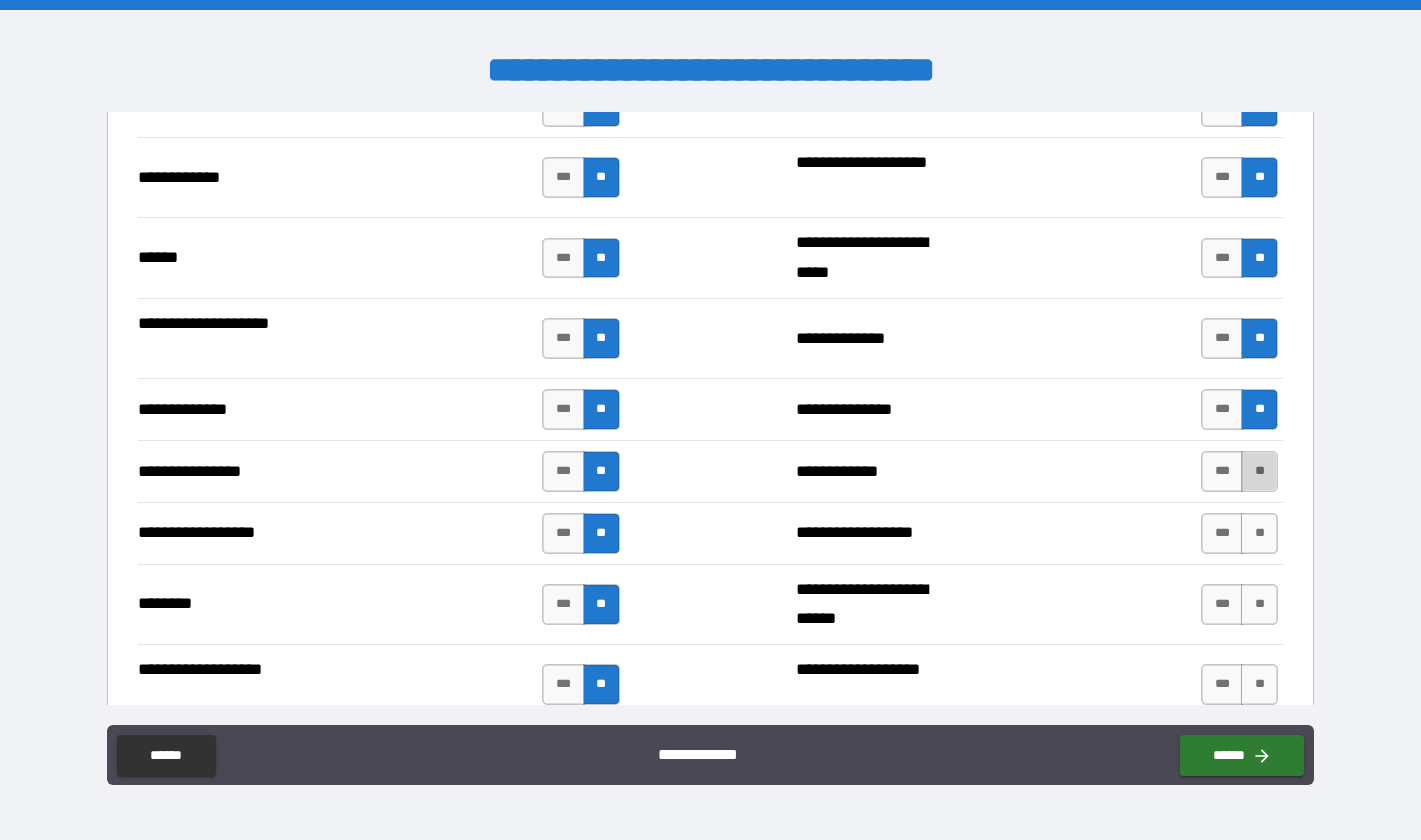 click on "**" at bounding box center (1259, 471) 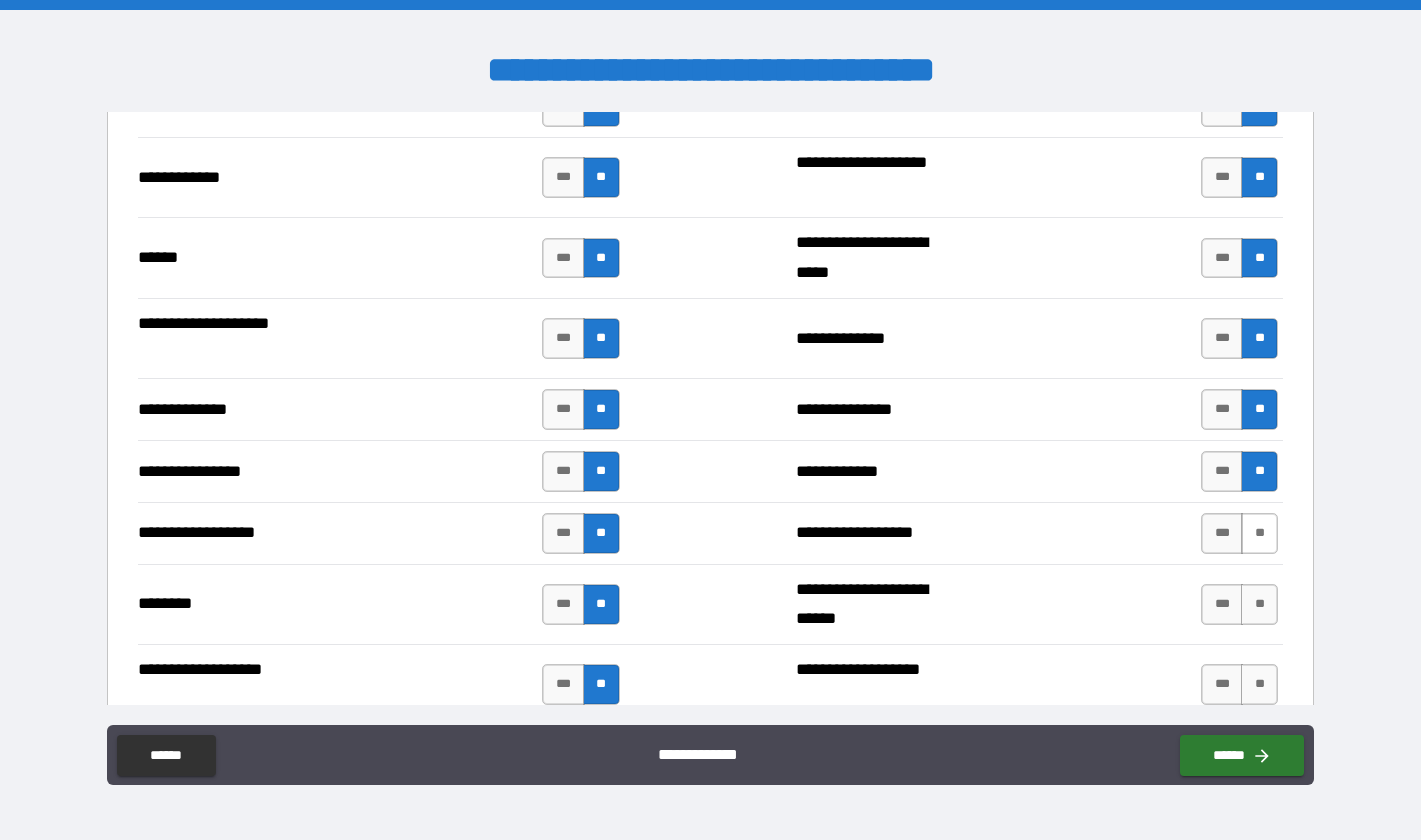 click on "**" at bounding box center (1259, 533) 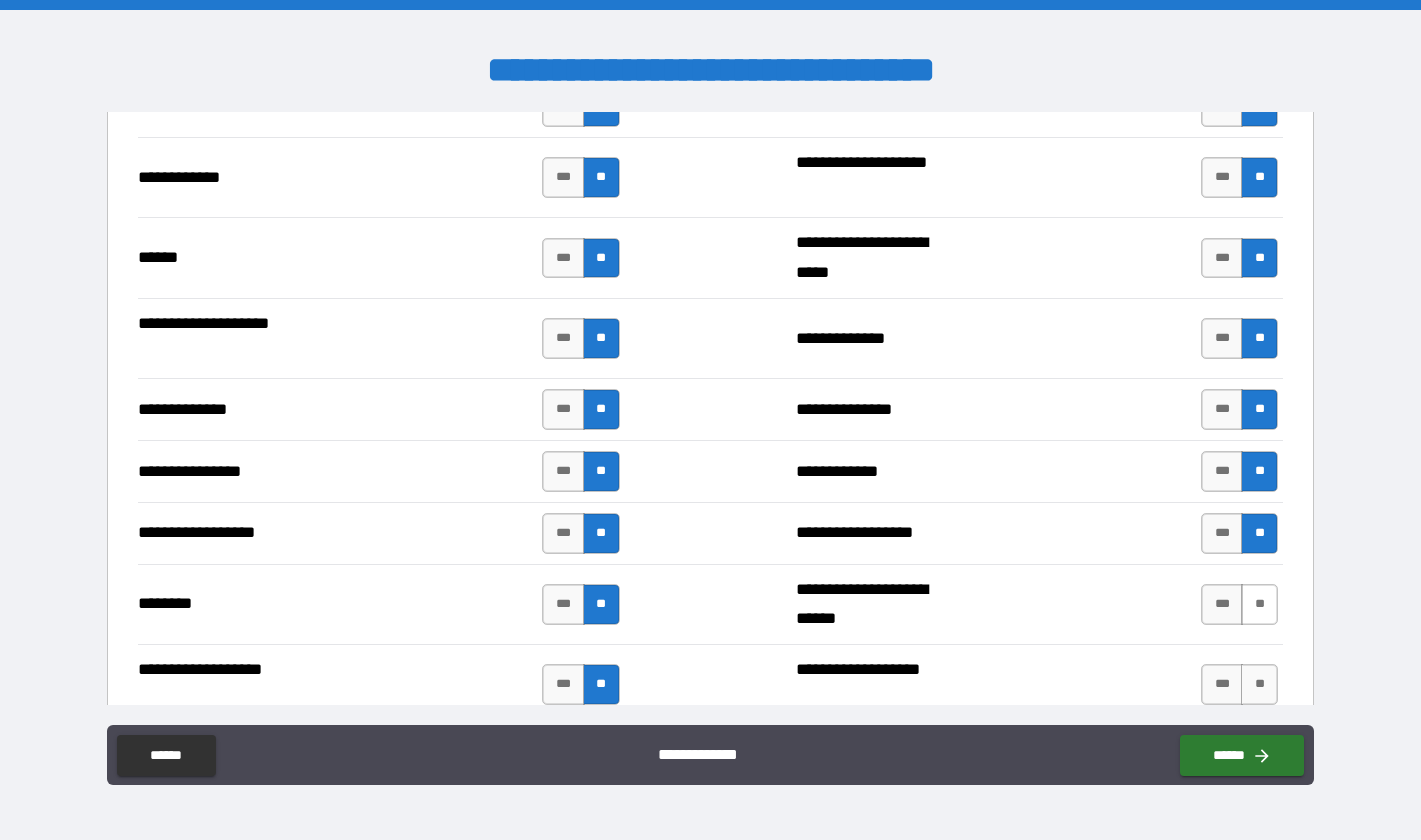 click on "**" at bounding box center [1259, 604] 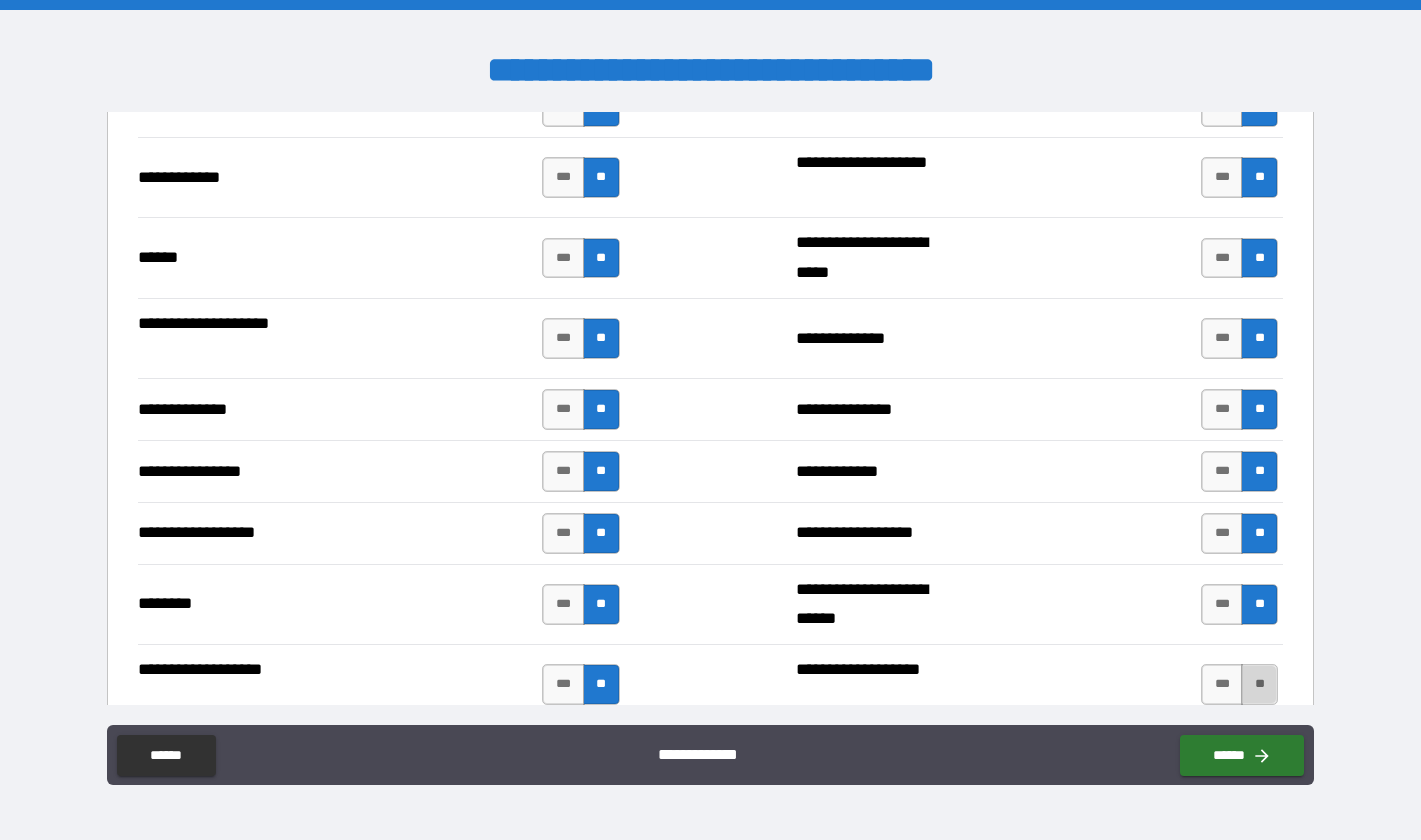 click on "**" at bounding box center (1259, 684) 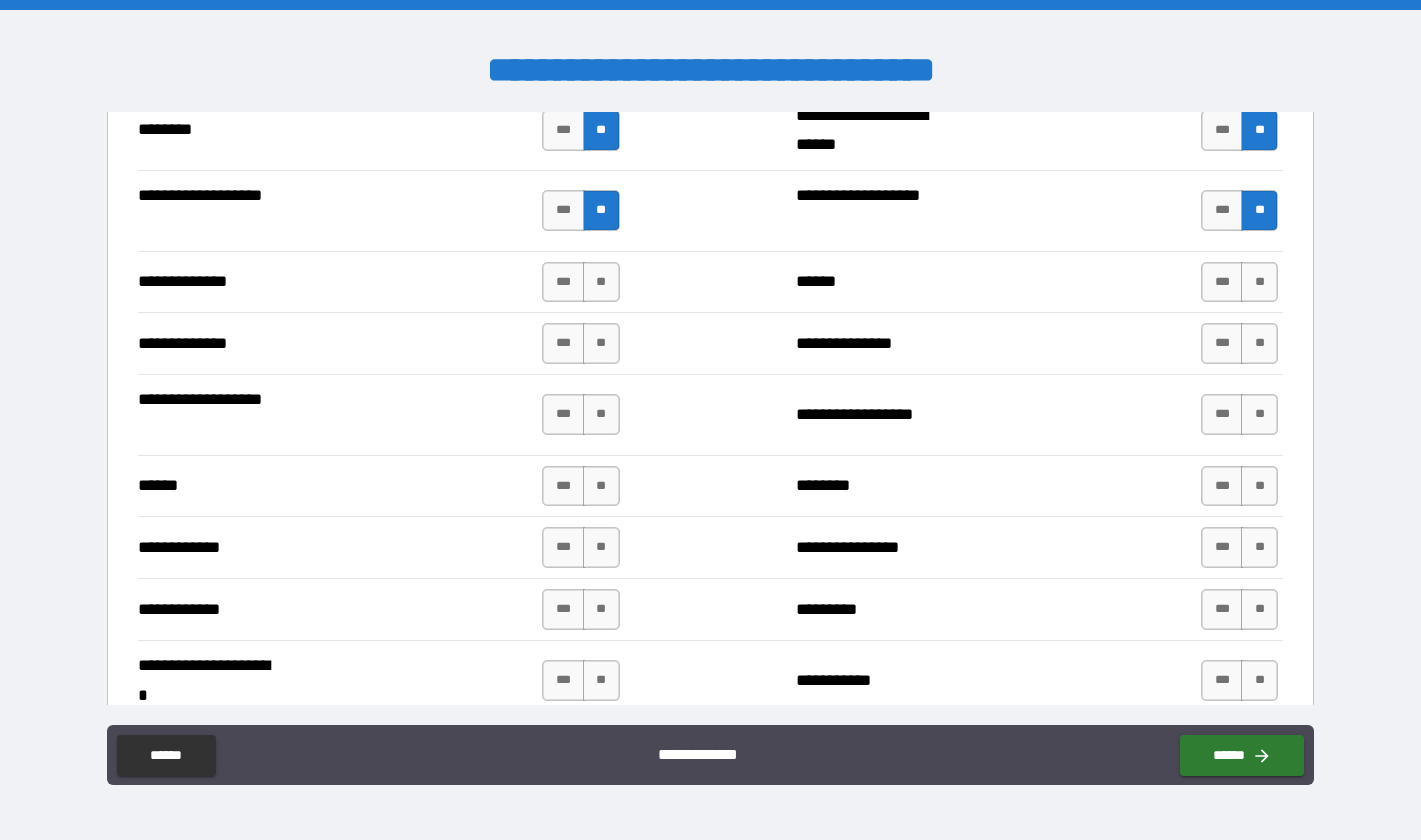 scroll, scrollTop: 3500, scrollLeft: 0, axis: vertical 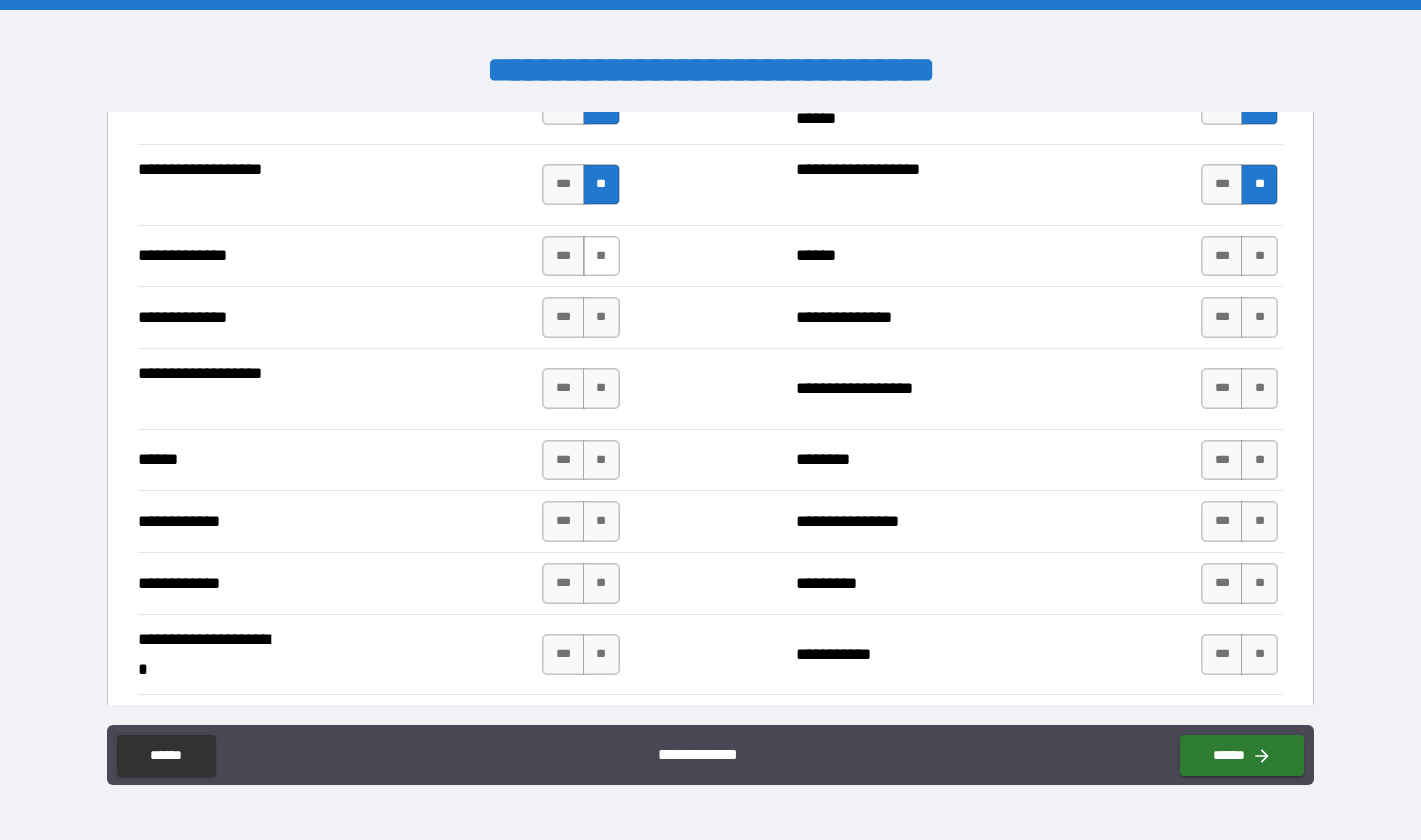 click on "**" at bounding box center [601, 256] 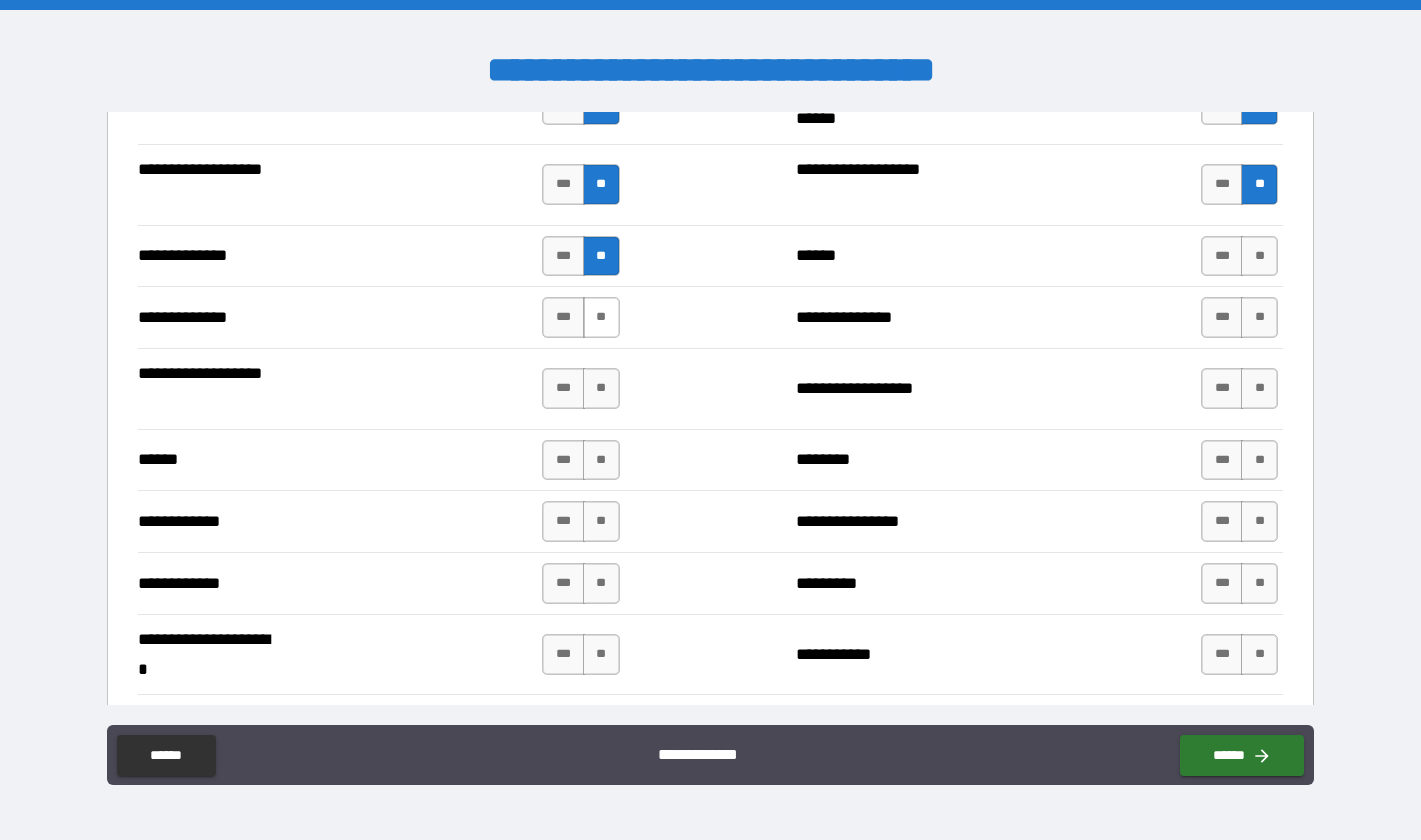 click on "**" at bounding box center [601, 317] 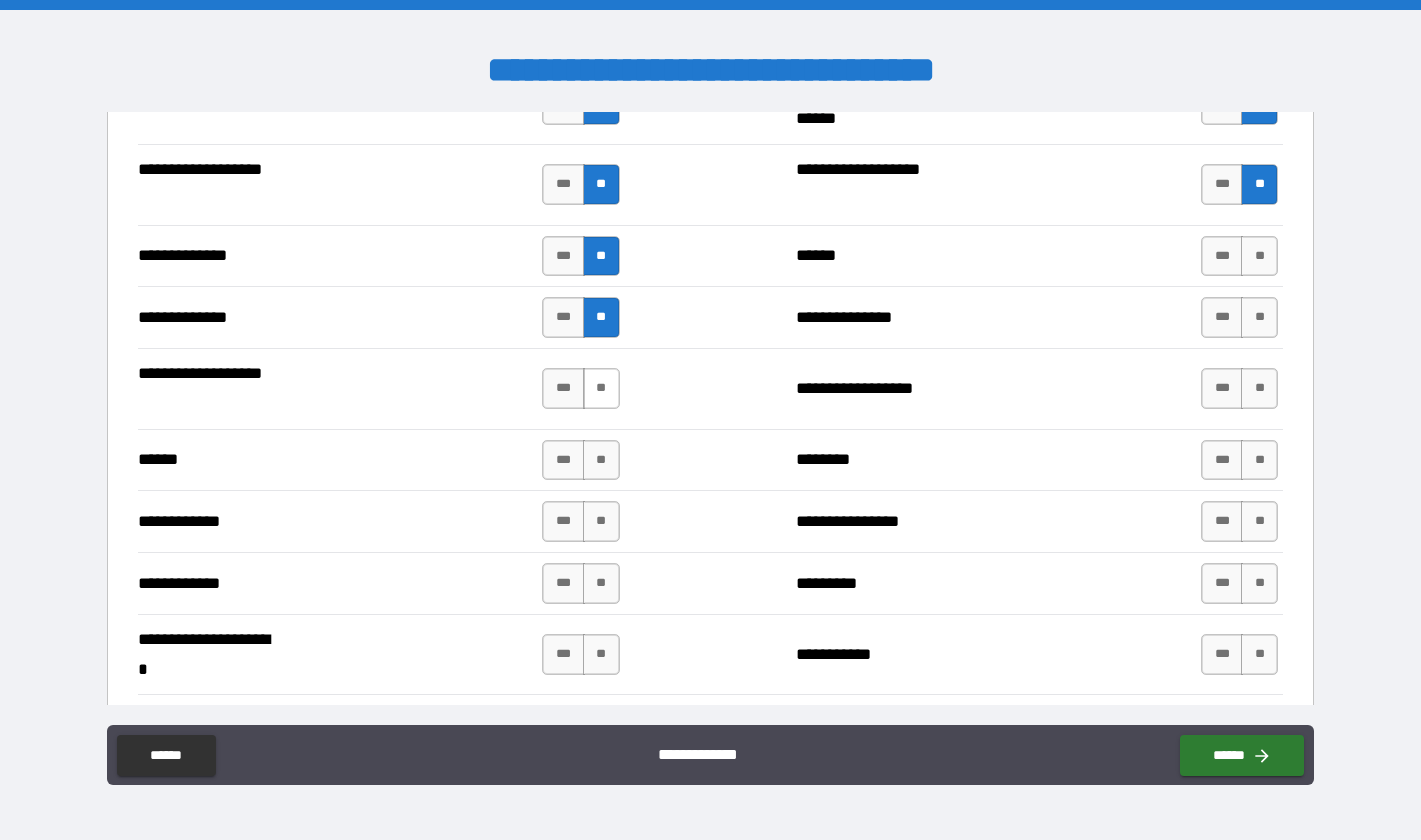click on "**" at bounding box center [601, 388] 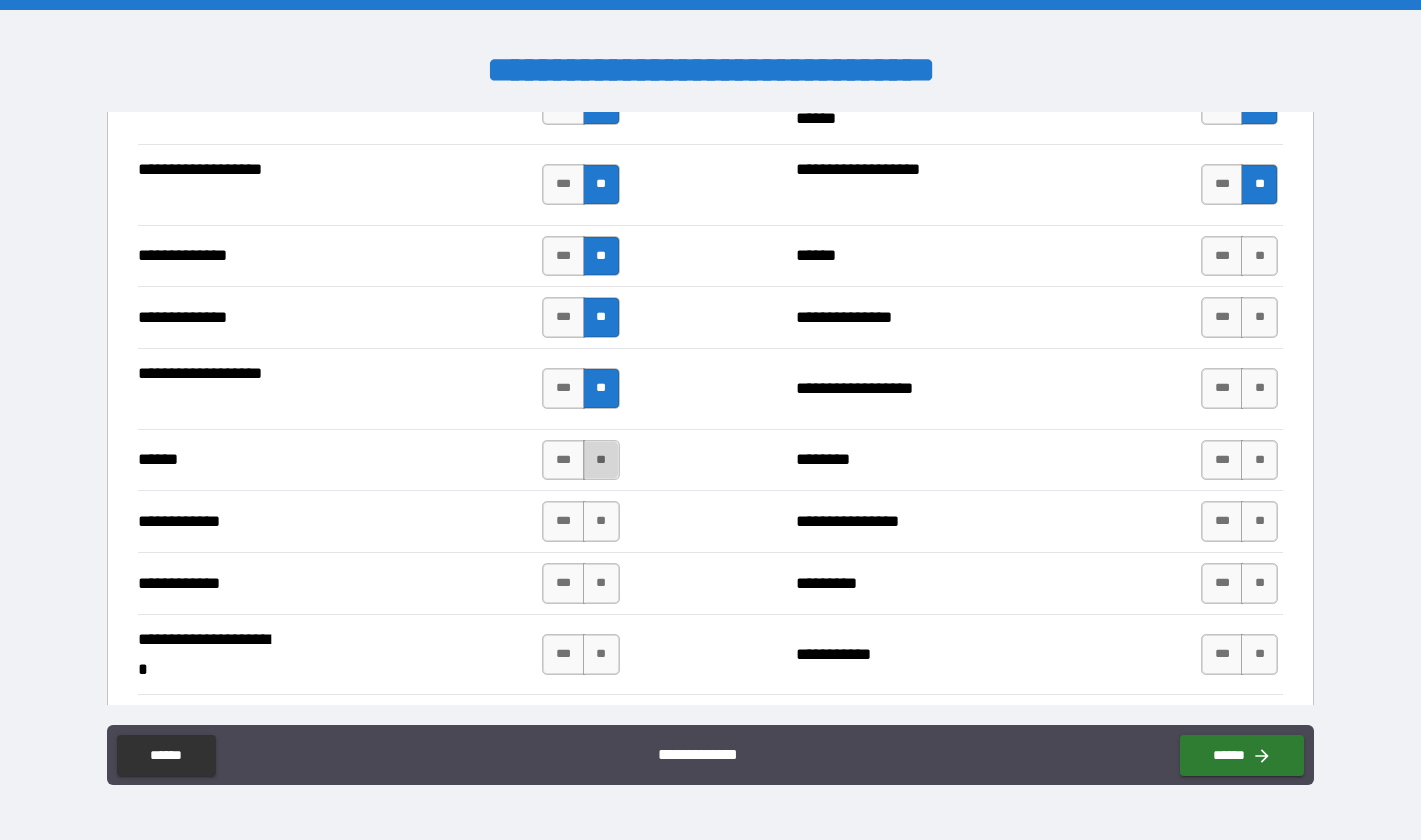 click on "**" at bounding box center [601, 460] 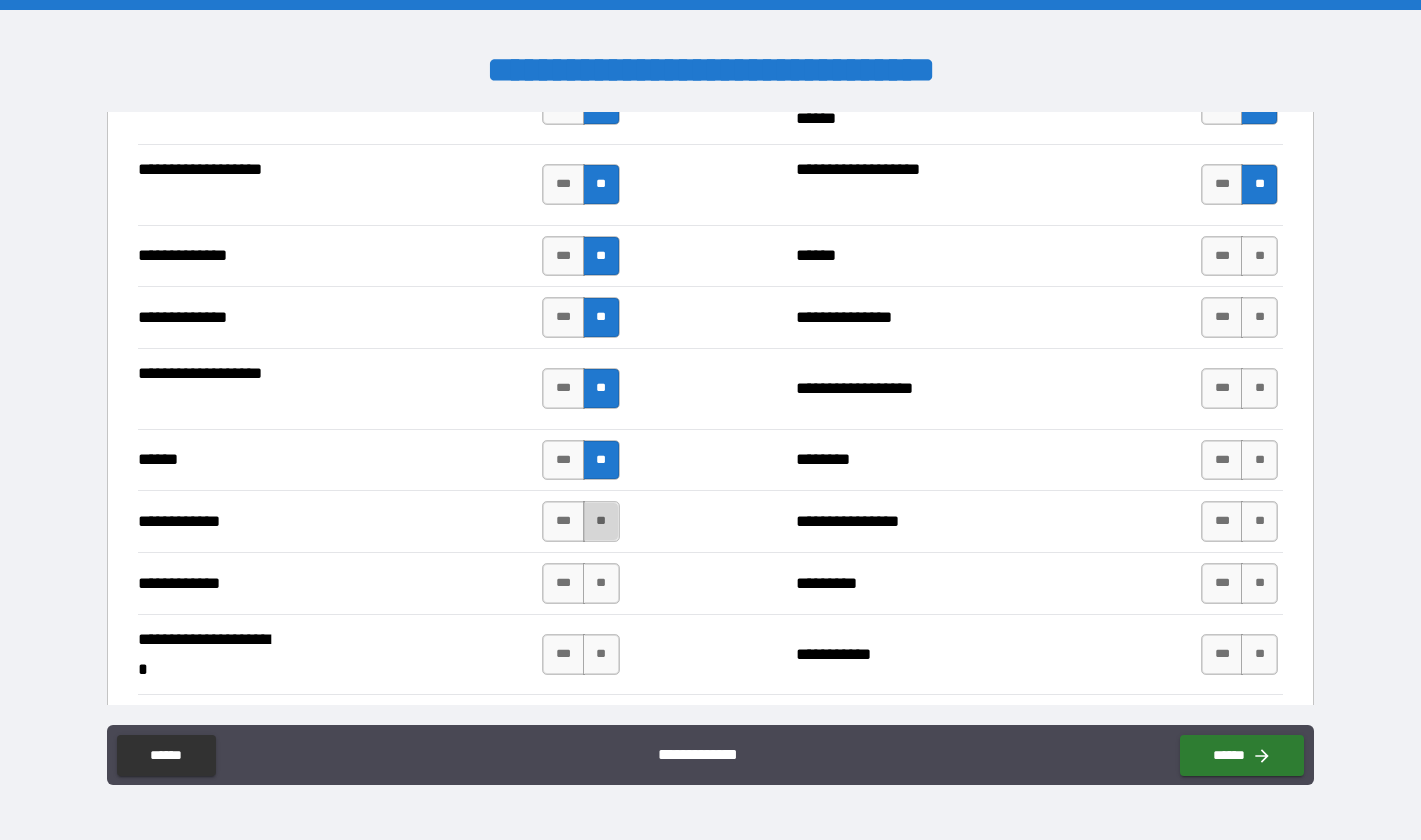 click on "**" at bounding box center (601, 521) 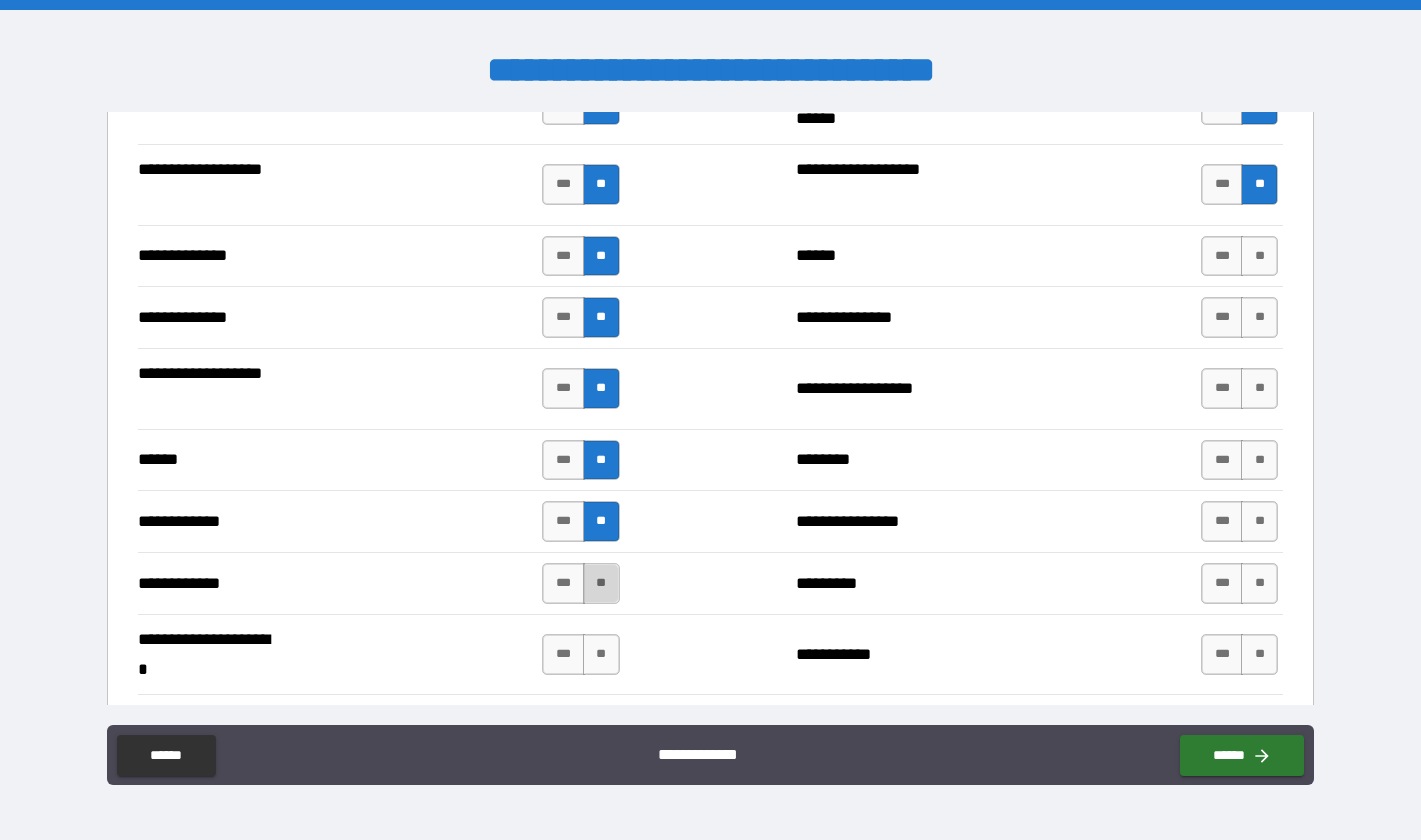 click on "**" at bounding box center (601, 583) 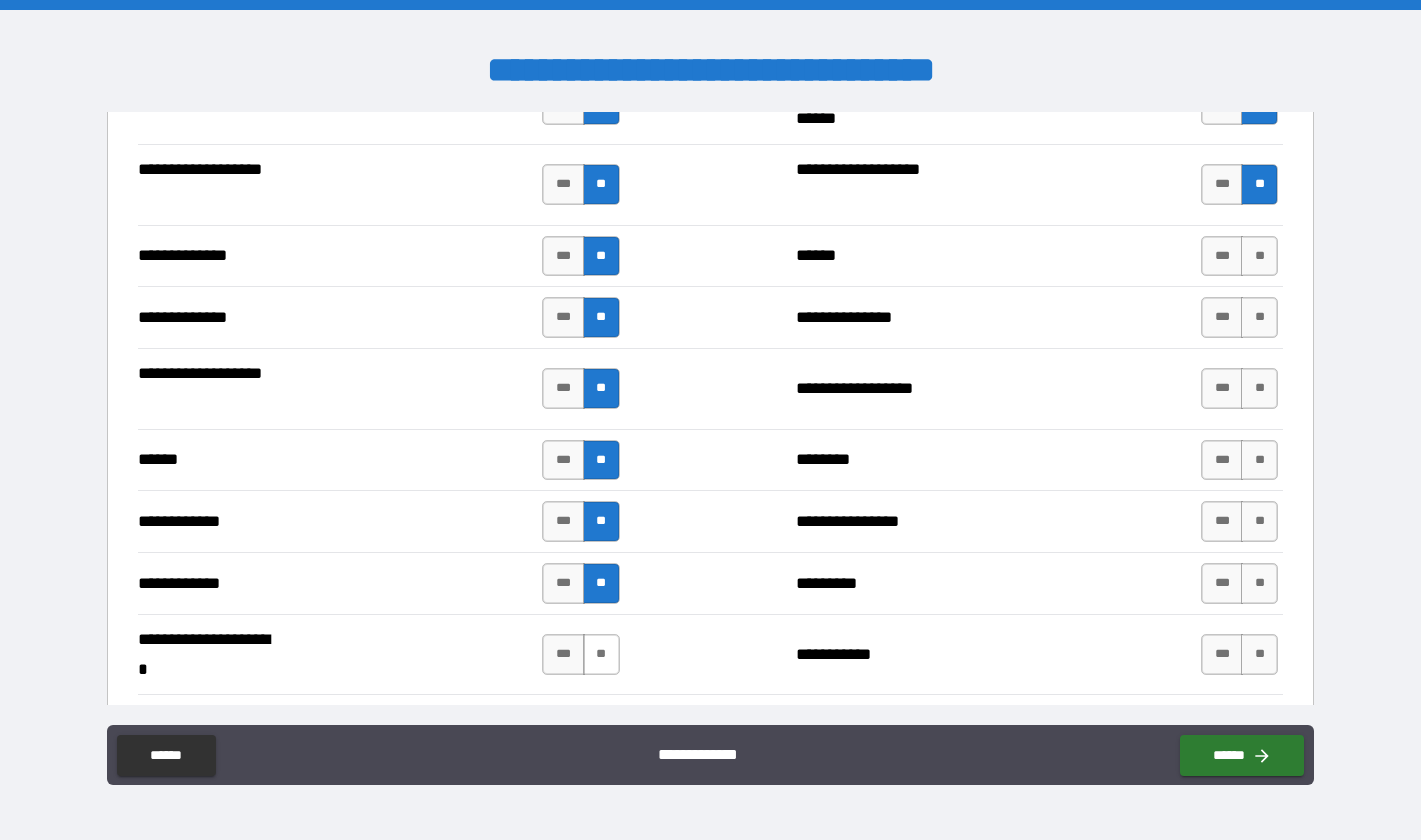 click on "**" at bounding box center (601, 654) 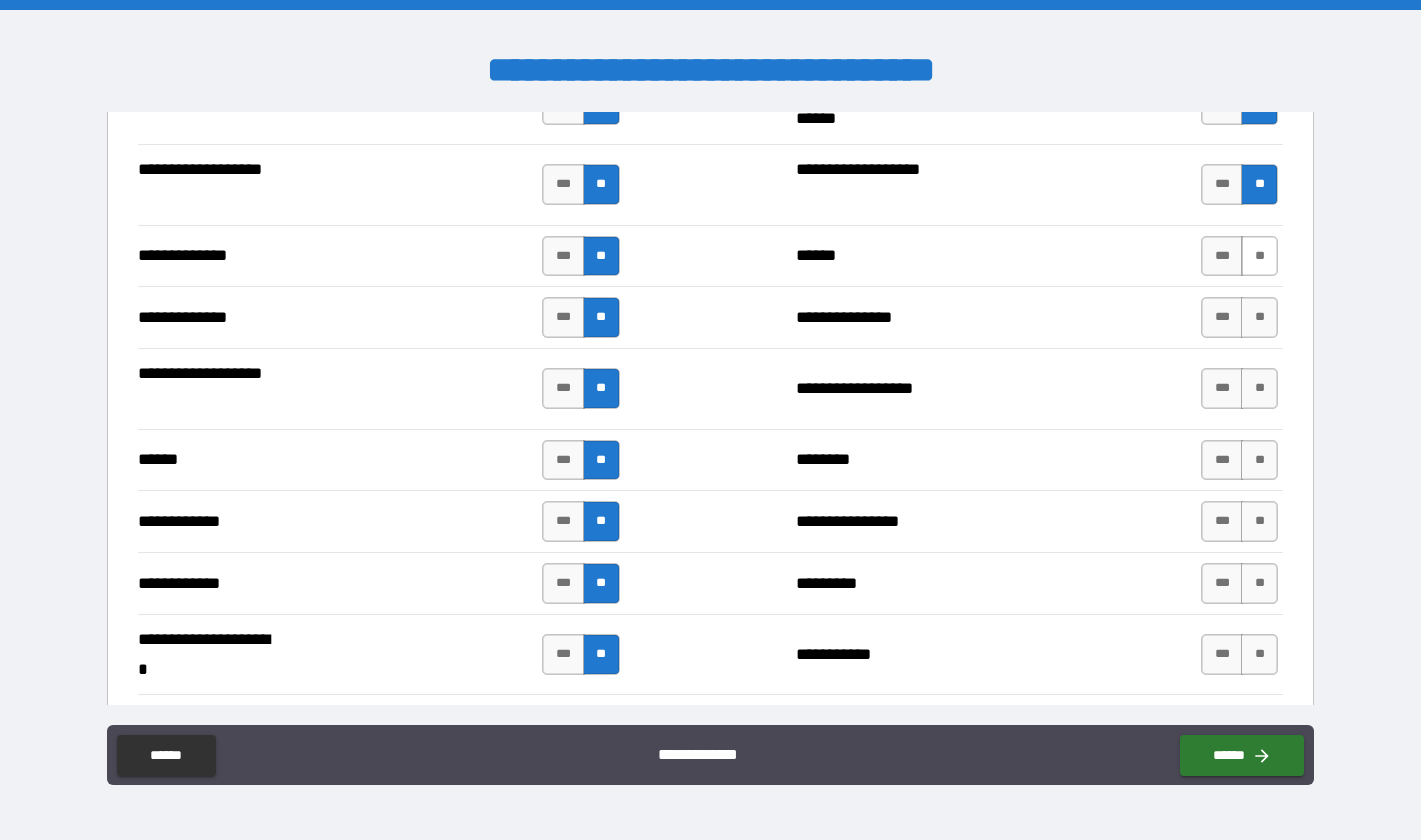 click on "**" at bounding box center (1259, 256) 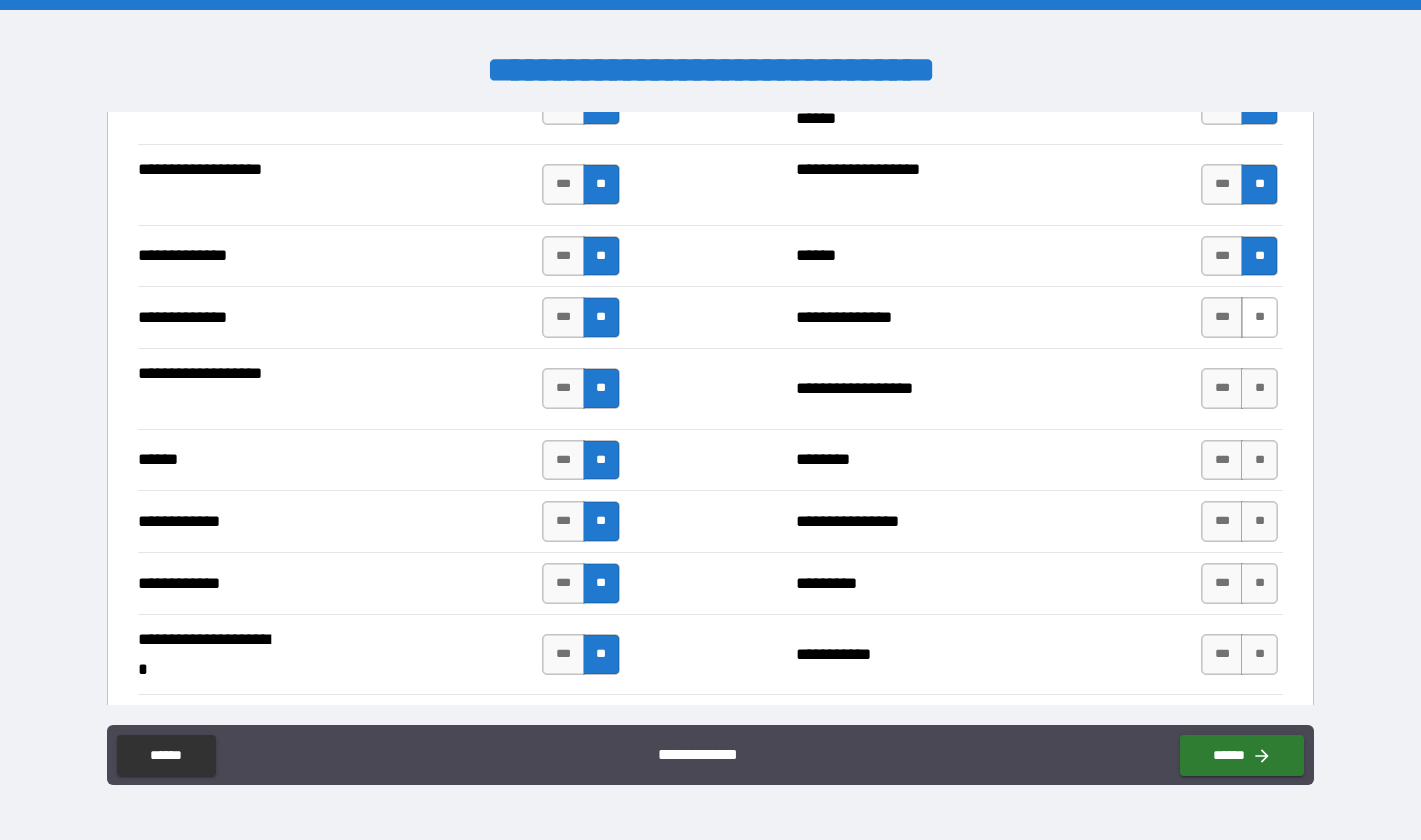 click on "**" at bounding box center [1259, 317] 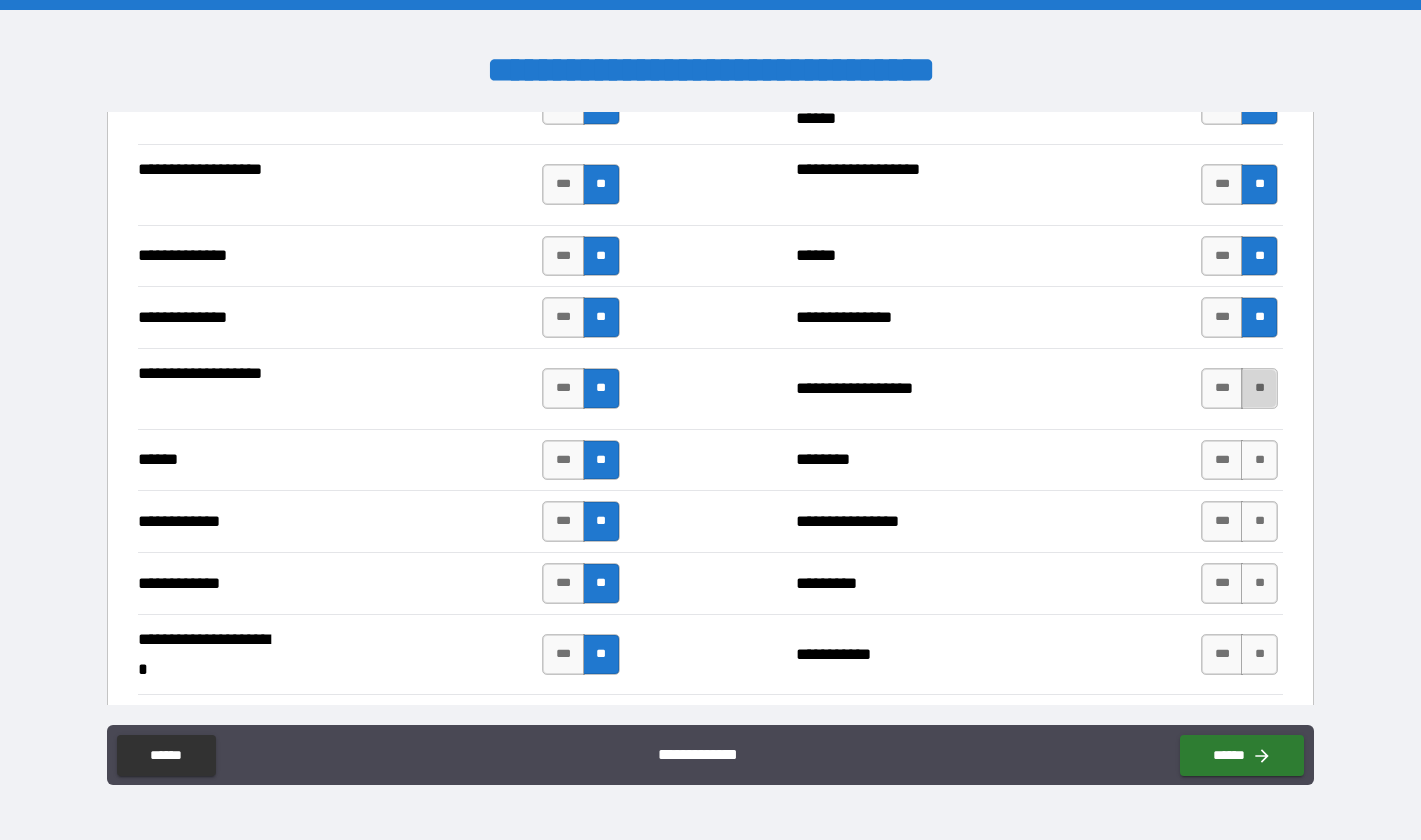 click on "**" at bounding box center [1259, 388] 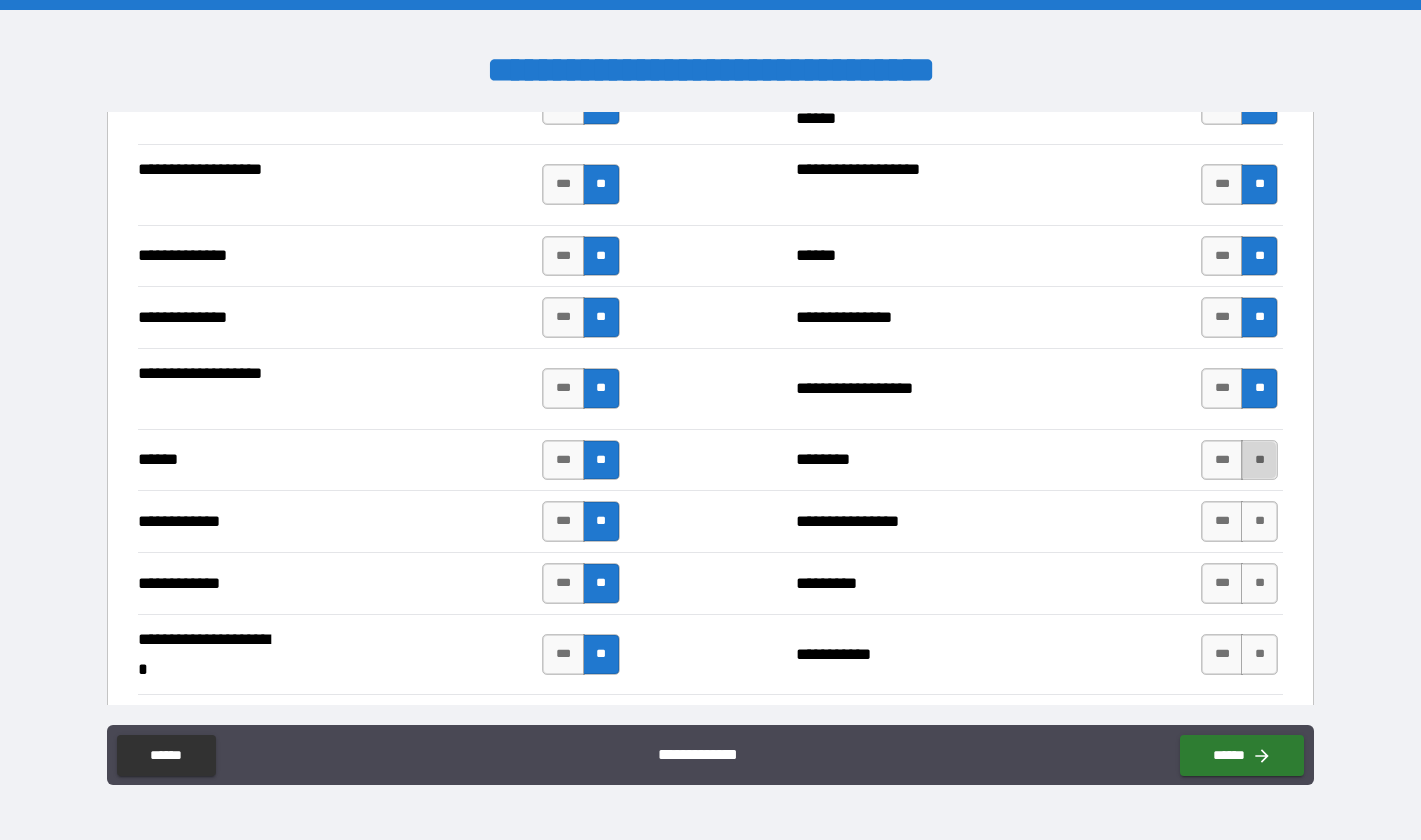 click on "**" at bounding box center [1259, 460] 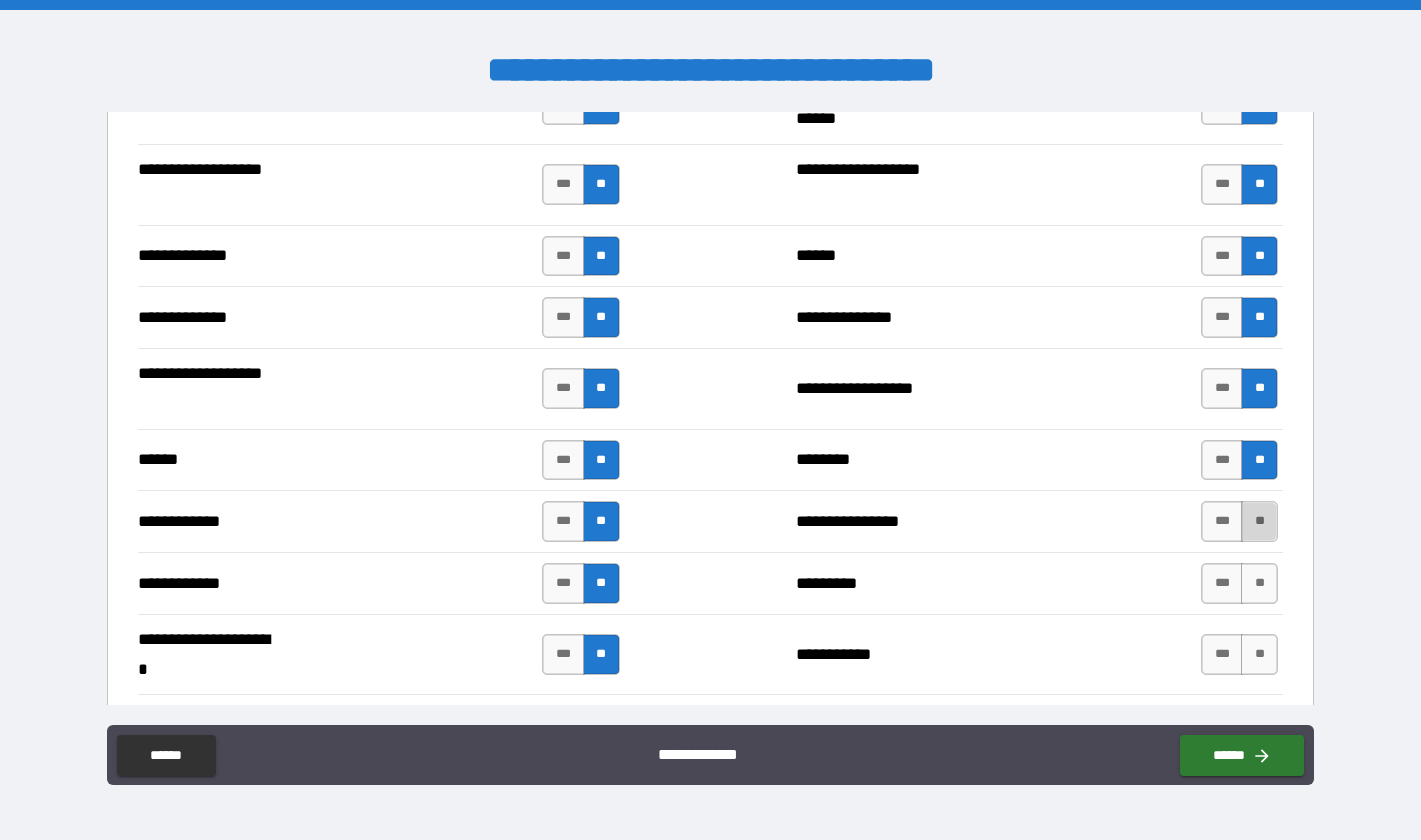 click on "**" at bounding box center (1259, 521) 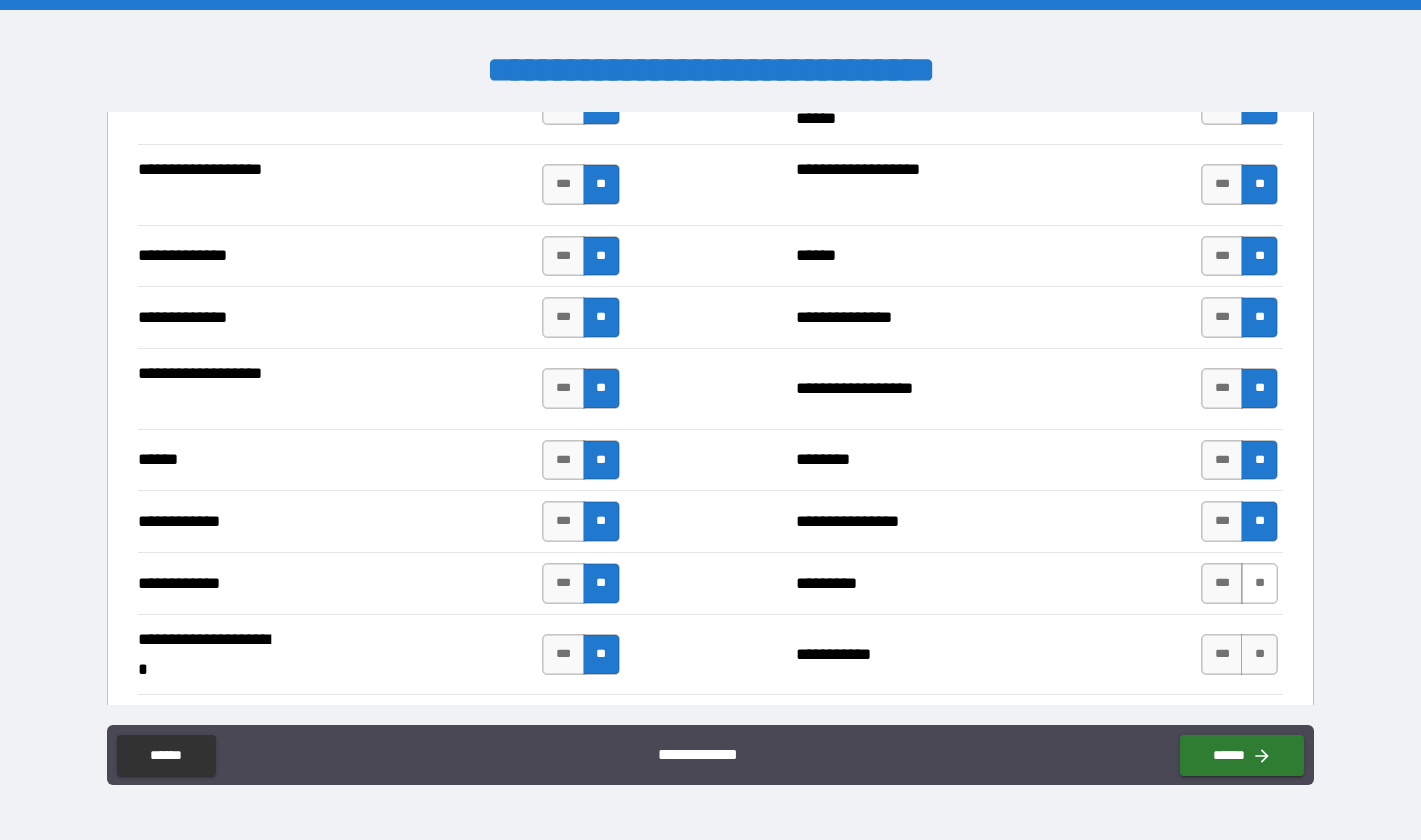 click on "**" at bounding box center (1259, 583) 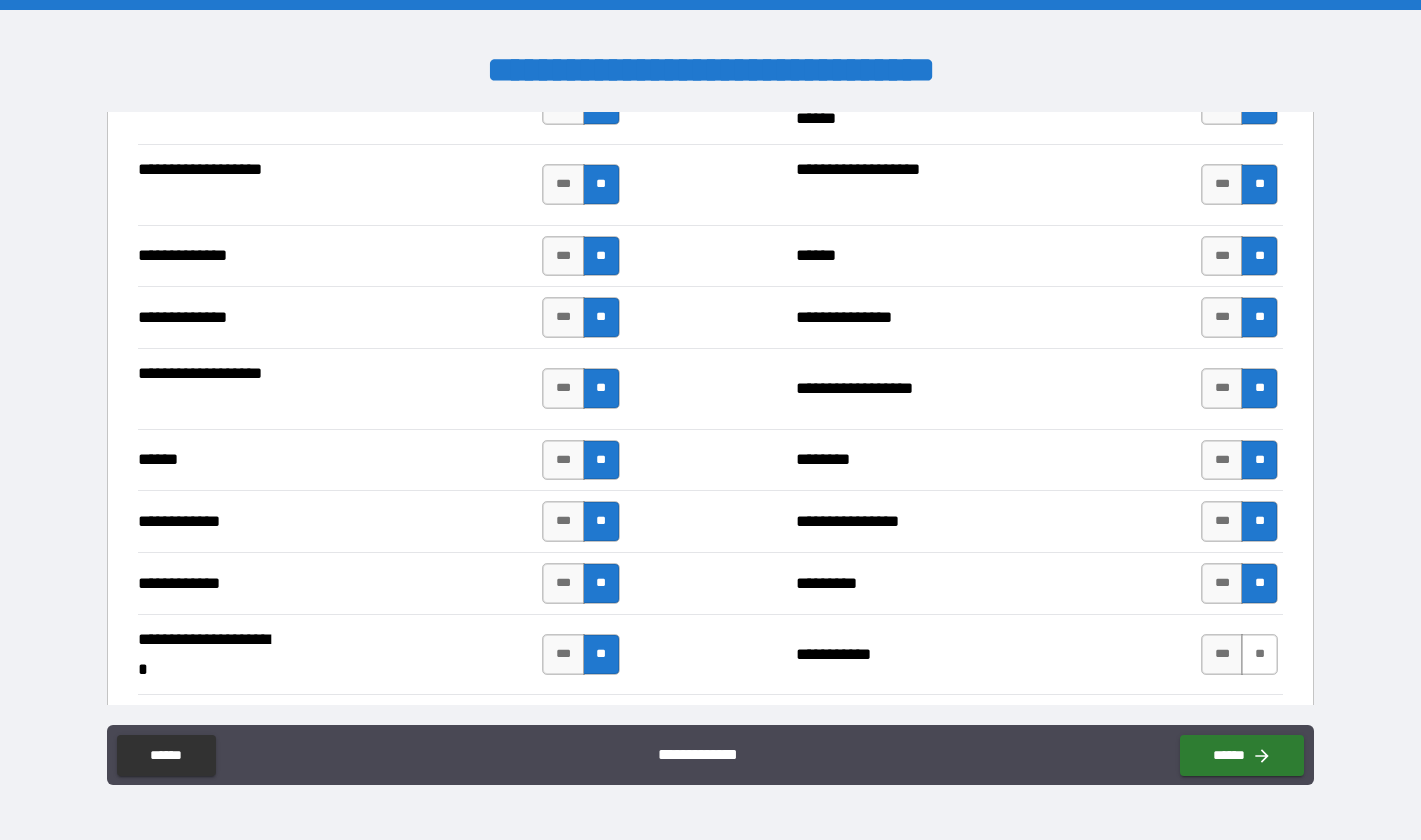 click on "**" at bounding box center [1259, 654] 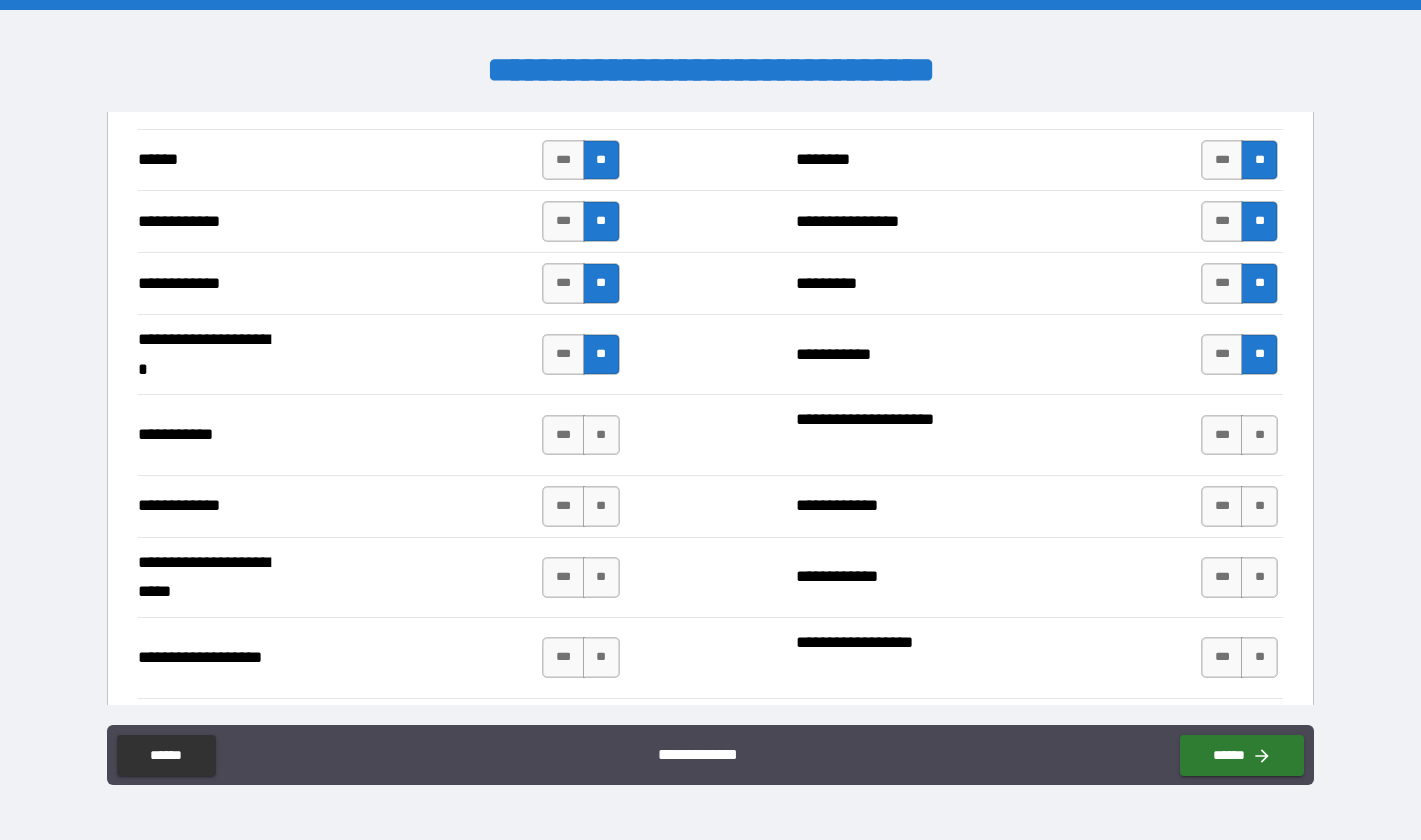 scroll, scrollTop: 3900, scrollLeft: 0, axis: vertical 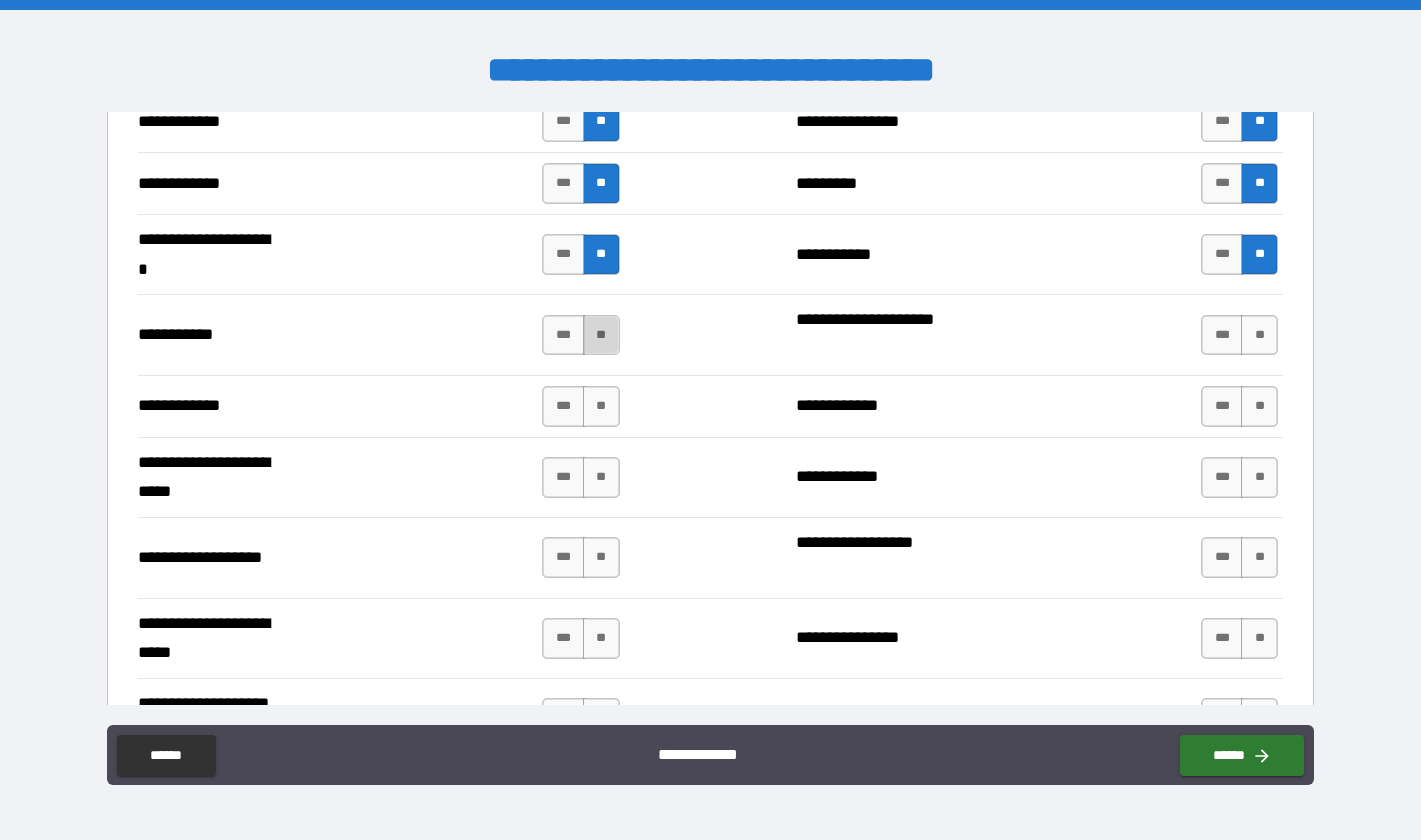 click on "**" at bounding box center (601, 335) 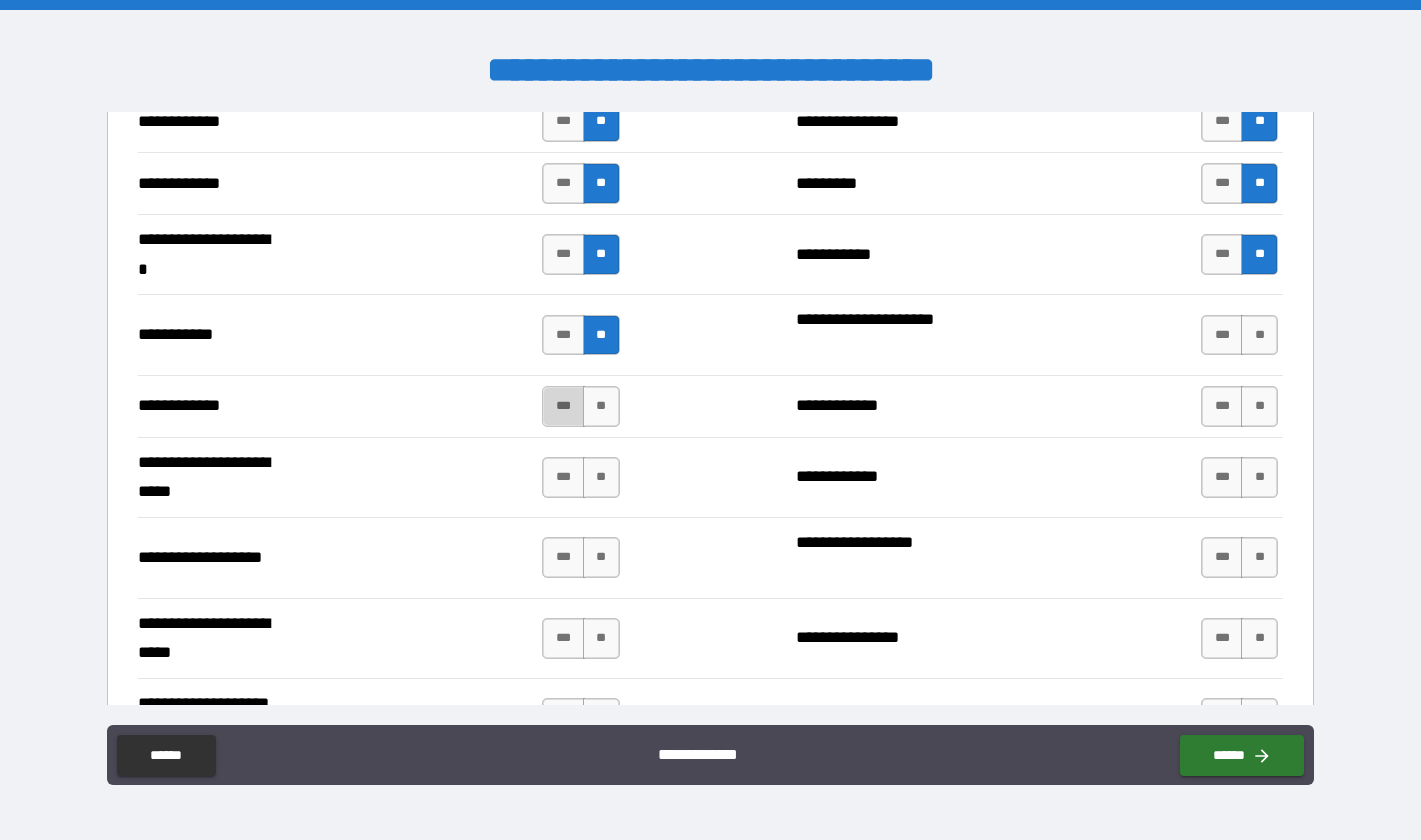 click on "***" at bounding box center (563, 406) 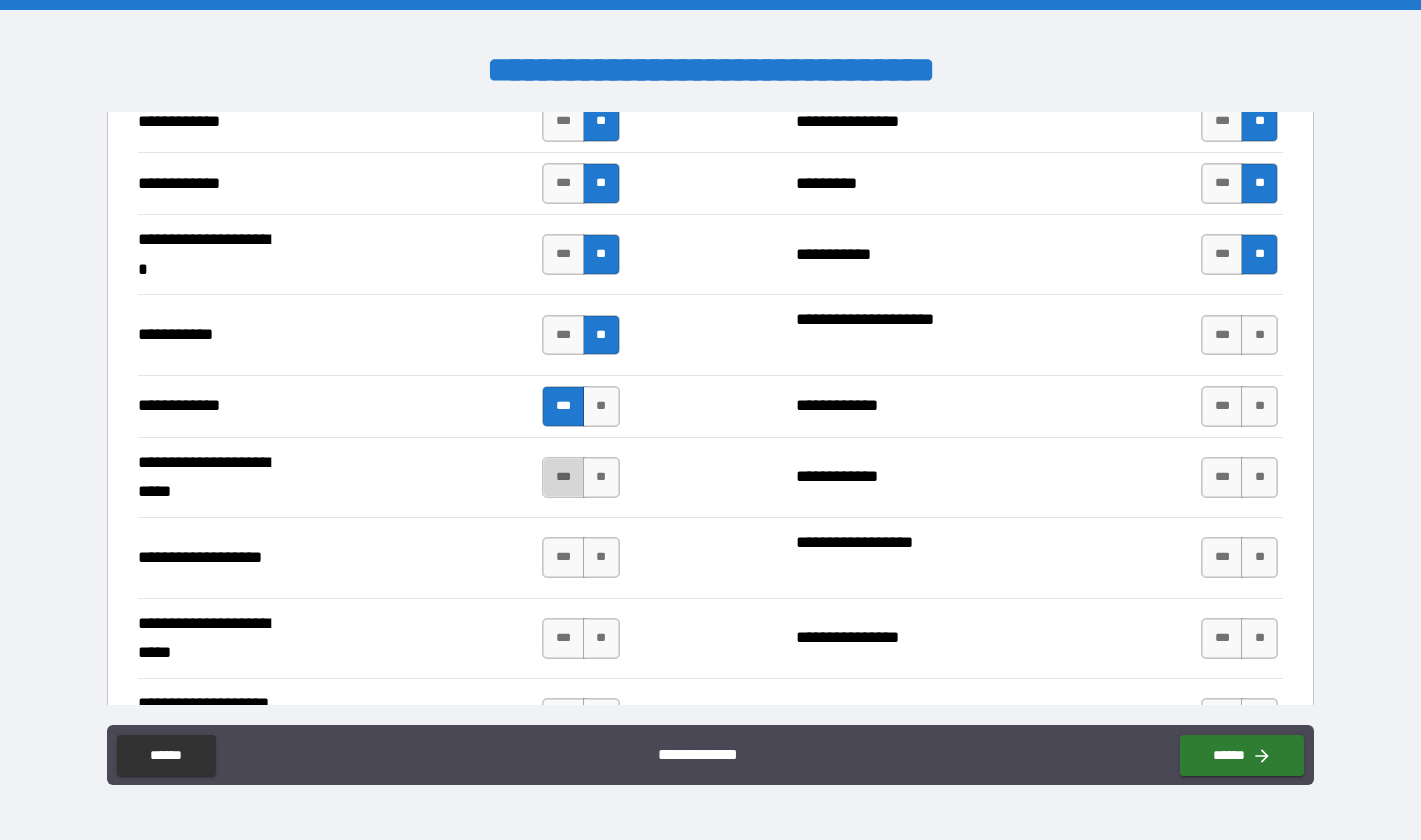 click on "***" at bounding box center [563, 477] 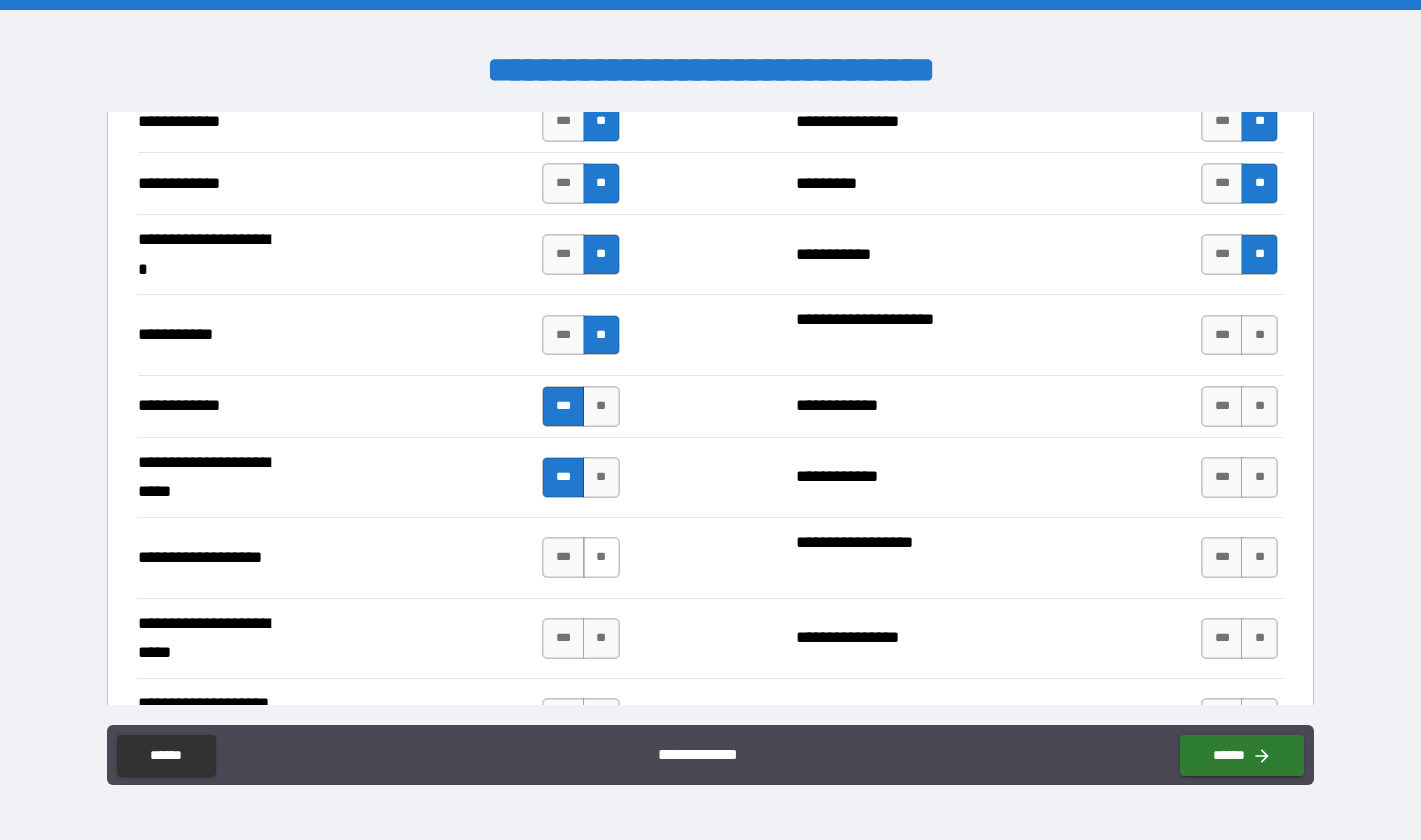 click on "**" at bounding box center [601, 557] 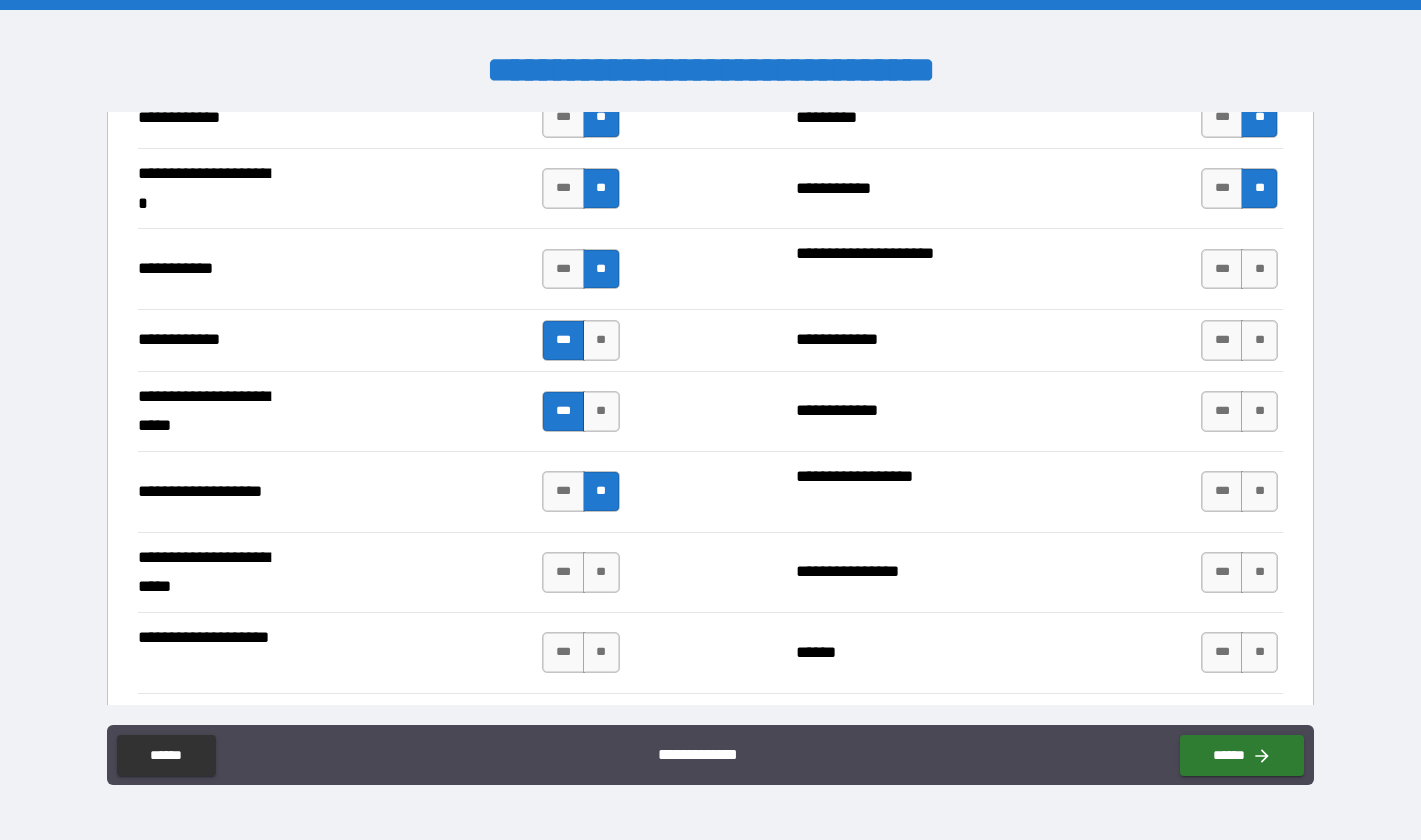 scroll, scrollTop: 4000, scrollLeft: 0, axis: vertical 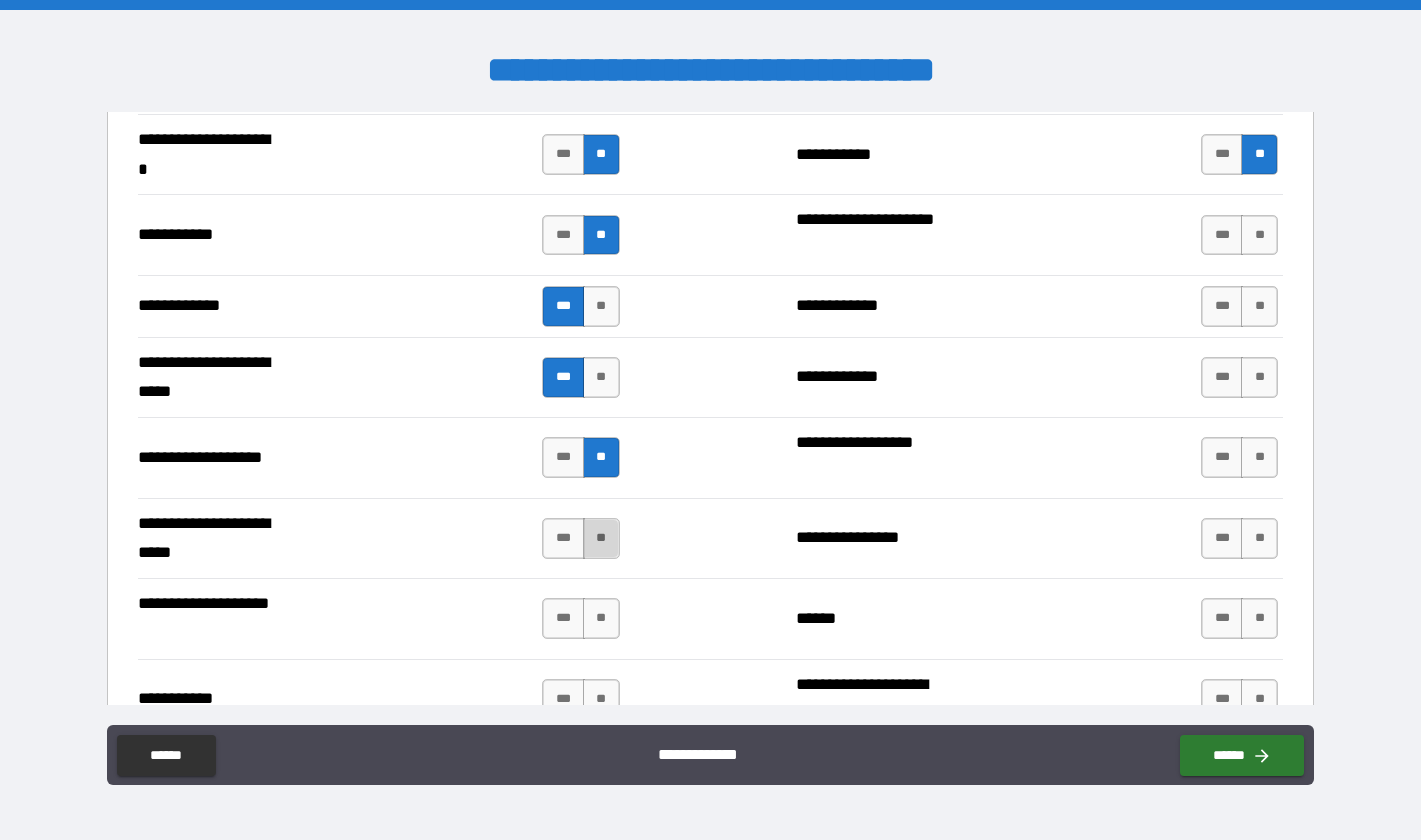 click on "**" at bounding box center (601, 538) 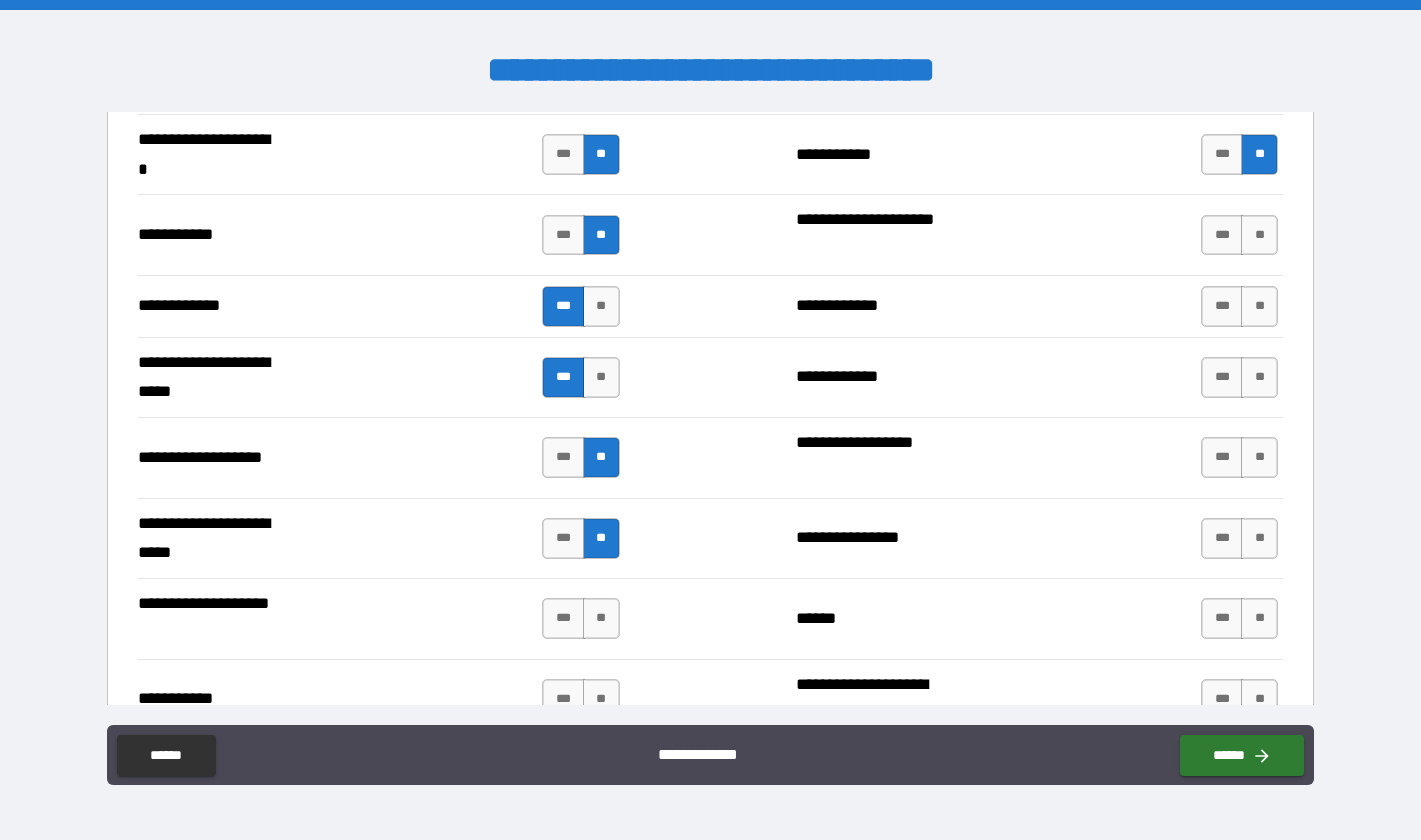 drag, startPoint x: 596, startPoint y: 616, endPoint x: 654, endPoint y: 562, distance: 79.24645 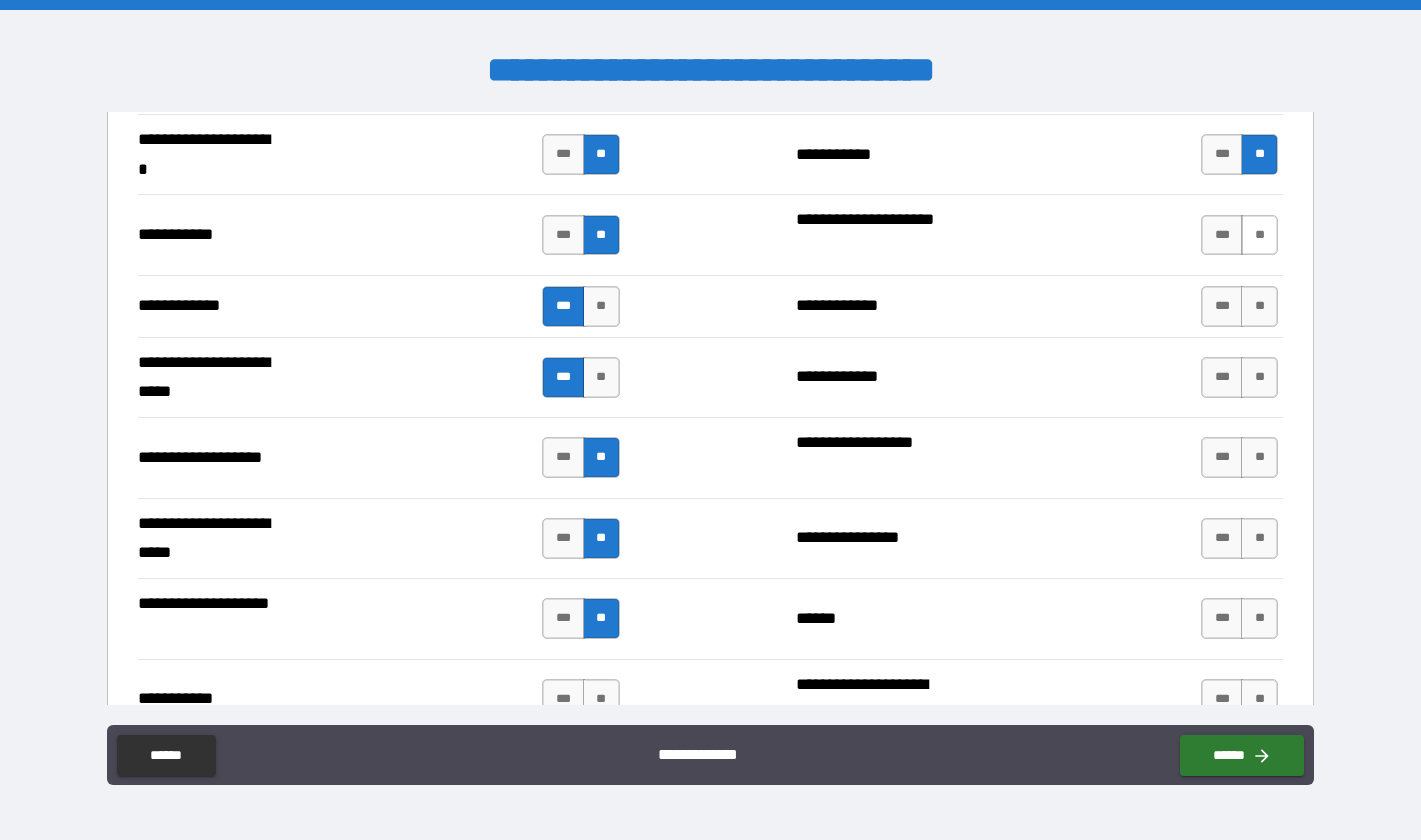 click on "**" at bounding box center (1259, 235) 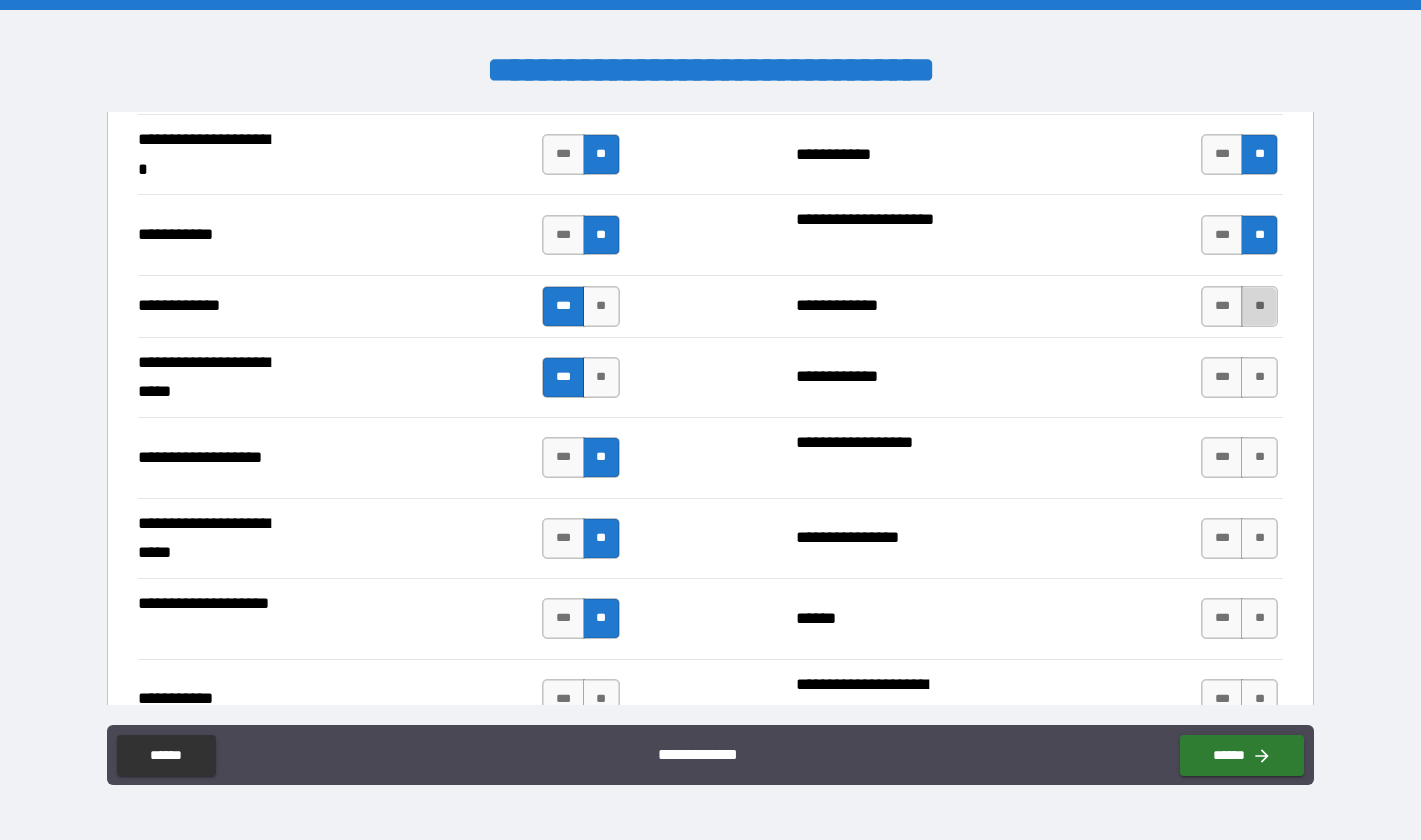 click on "**" at bounding box center (1259, 306) 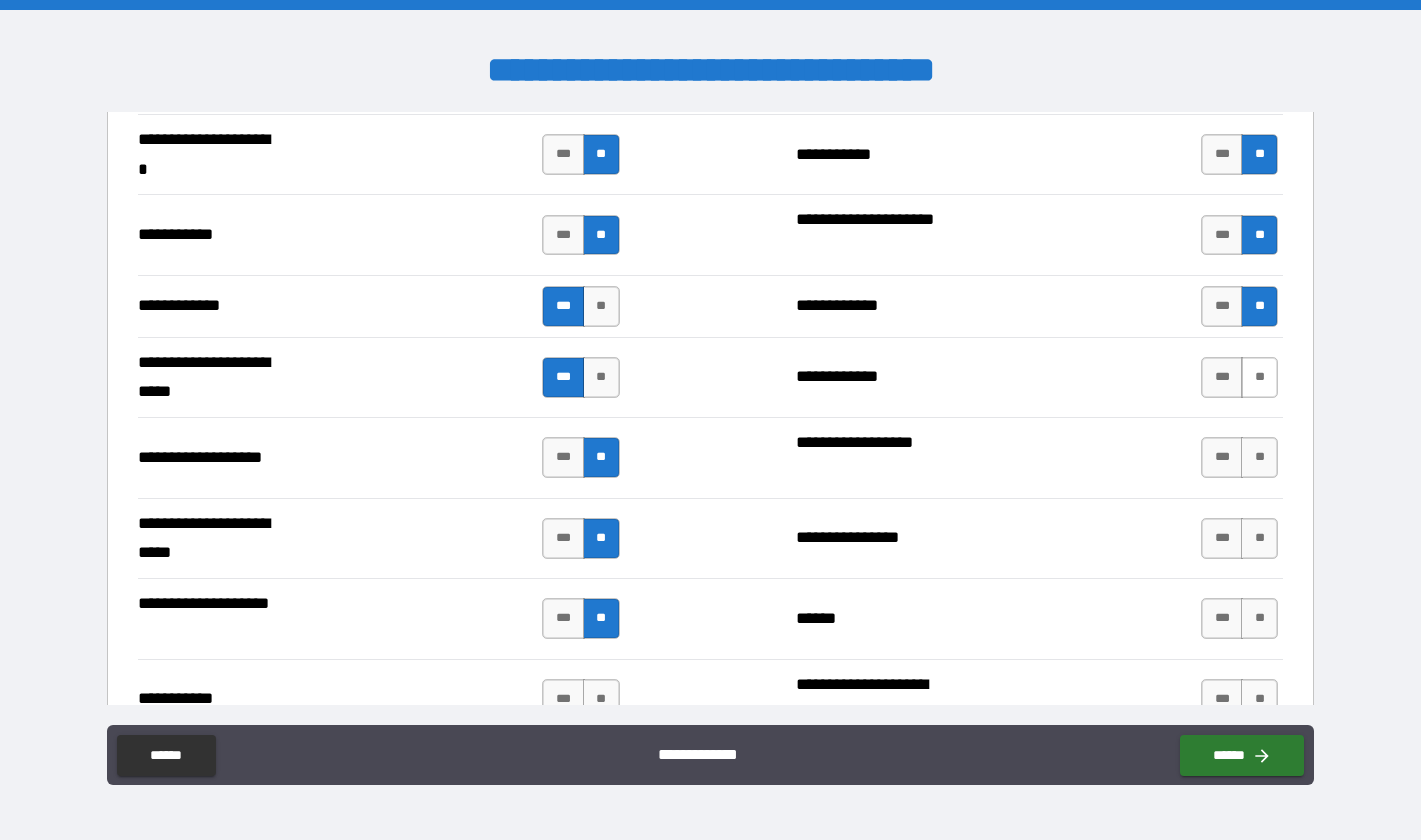 click on "**" at bounding box center [1259, 377] 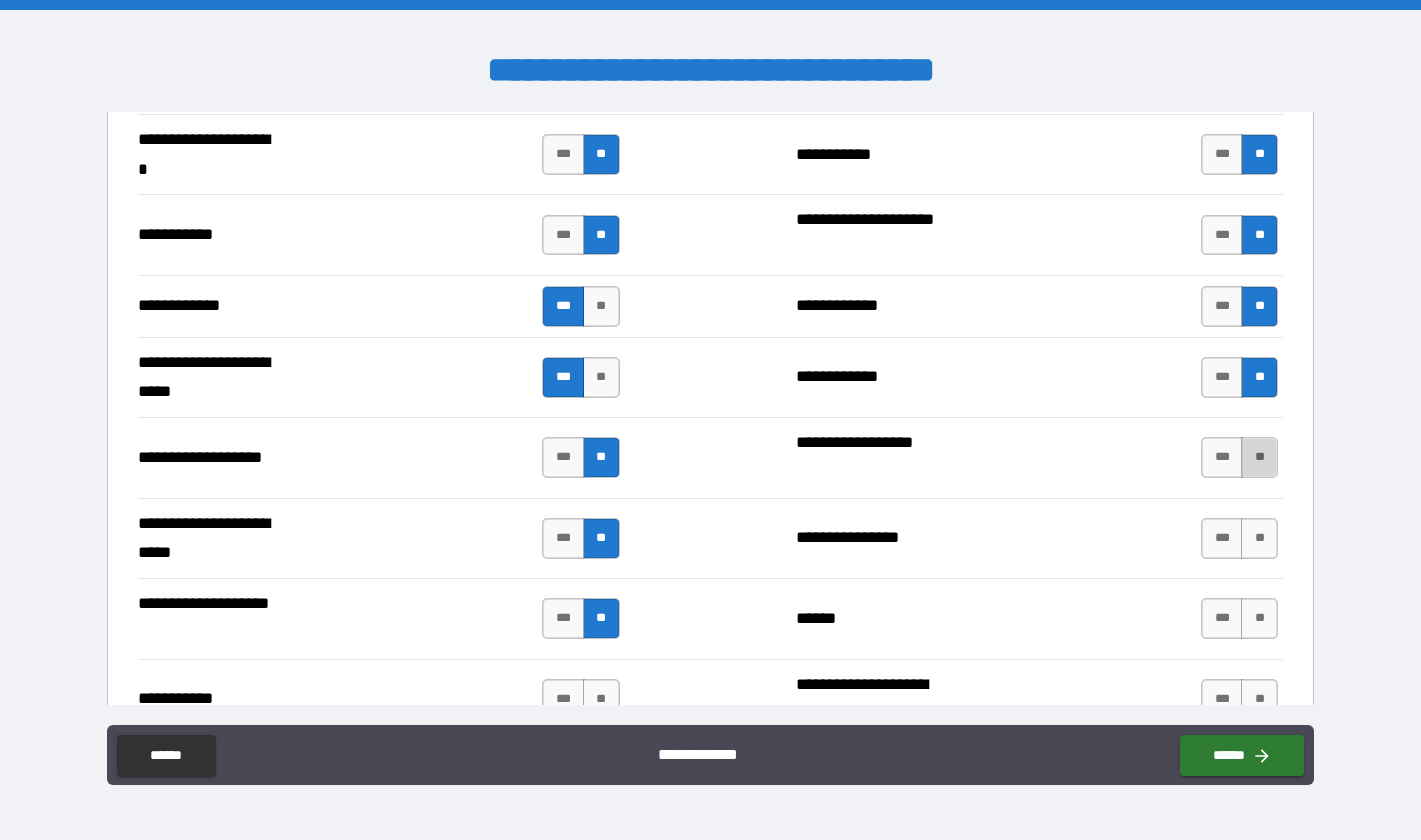 click on "**" at bounding box center [1259, 457] 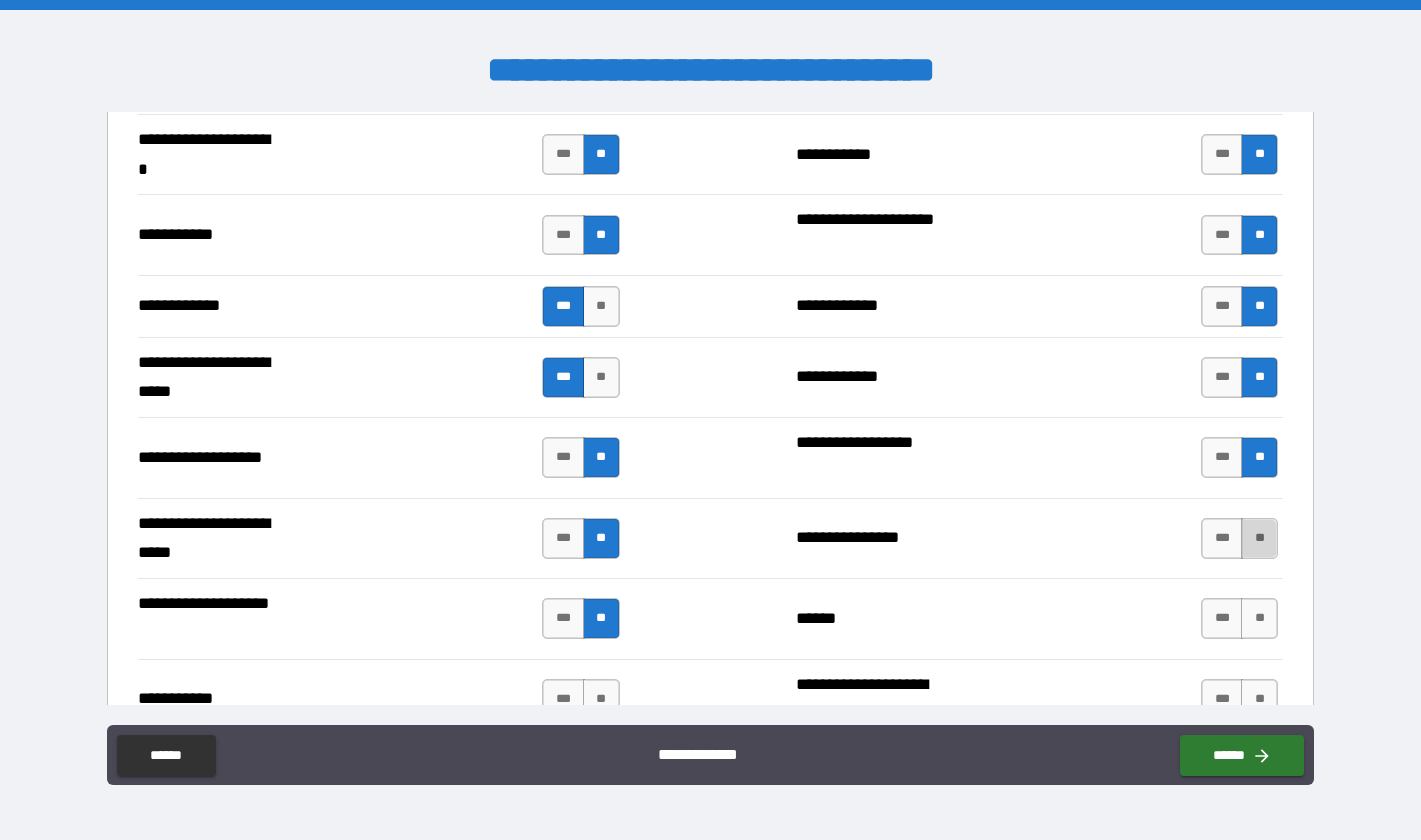 click on "**" at bounding box center (1259, 538) 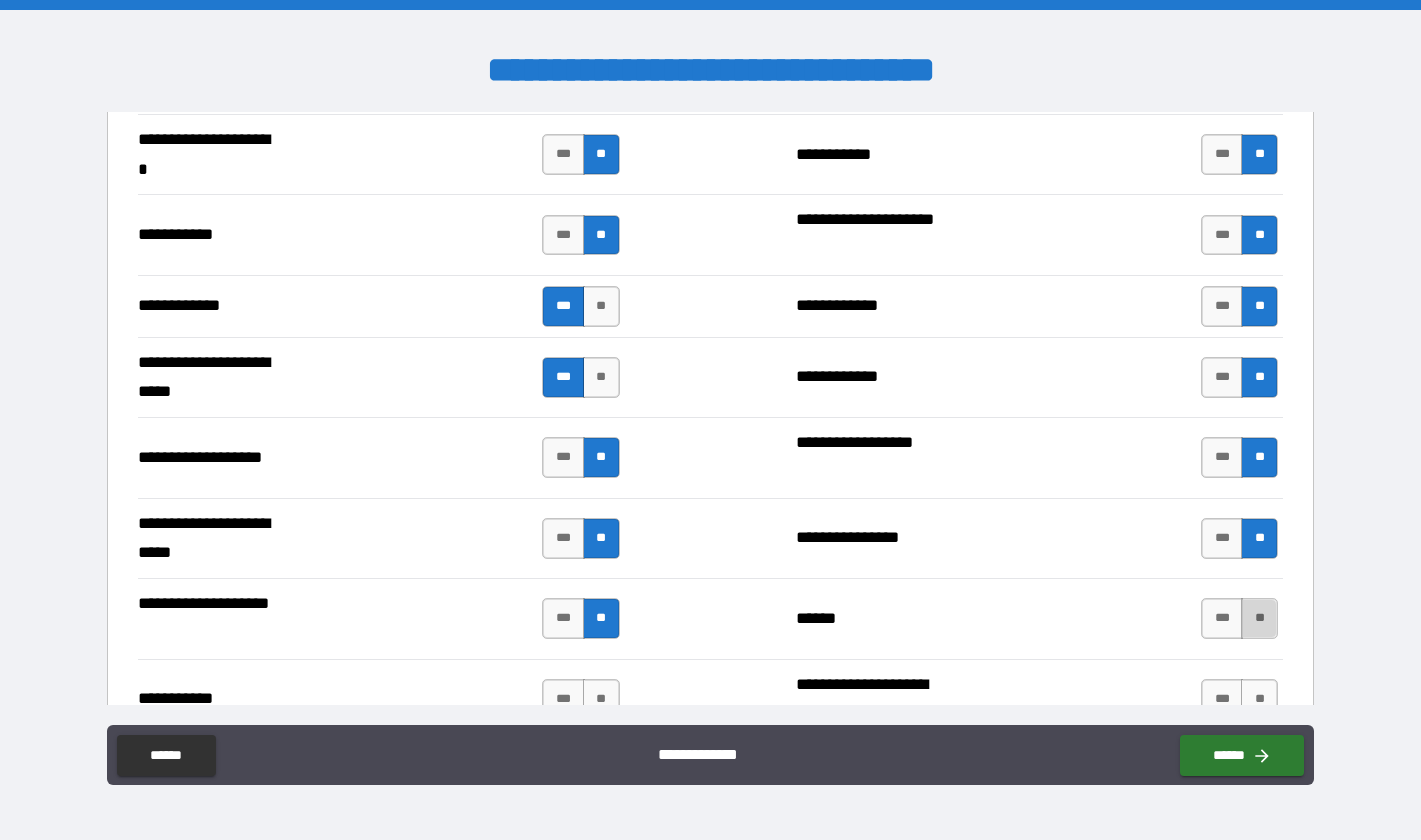 click on "**" at bounding box center [1259, 618] 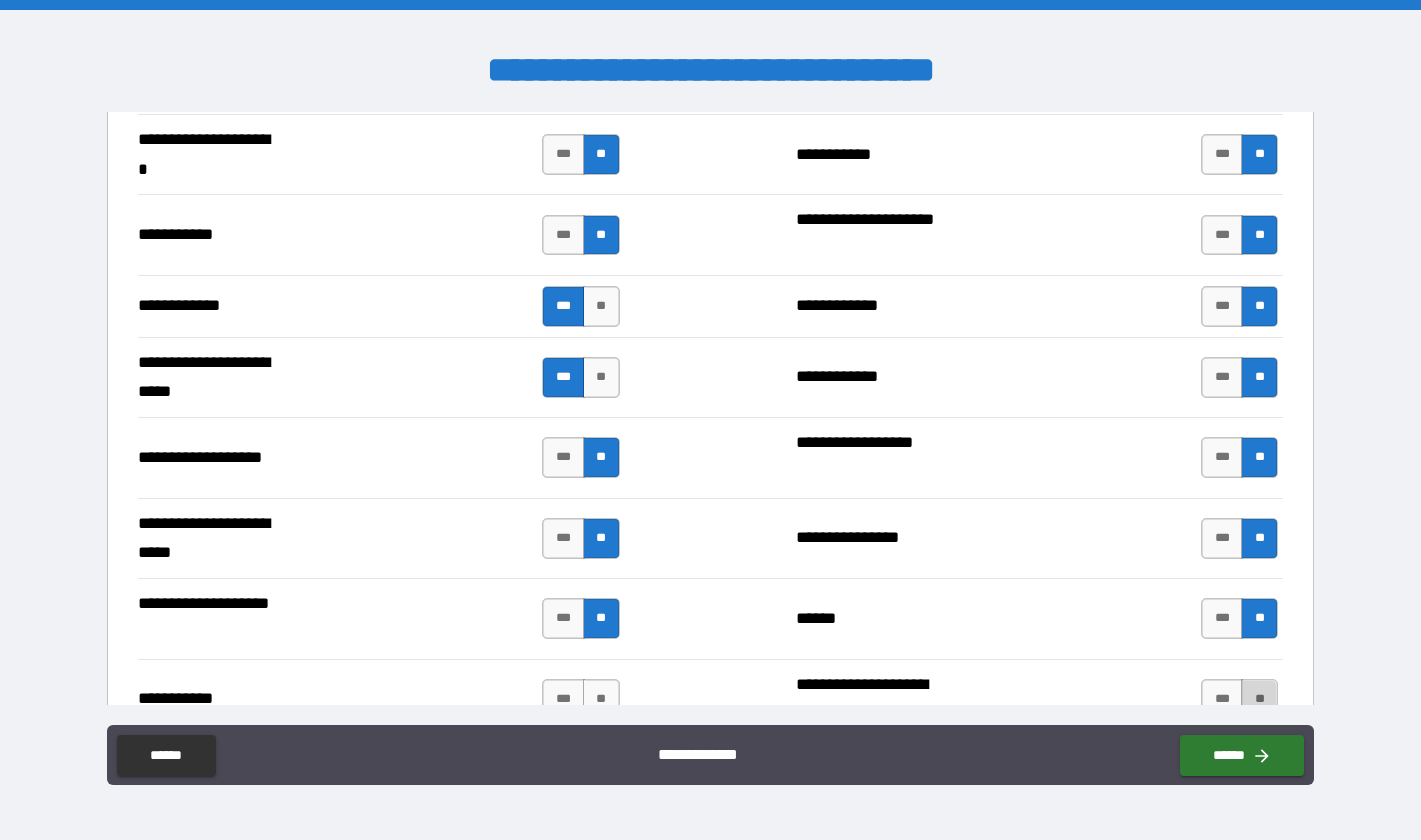 click on "**" at bounding box center [1259, 699] 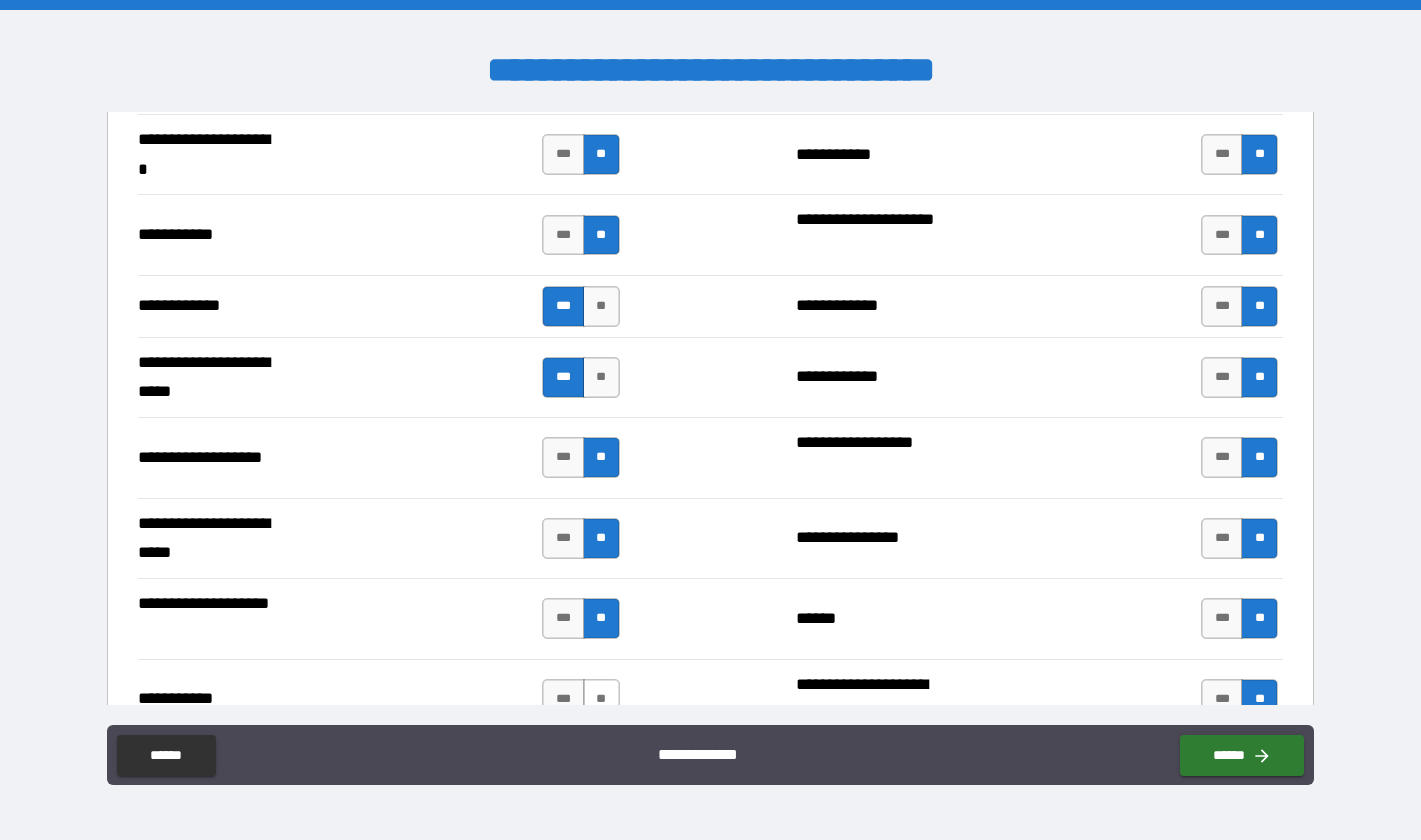 click on "**" at bounding box center (601, 699) 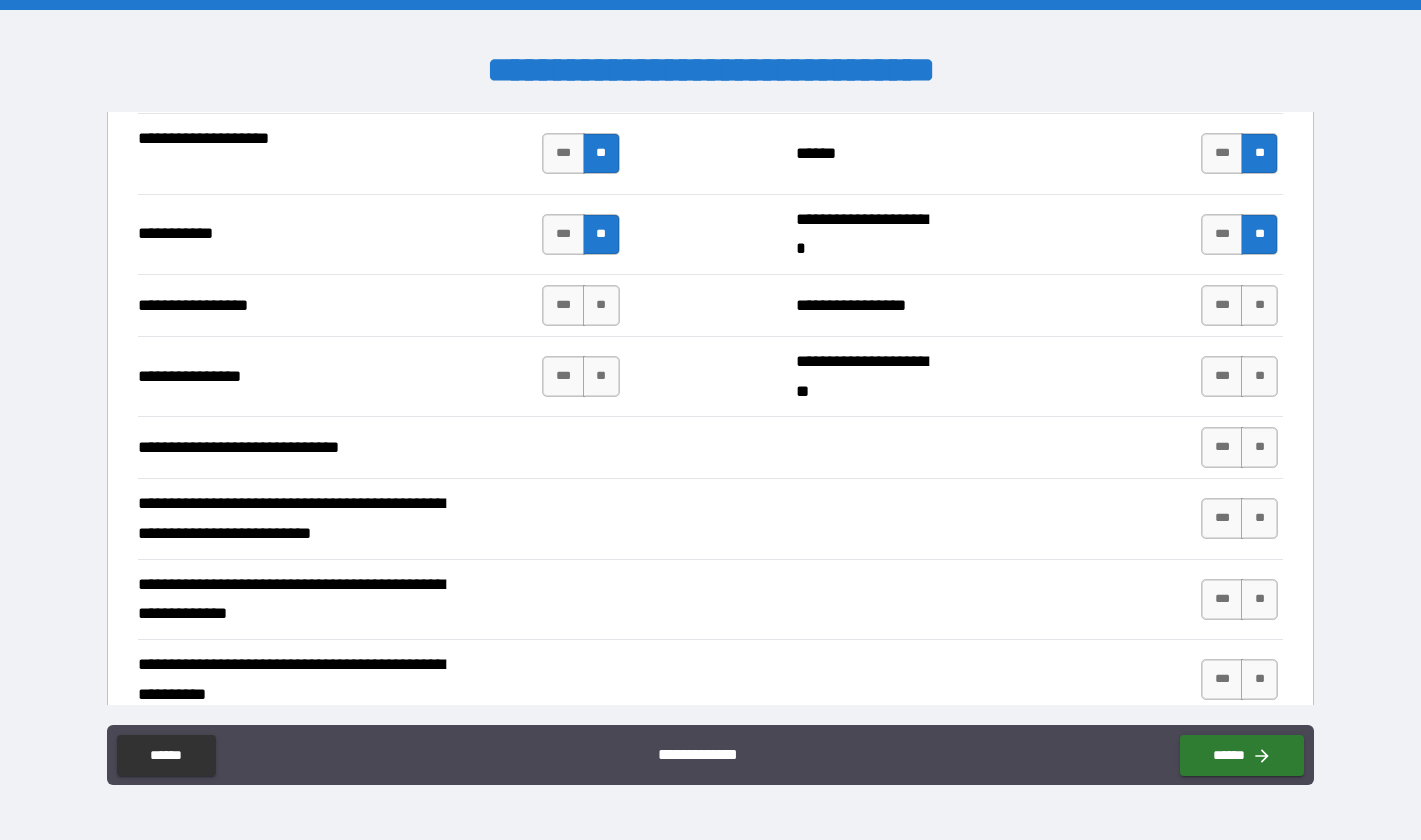 scroll, scrollTop: 4500, scrollLeft: 0, axis: vertical 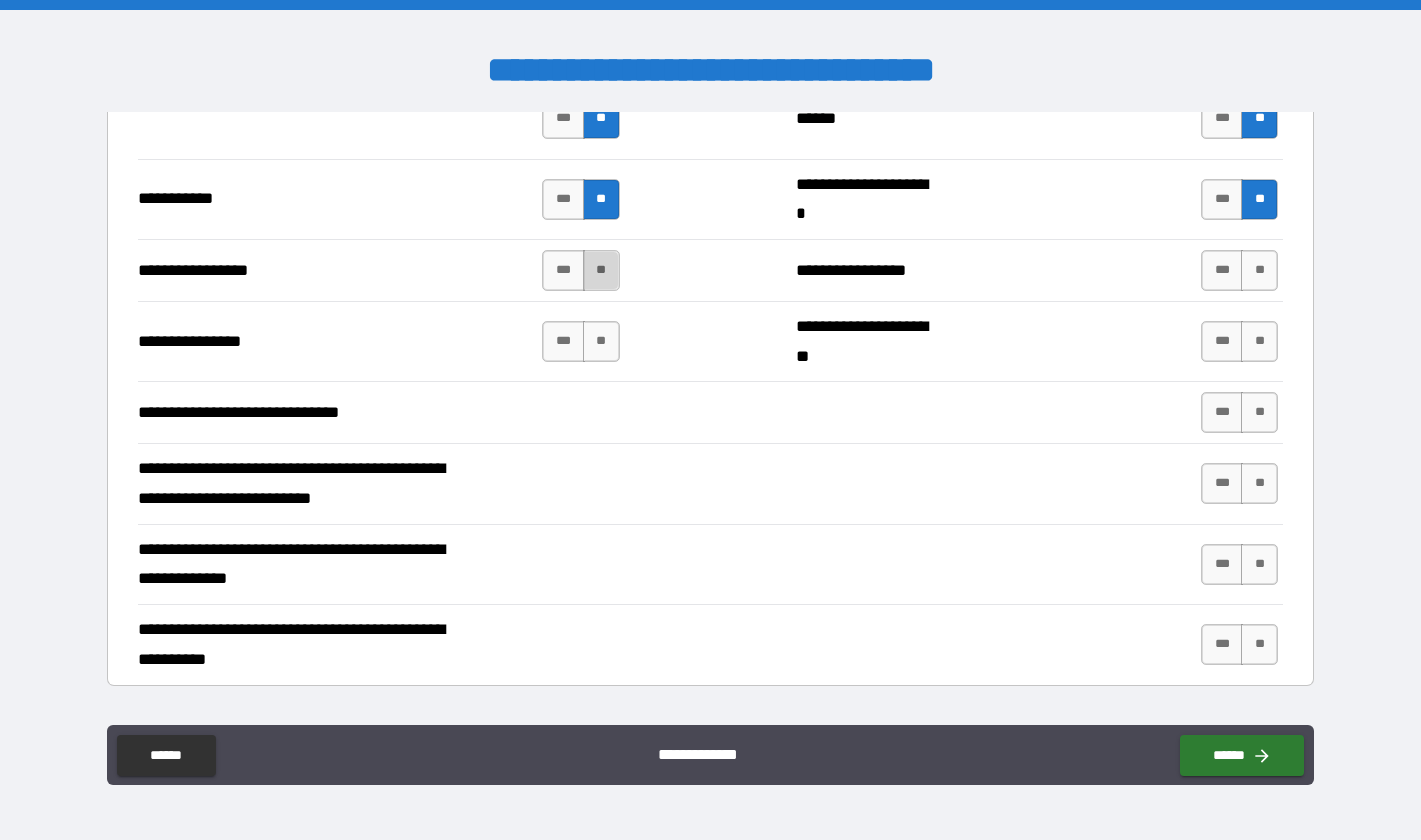 click on "**" at bounding box center (601, 270) 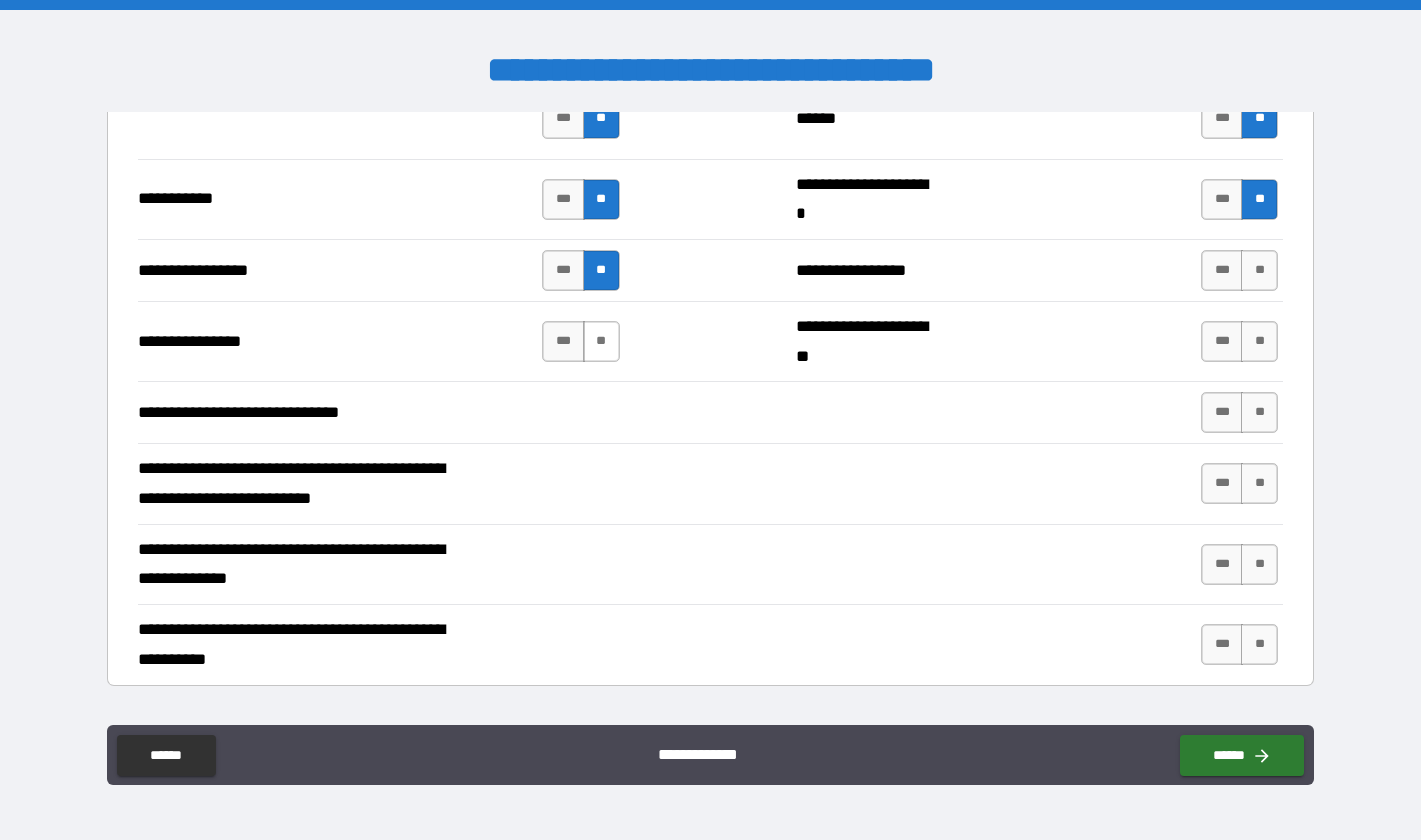click on "**" at bounding box center [601, 341] 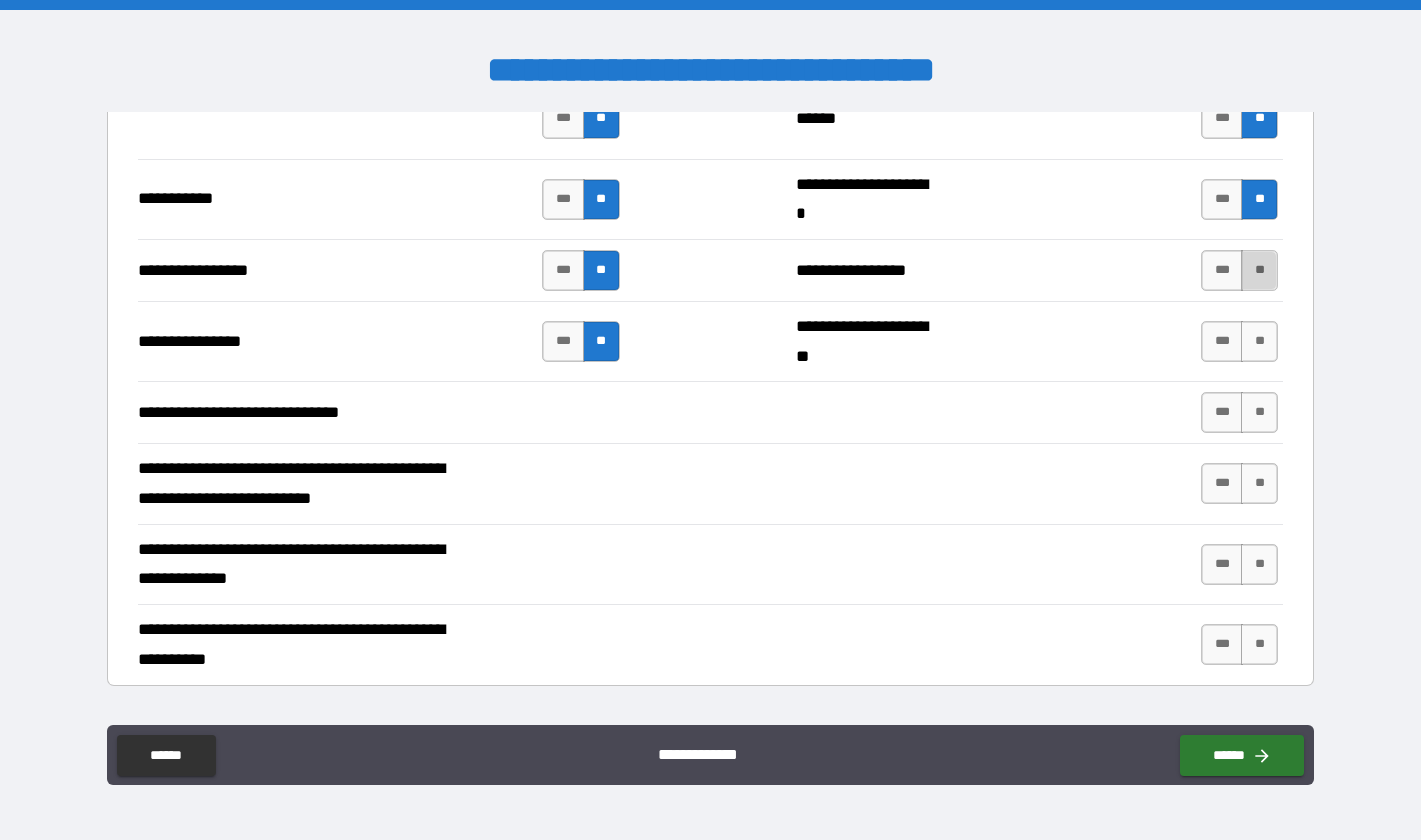 click on "**" at bounding box center [1259, 270] 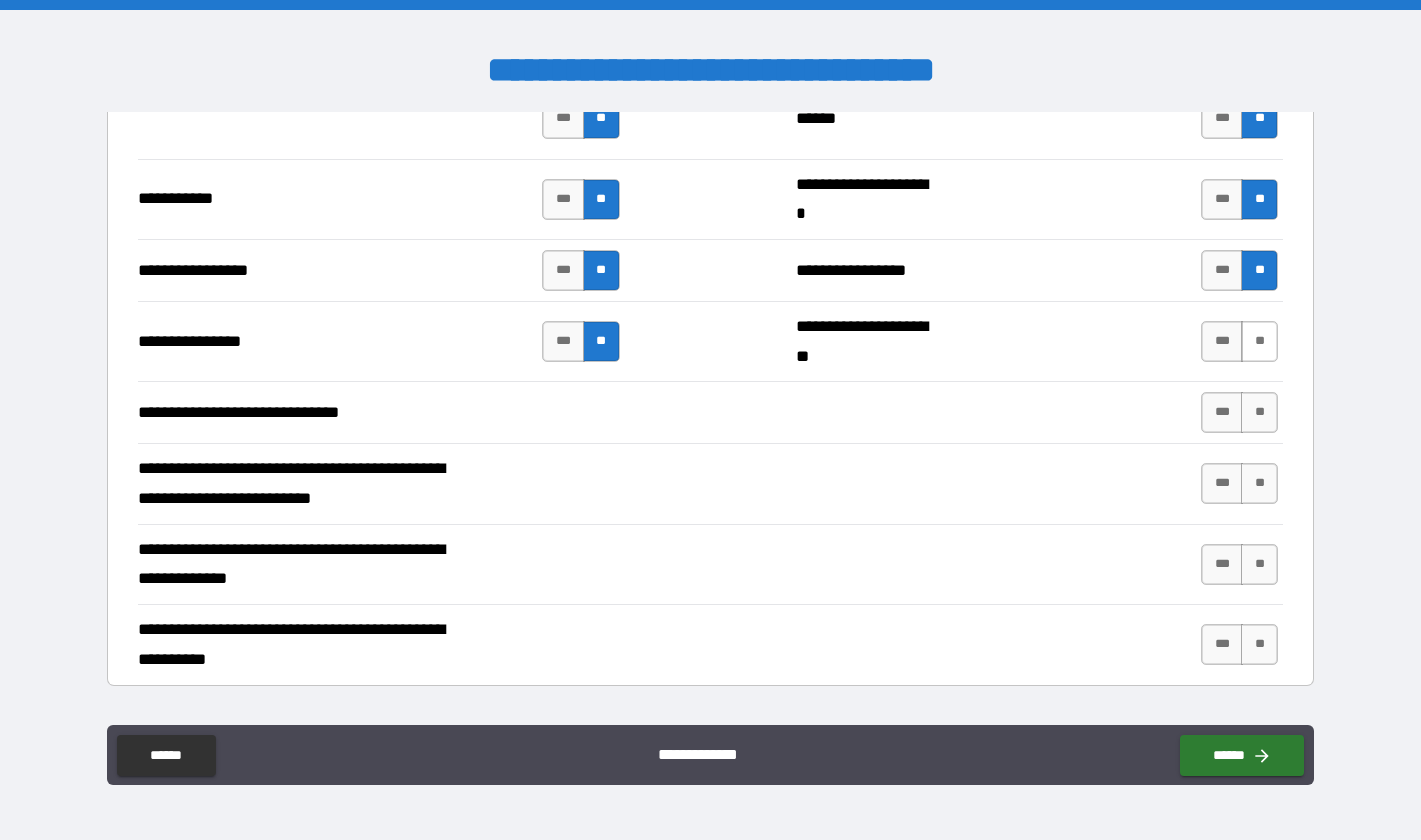 click on "**" at bounding box center (1259, 341) 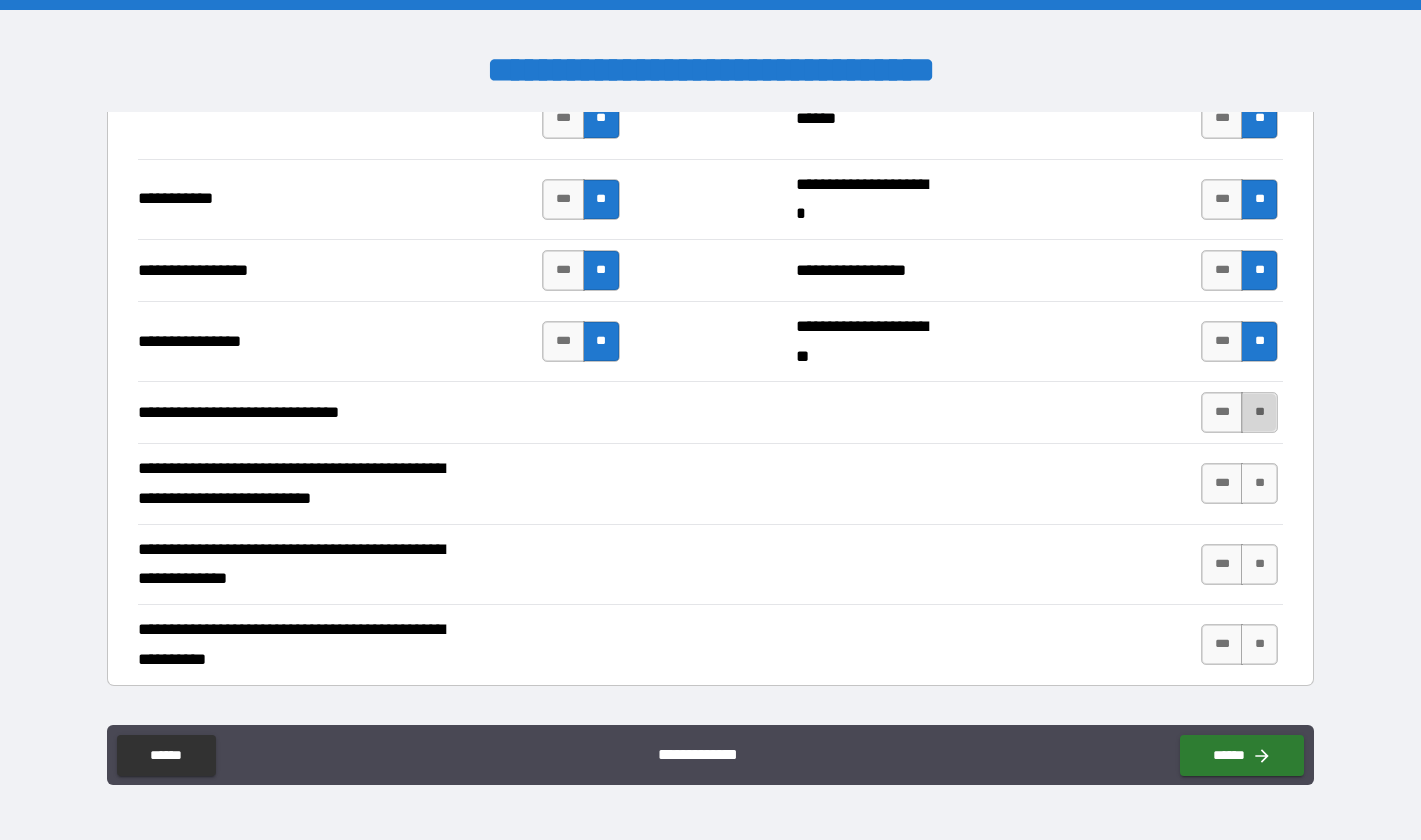 click on "**" at bounding box center [1259, 412] 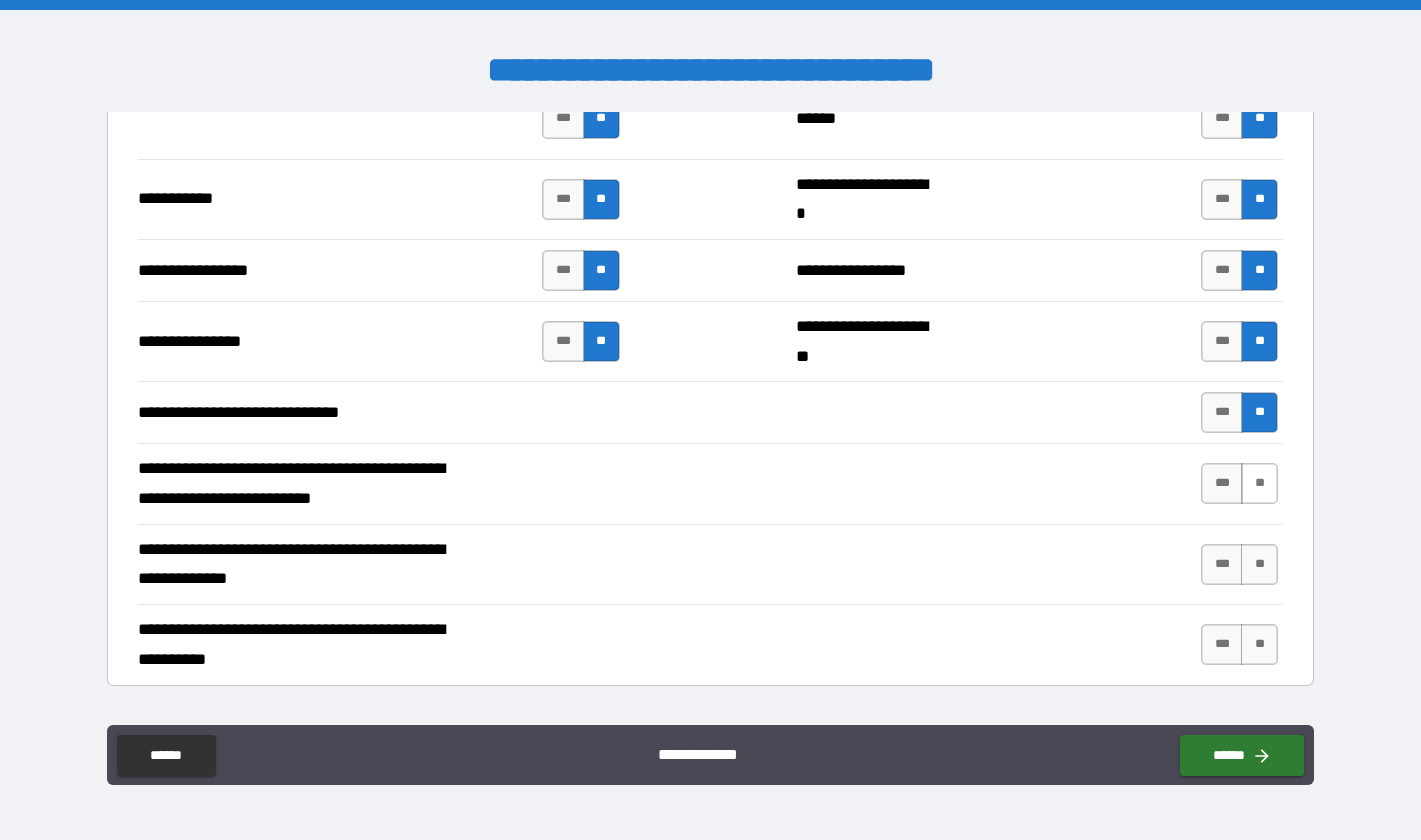 click on "**" at bounding box center (1259, 483) 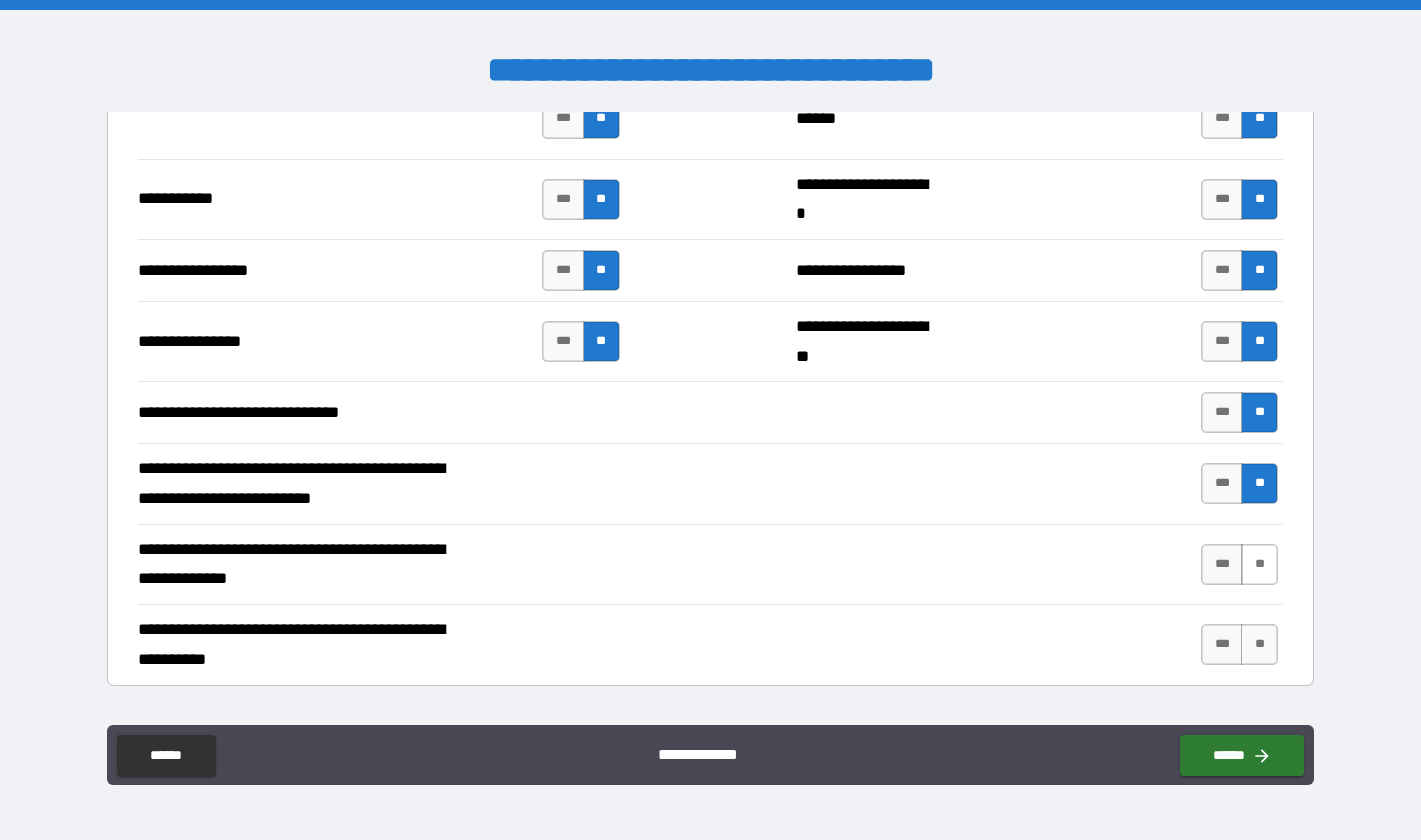 click on "**" at bounding box center [1259, 564] 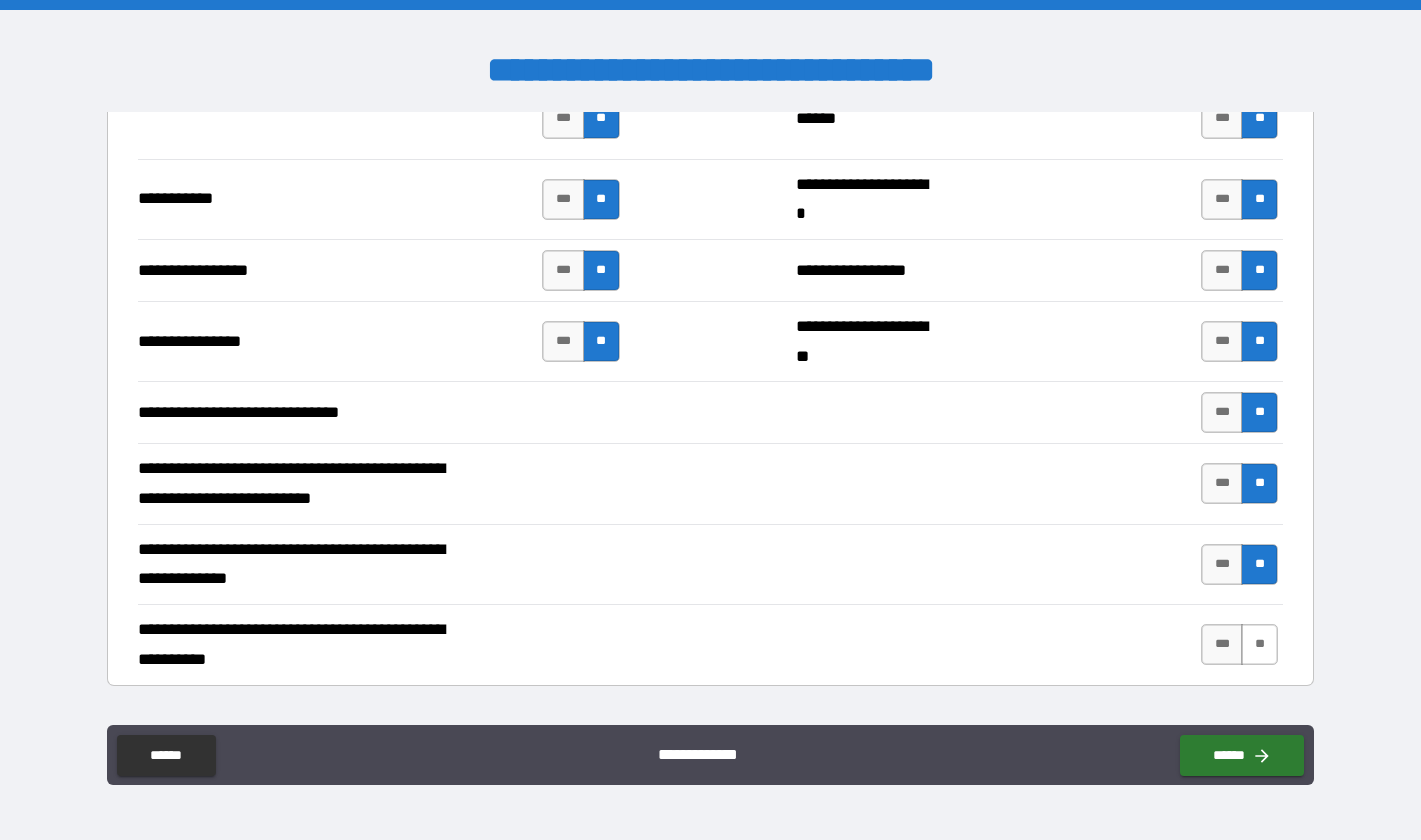 click on "**" at bounding box center (1259, 644) 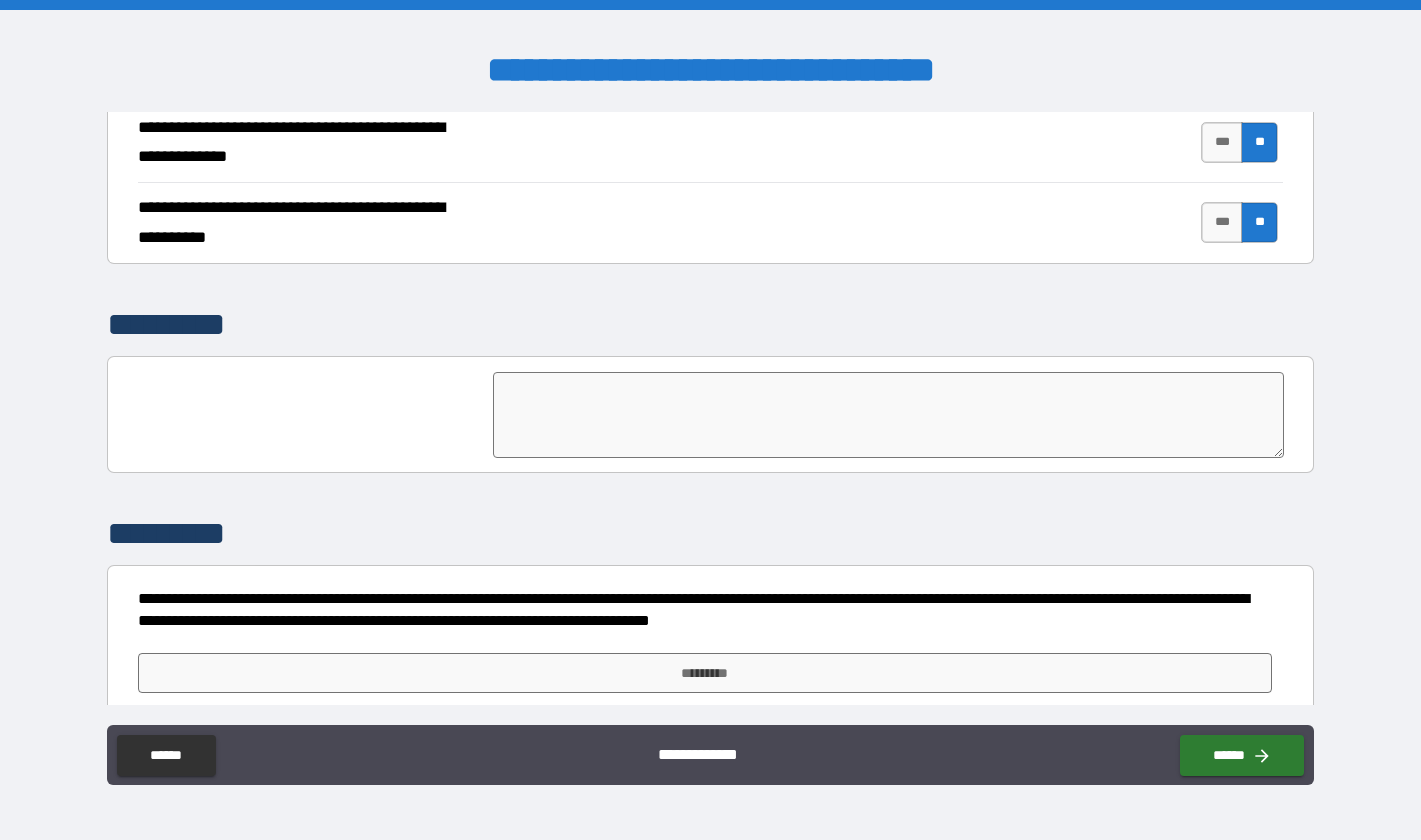 scroll, scrollTop: 4941, scrollLeft: 0, axis: vertical 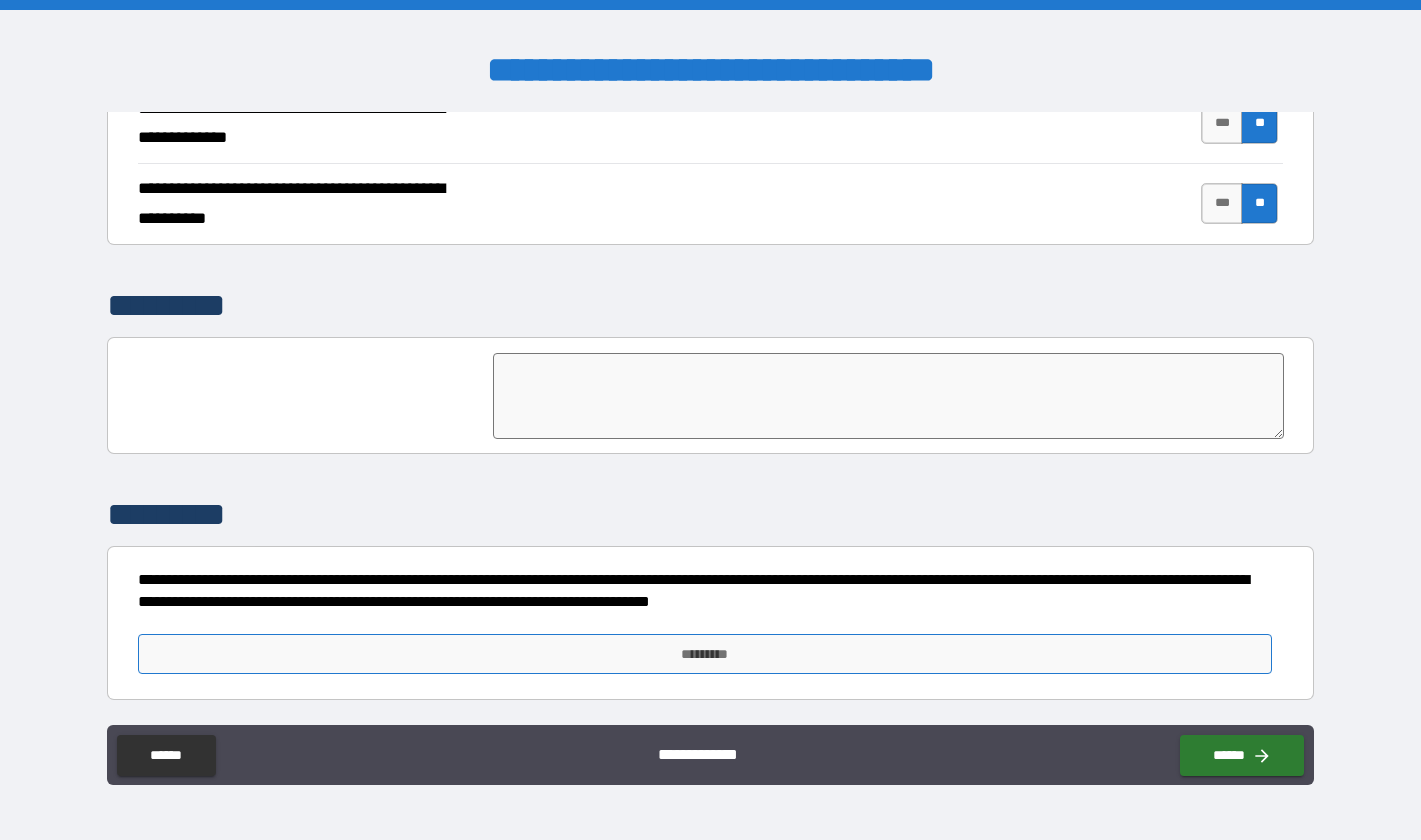click on "*********" at bounding box center (705, 654) 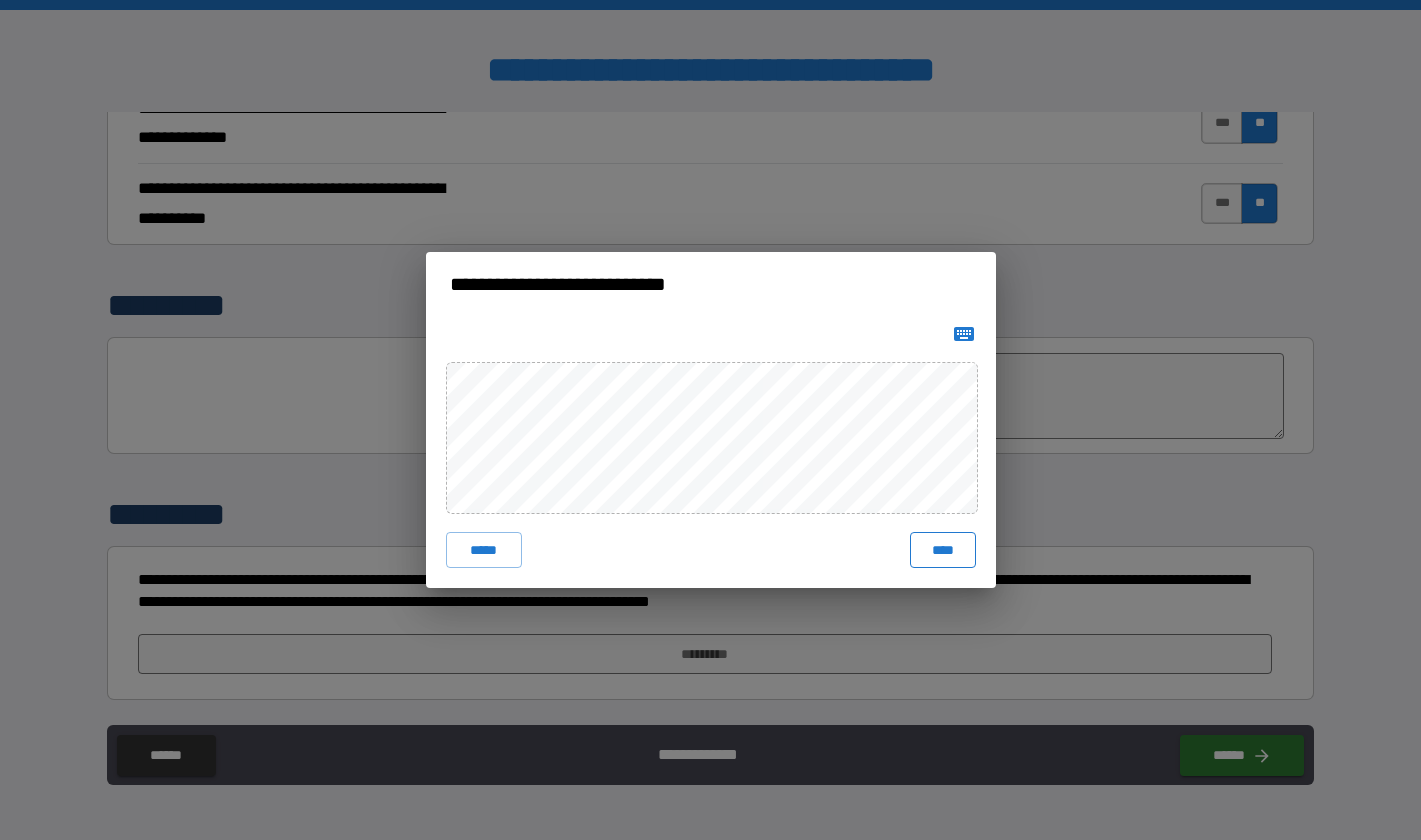 click on "****" at bounding box center (943, 550) 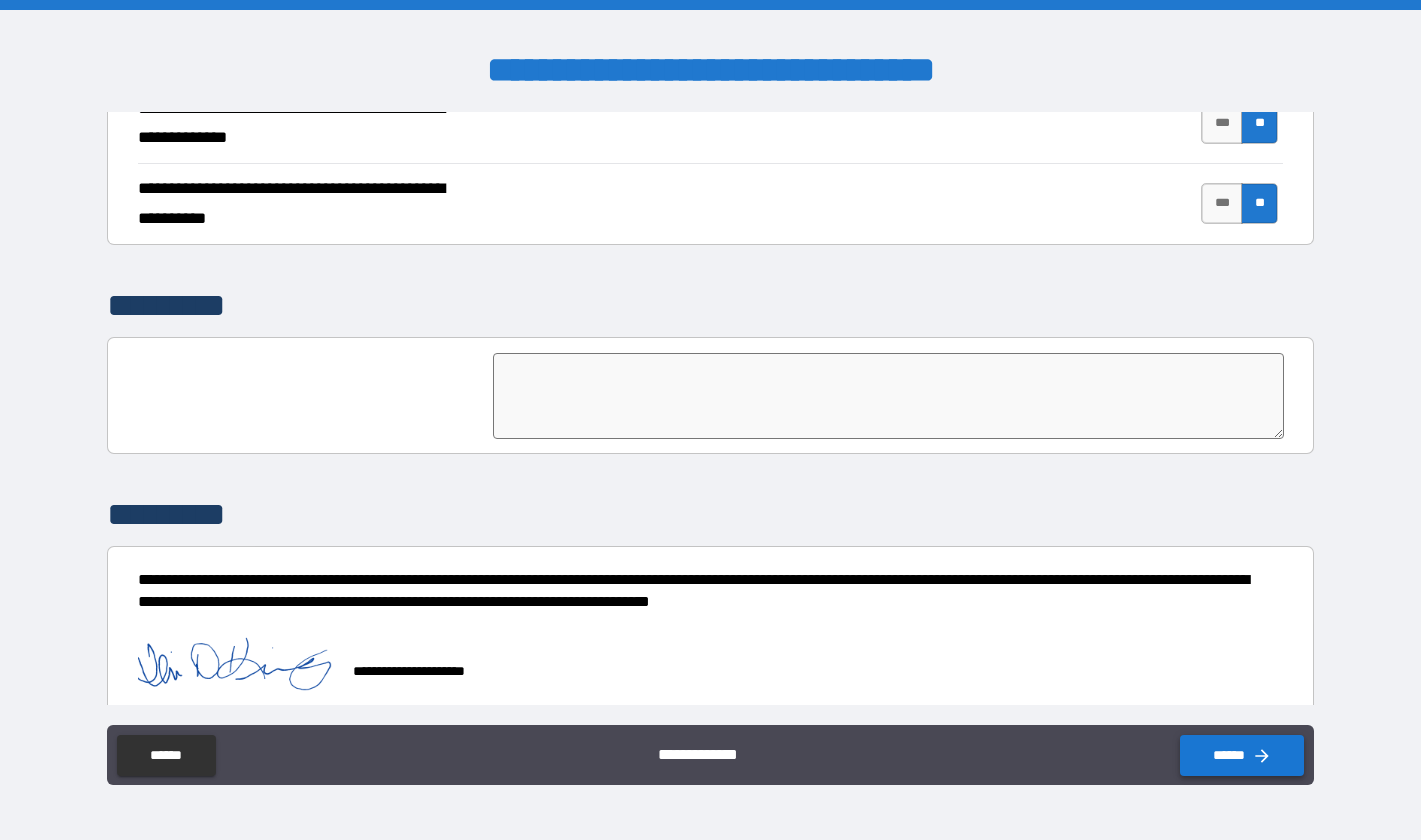 click on "******" at bounding box center (1242, 755) 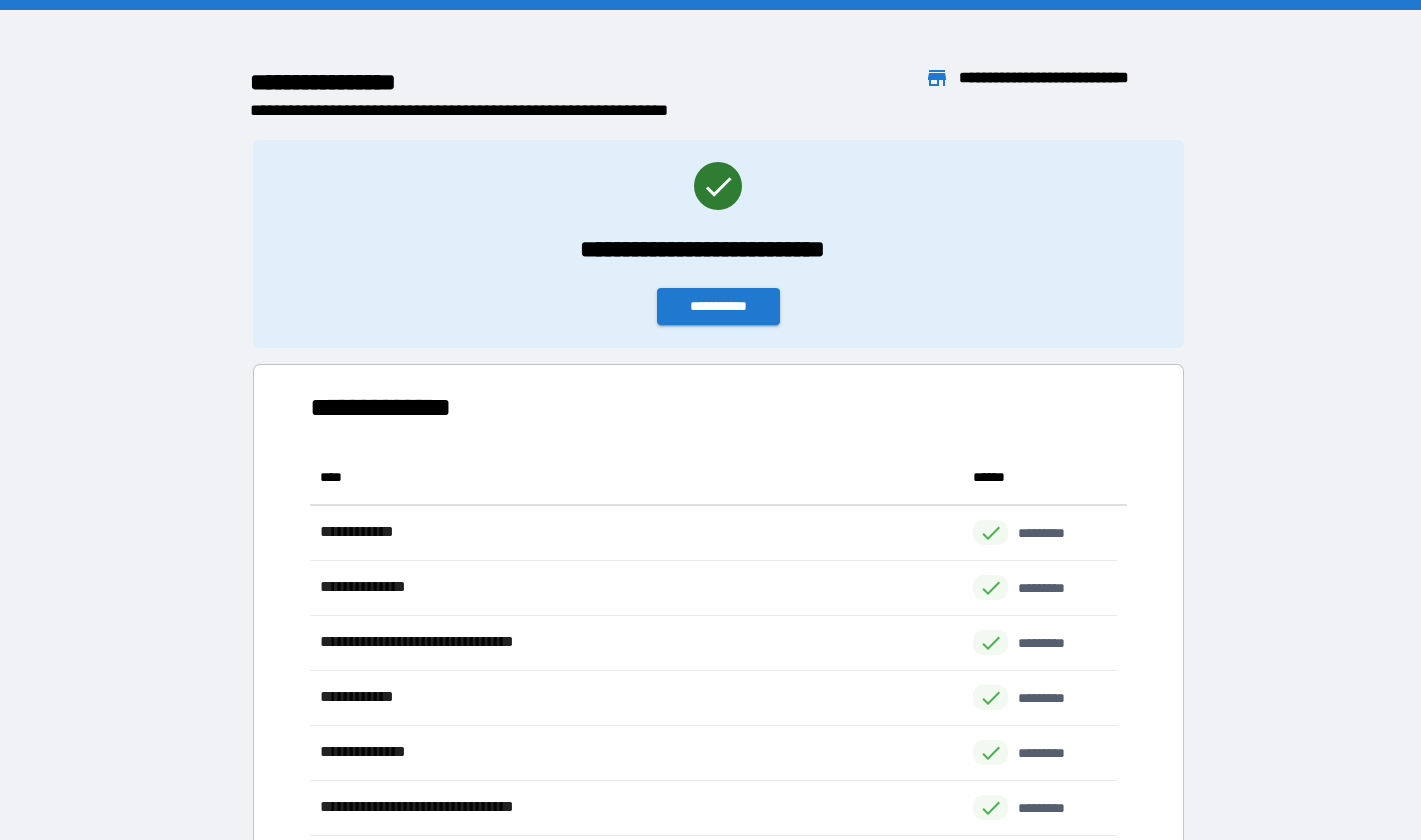 scroll, scrollTop: 371, scrollLeft: 793, axis: both 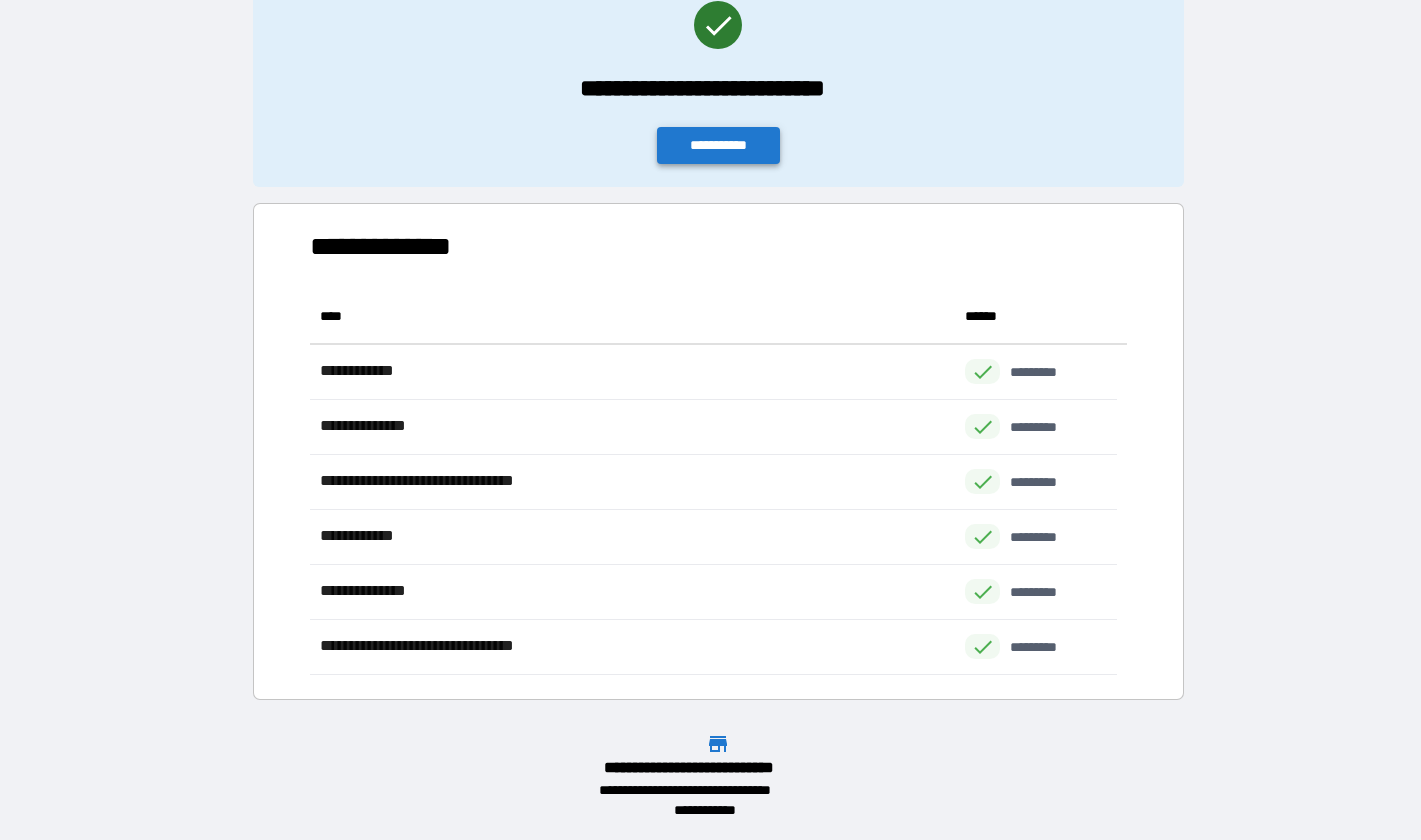 click on "**********" at bounding box center (719, 145) 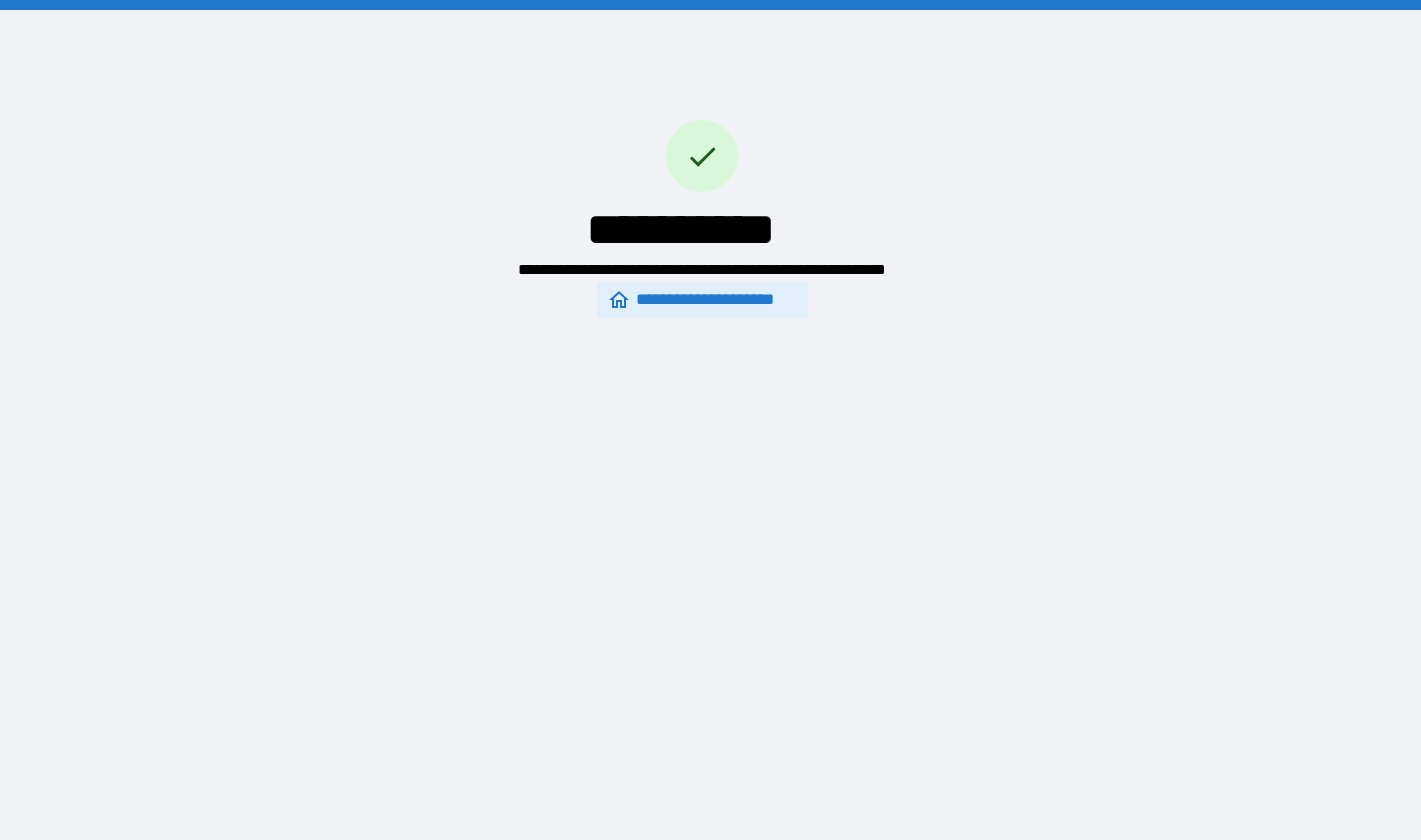 scroll, scrollTop: 0, scrollLeft: 0, axis: both 